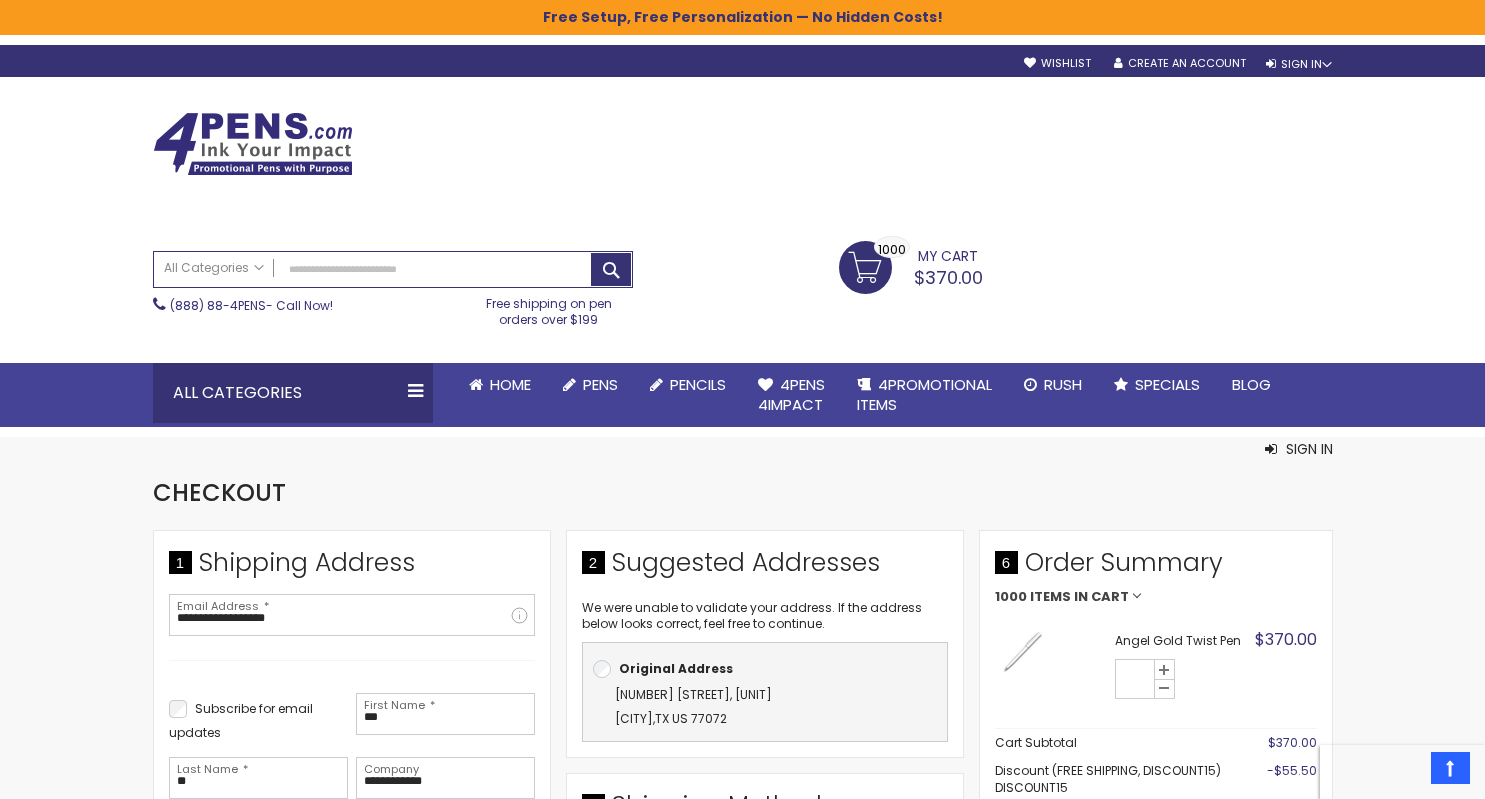 select on "**" 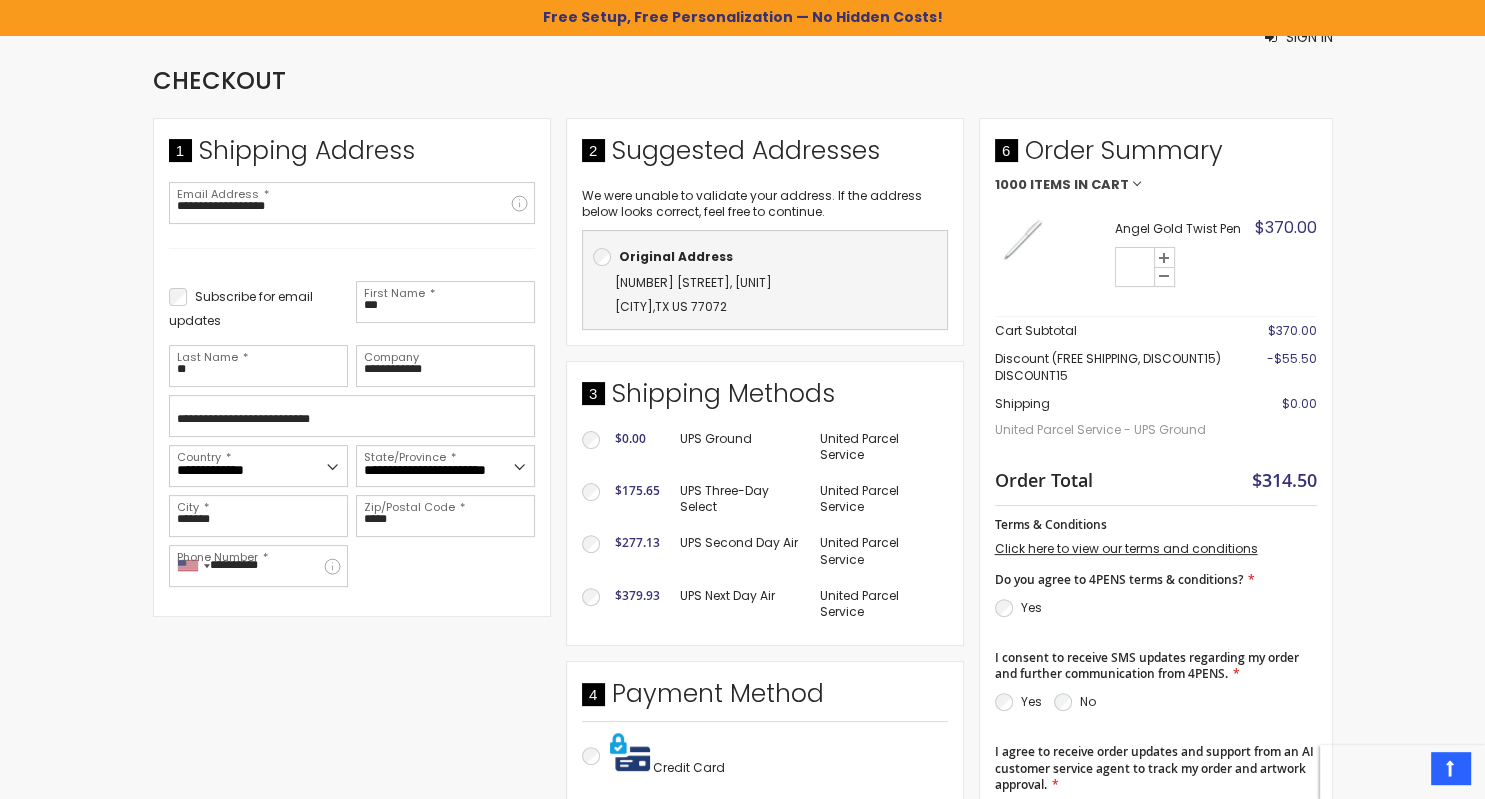 scroll, scrollTop: 316, scrollLeft: 0, axis: vertical 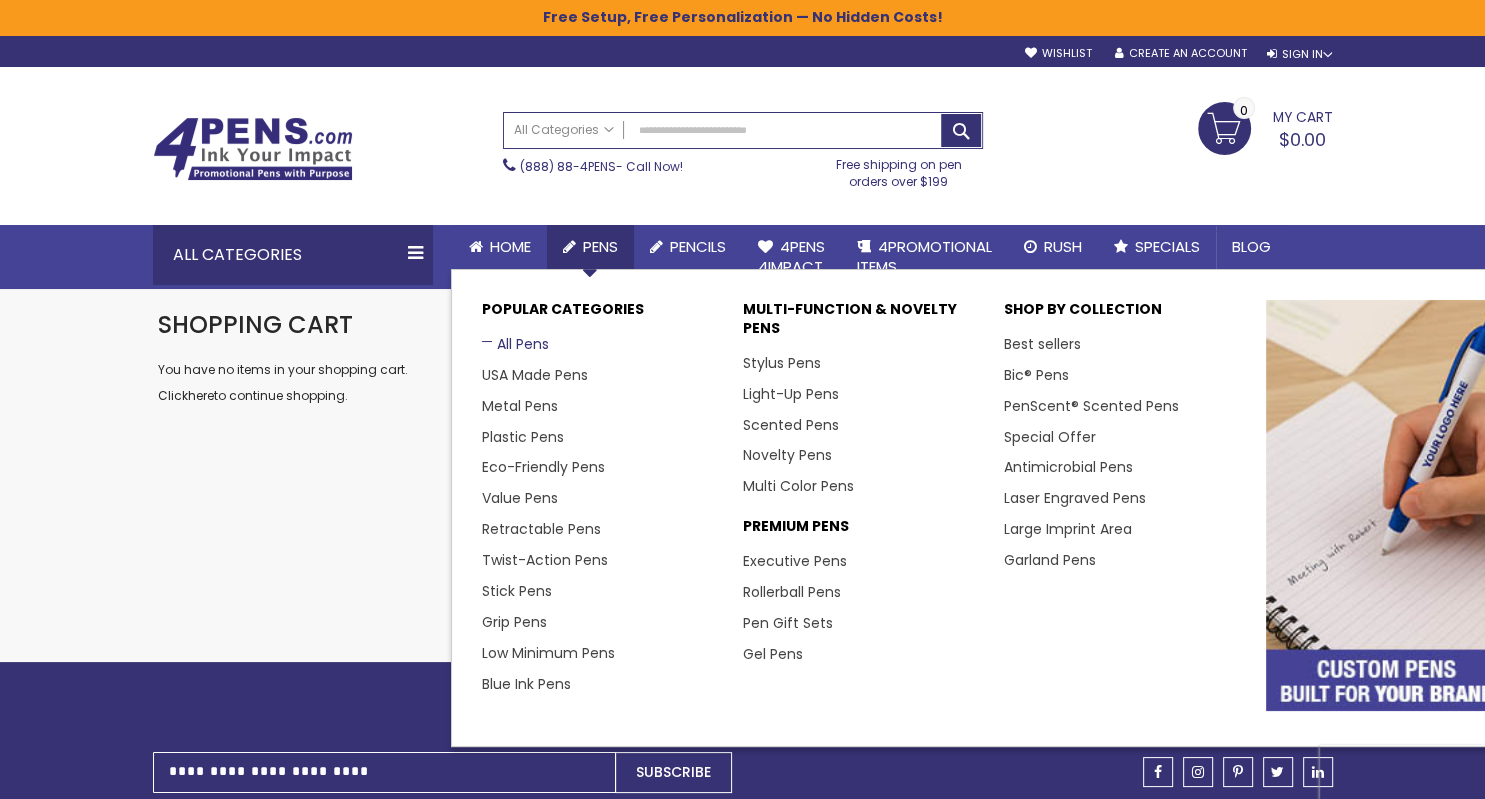 click on "All Pens" at bounding box center (515, 344) 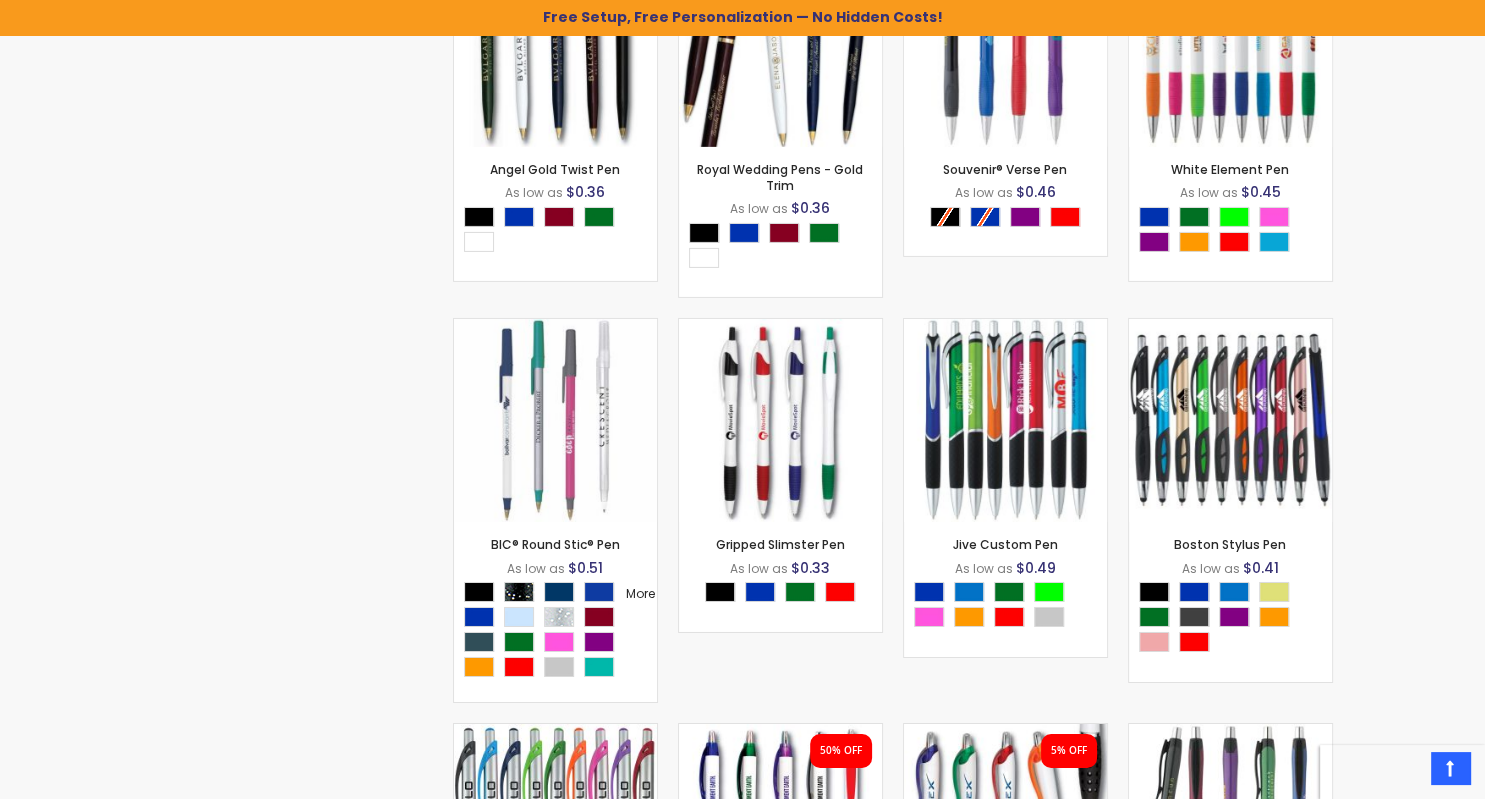 scroll, scrollTop: 6224, scrollLeft: 0, axis: vertical 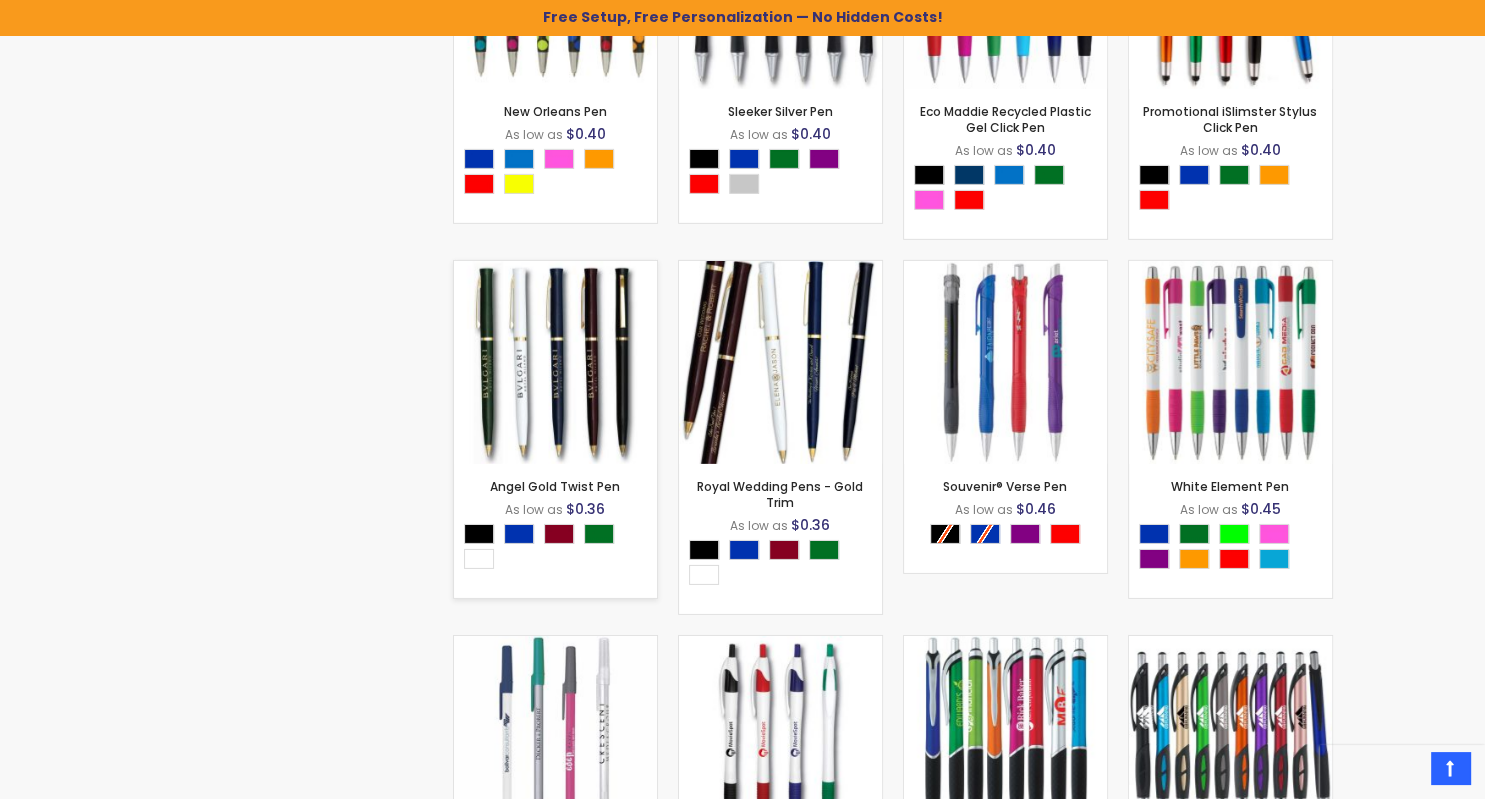 click at bounding box center [555, 362] 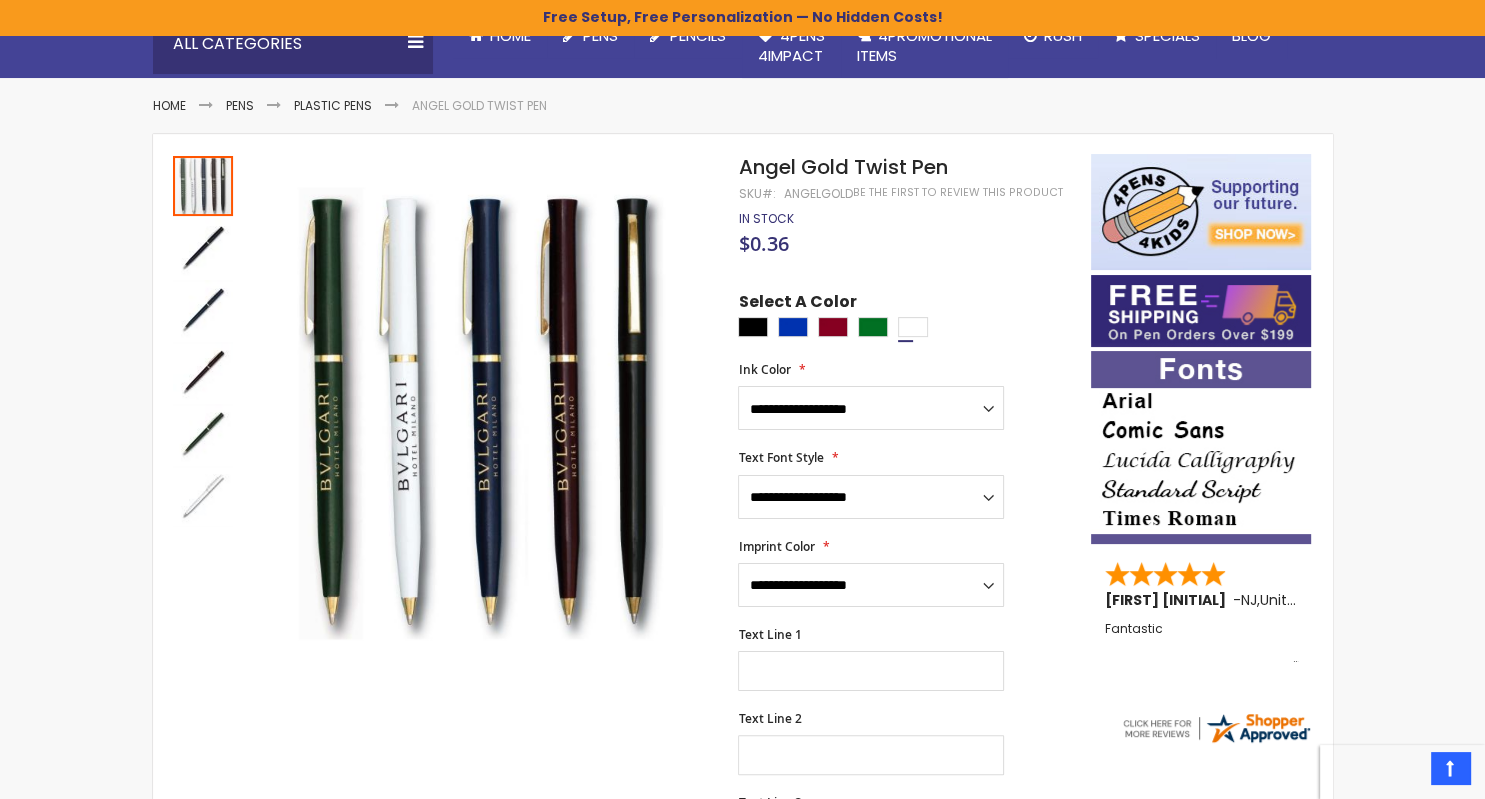 scroll, scrollTop: 211, scrollLeft: 0, axis: vertical 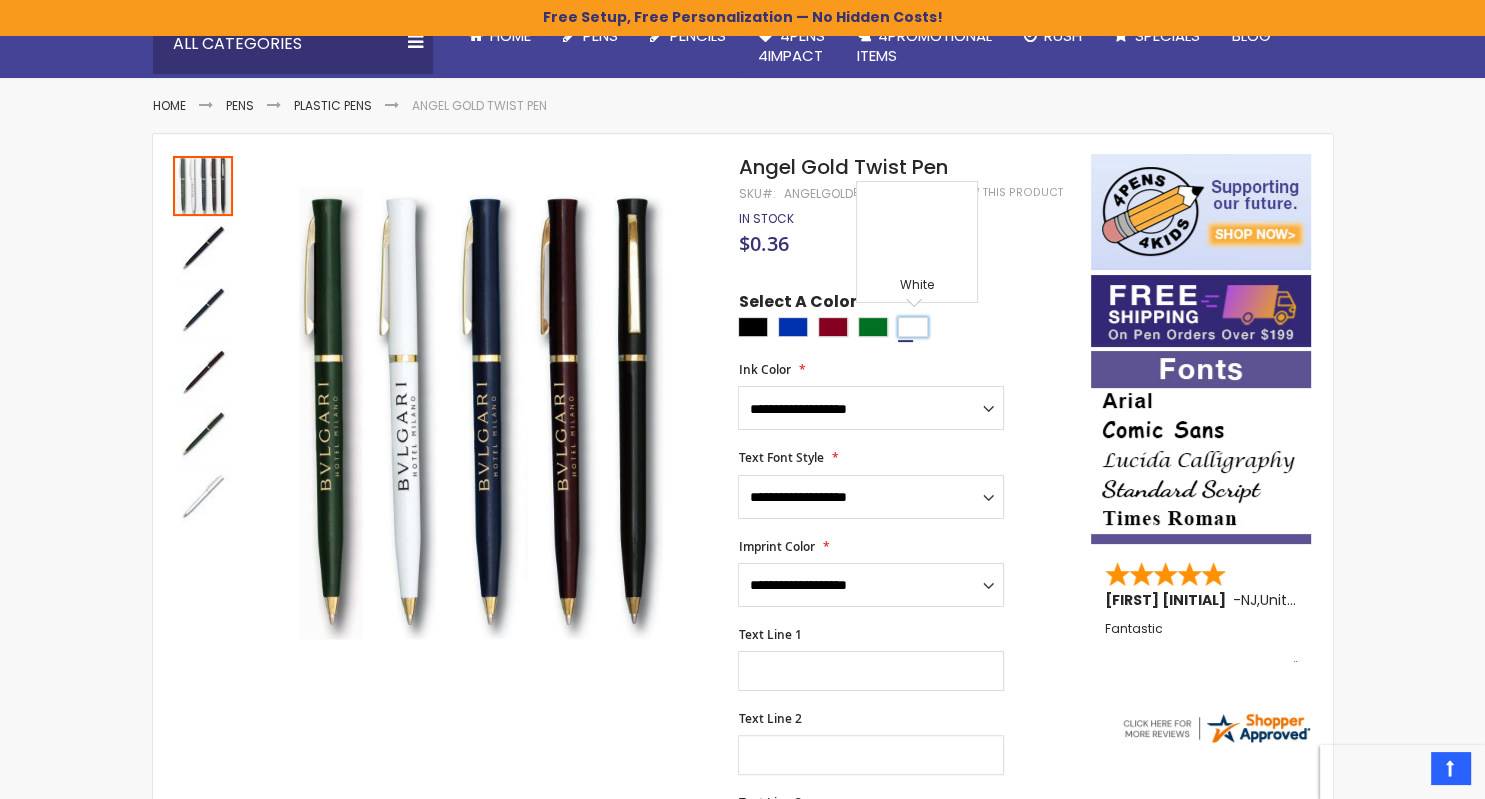 click at bounding box center (913, 327) 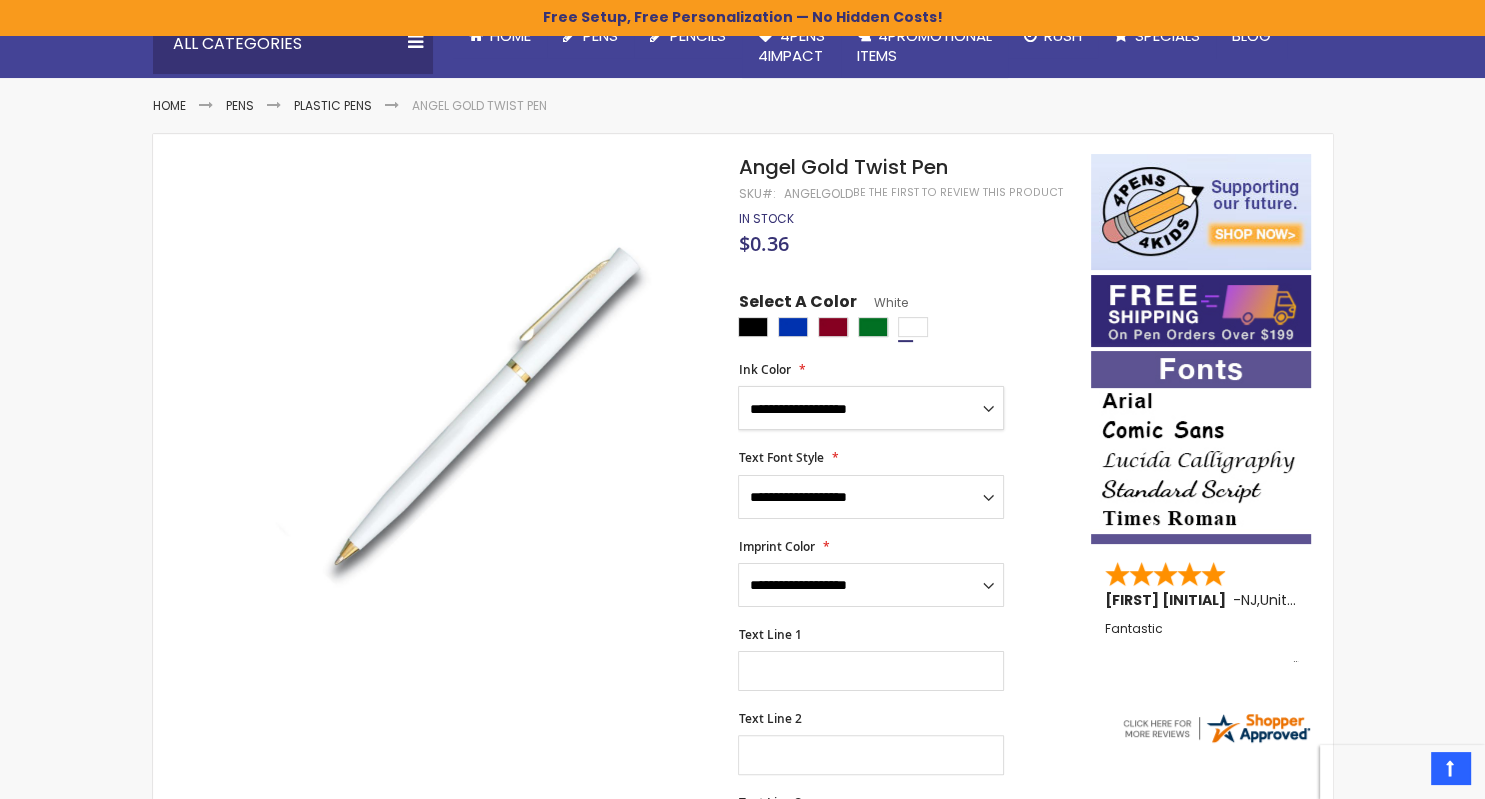 select on "***" 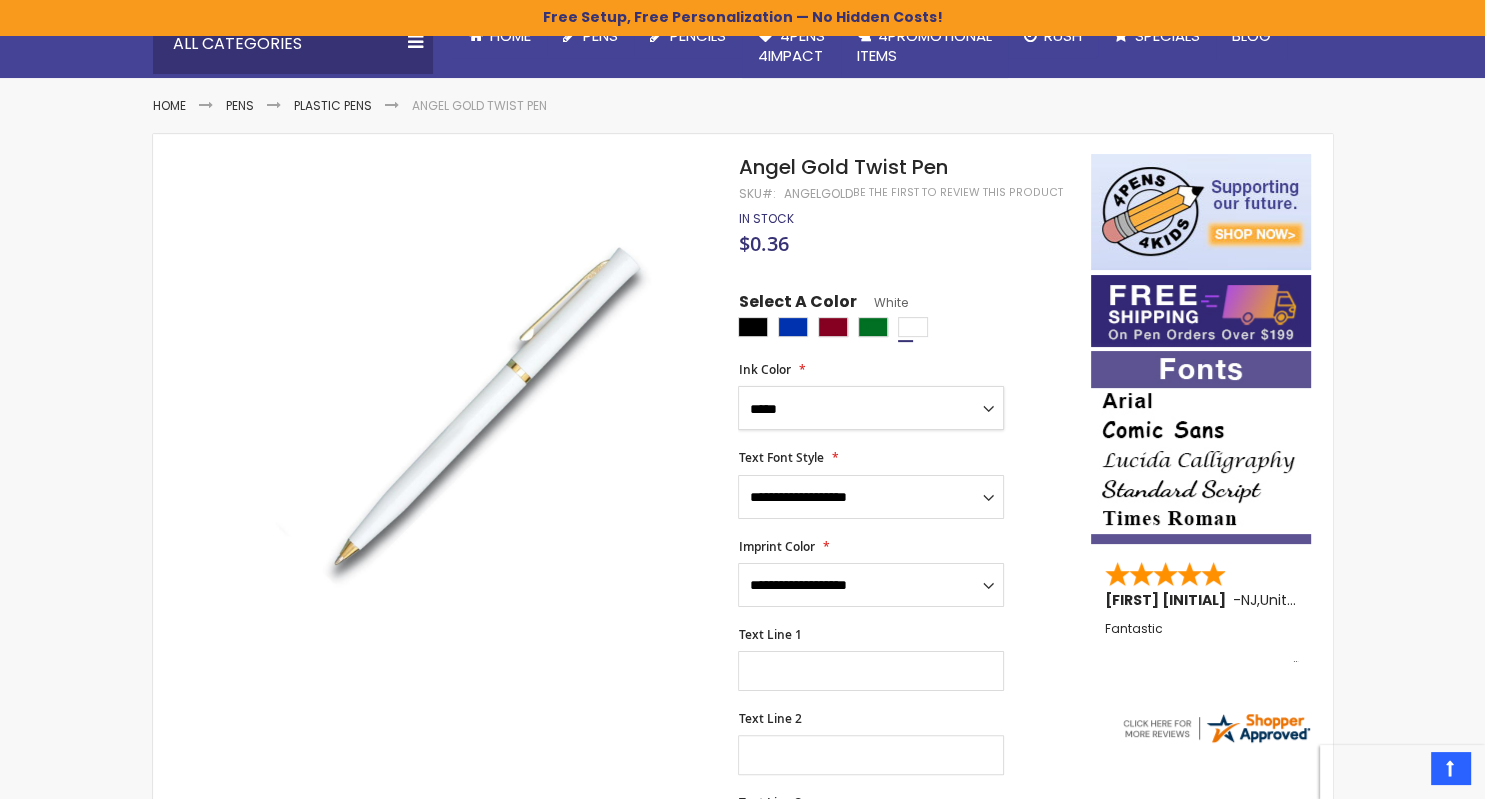 click on "*****" at bounding box center [0, 0] 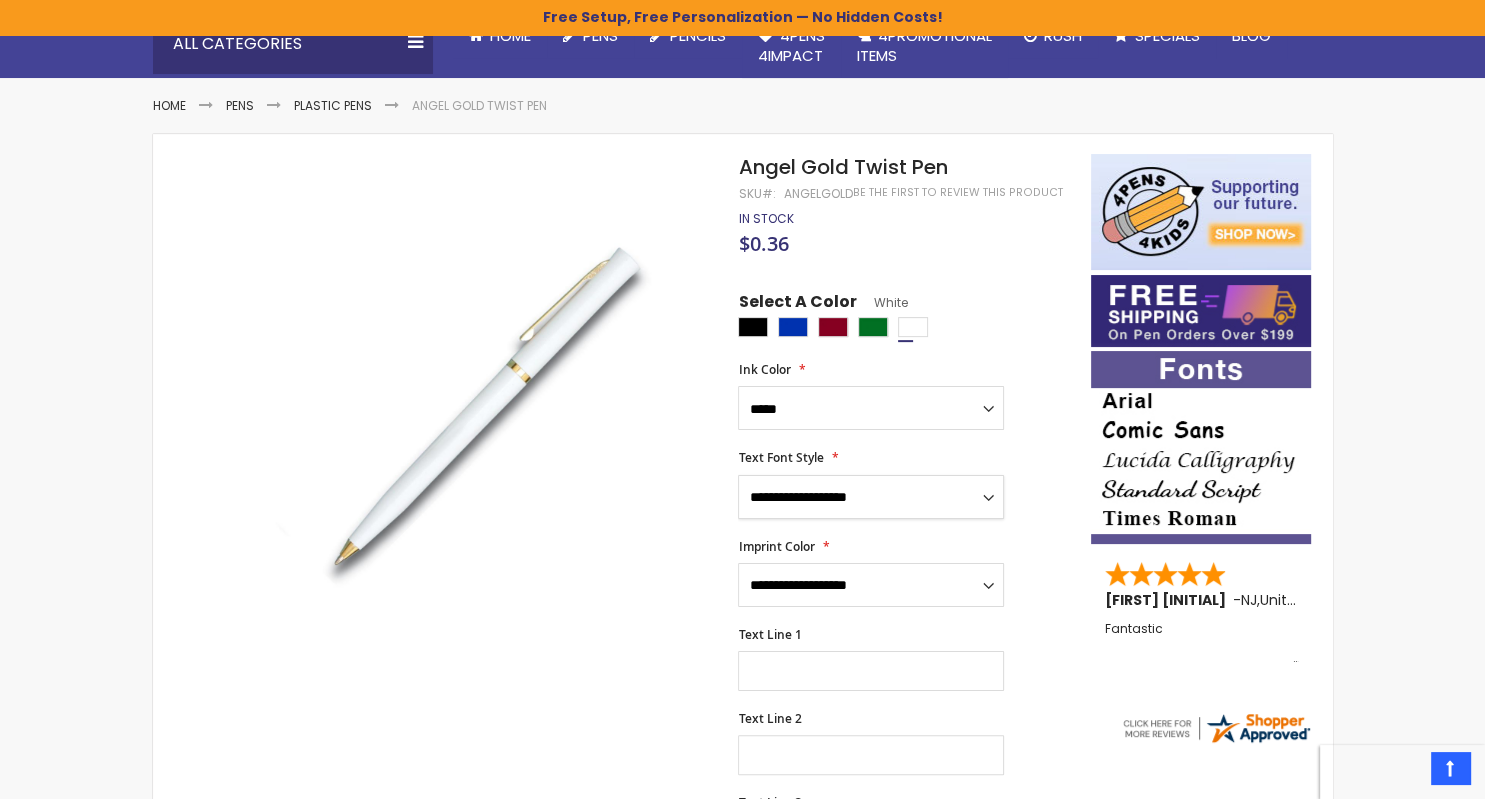 click on "**********" at bounding box center [871, 497] 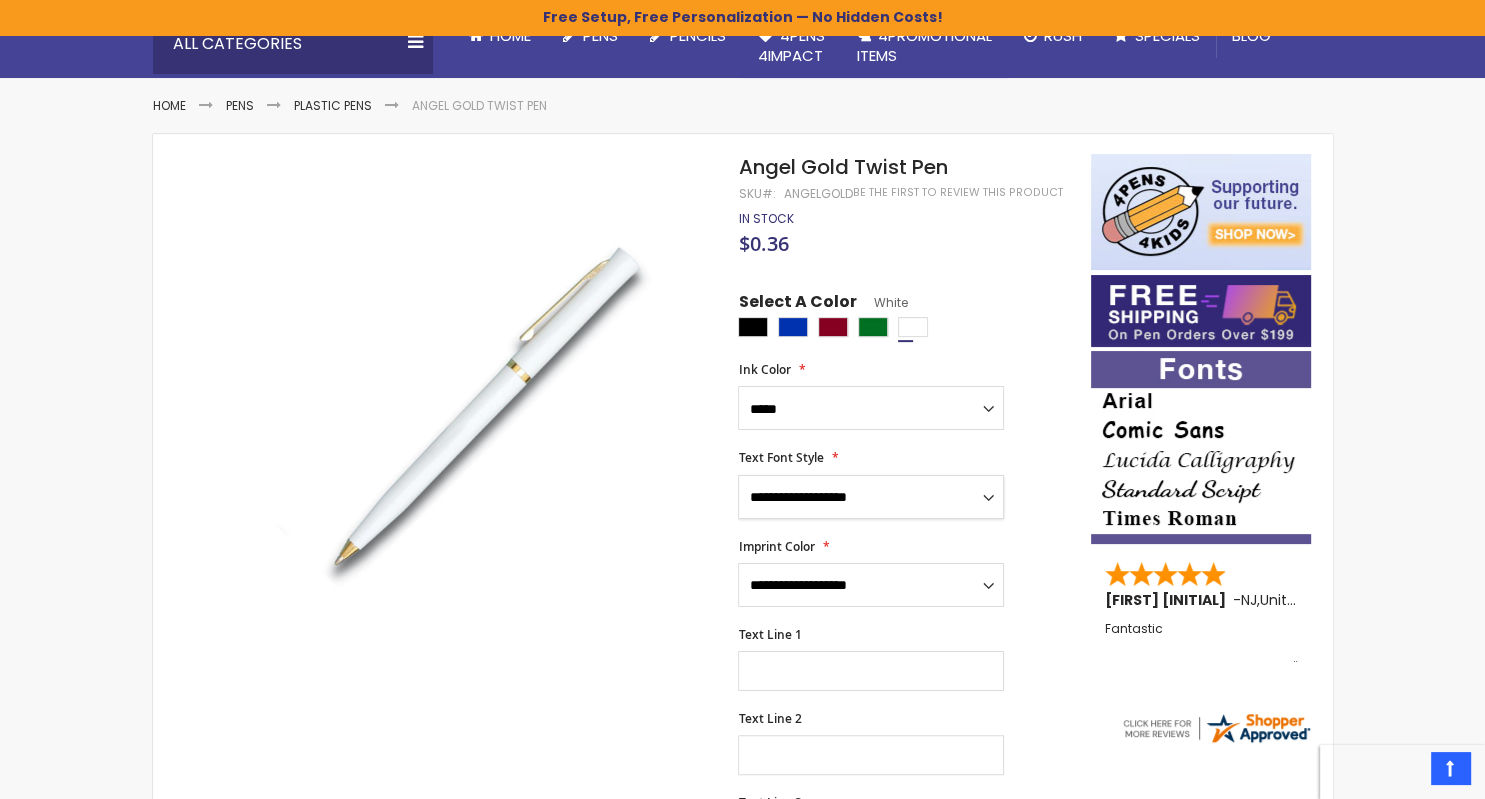 select on "***" 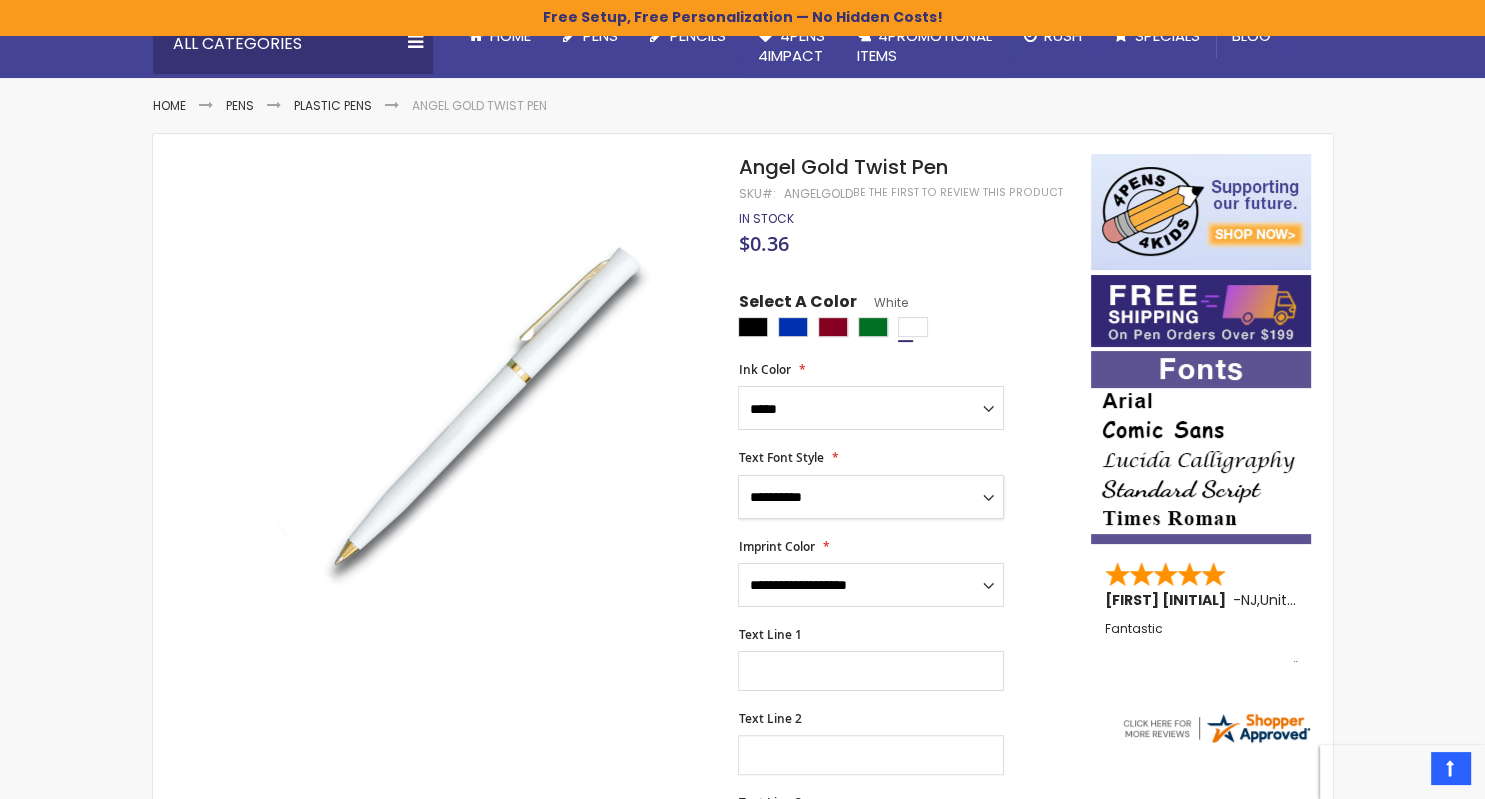 click on "**********" at bounding box center (0, 0) 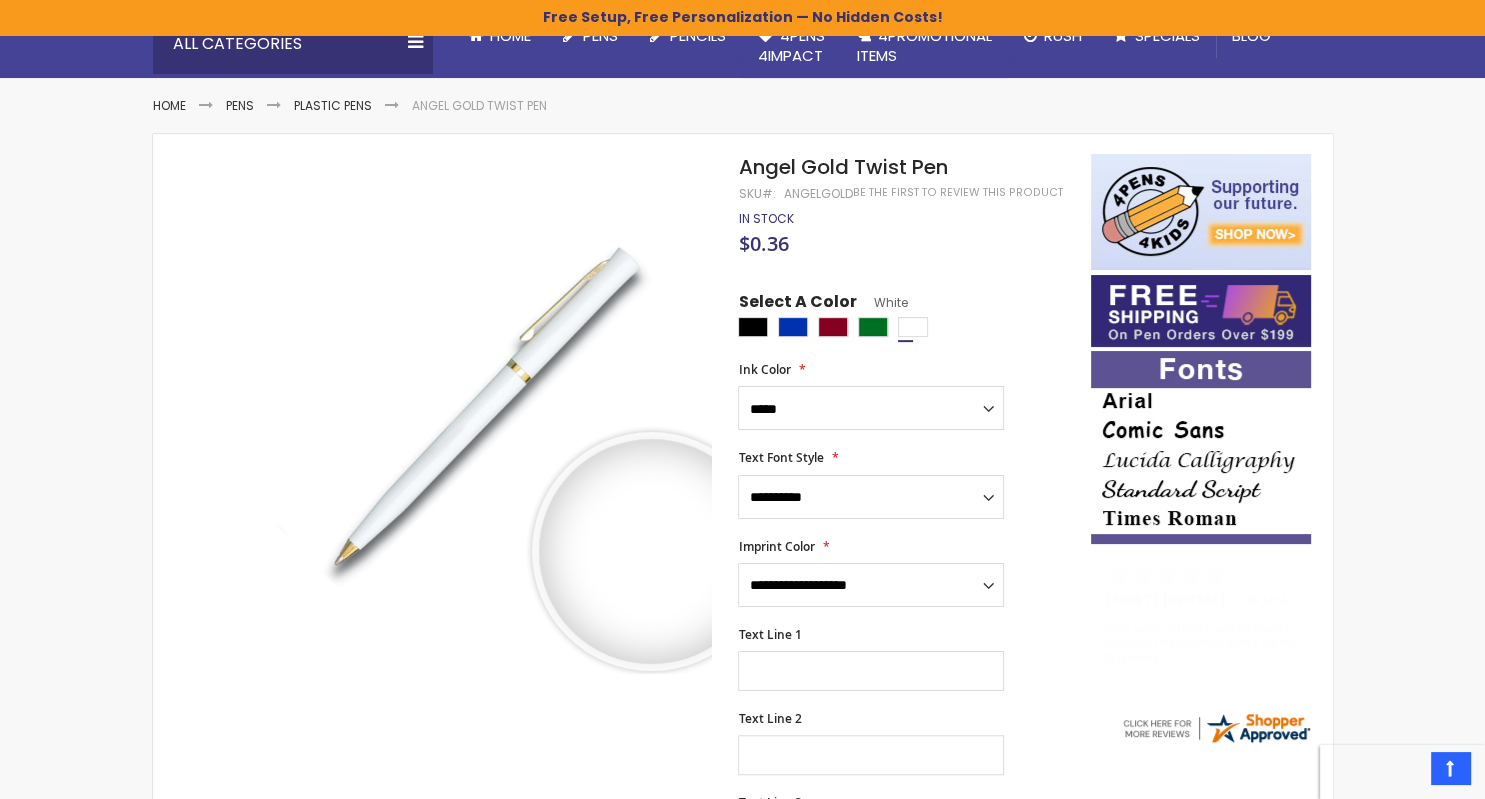 click at bounding box center (651, 551) 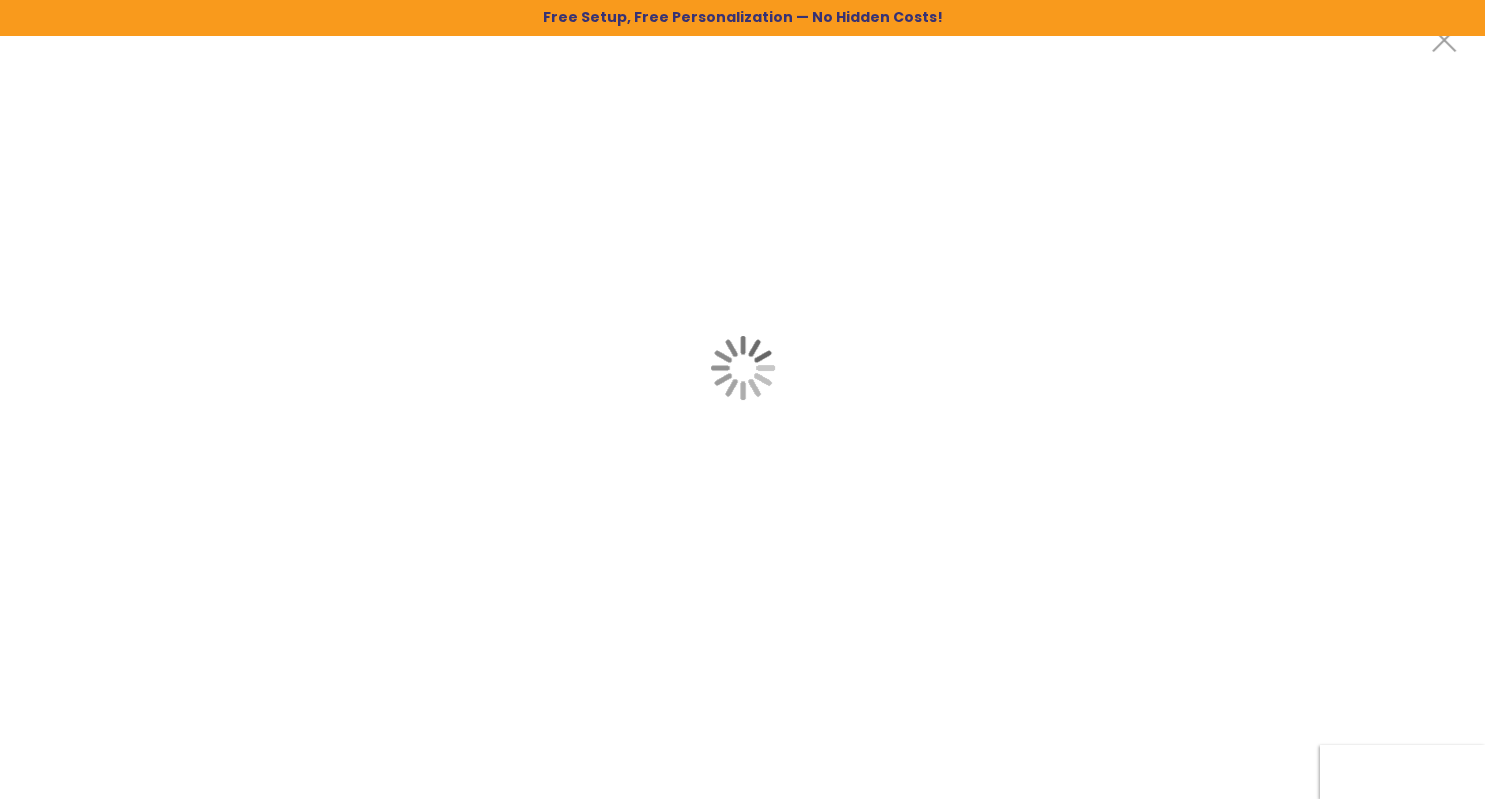 scroll, scrollTop: 0, scrollLeft: 0, axis: both 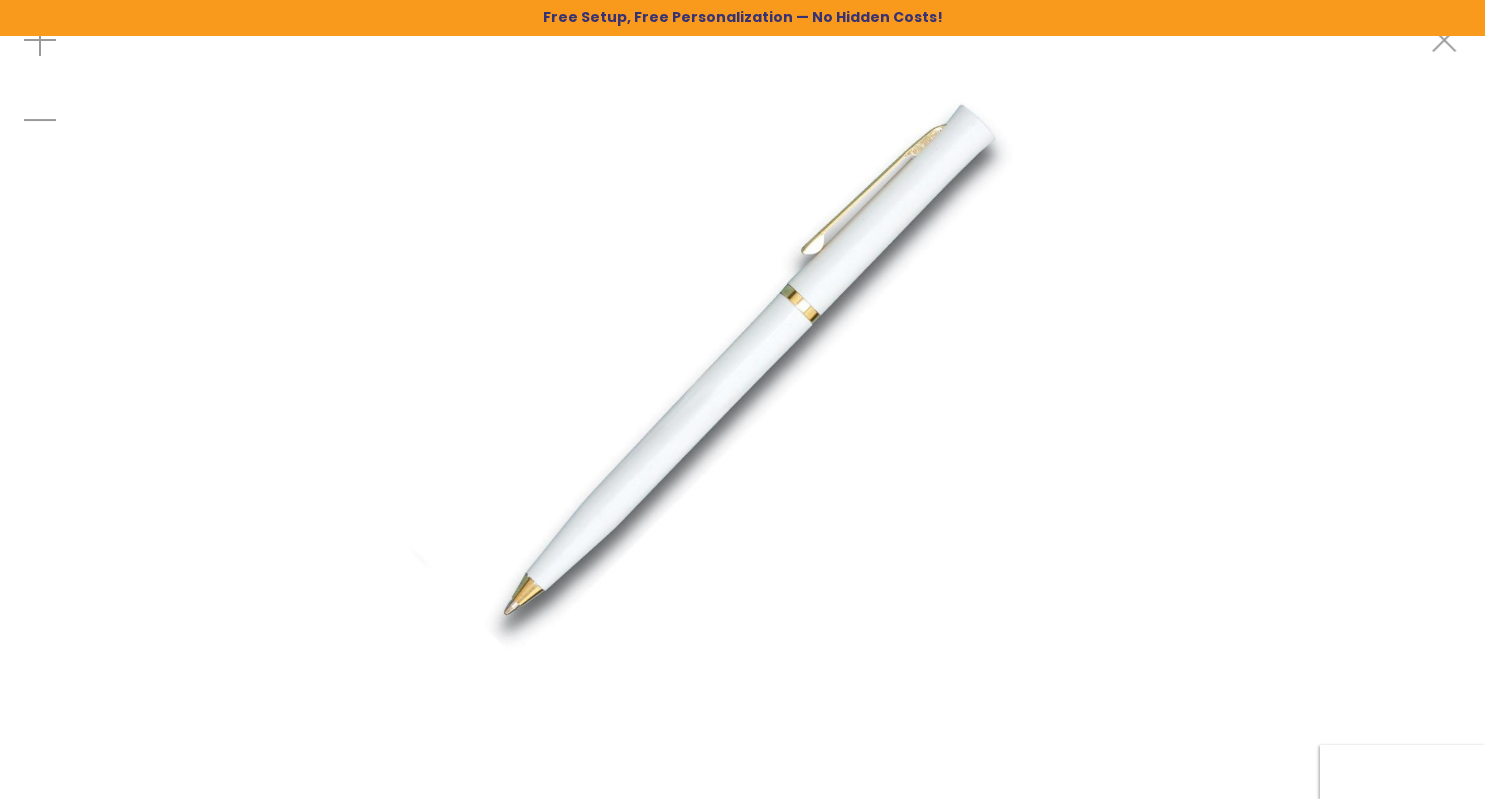 click at bounding box center (1445, 40) 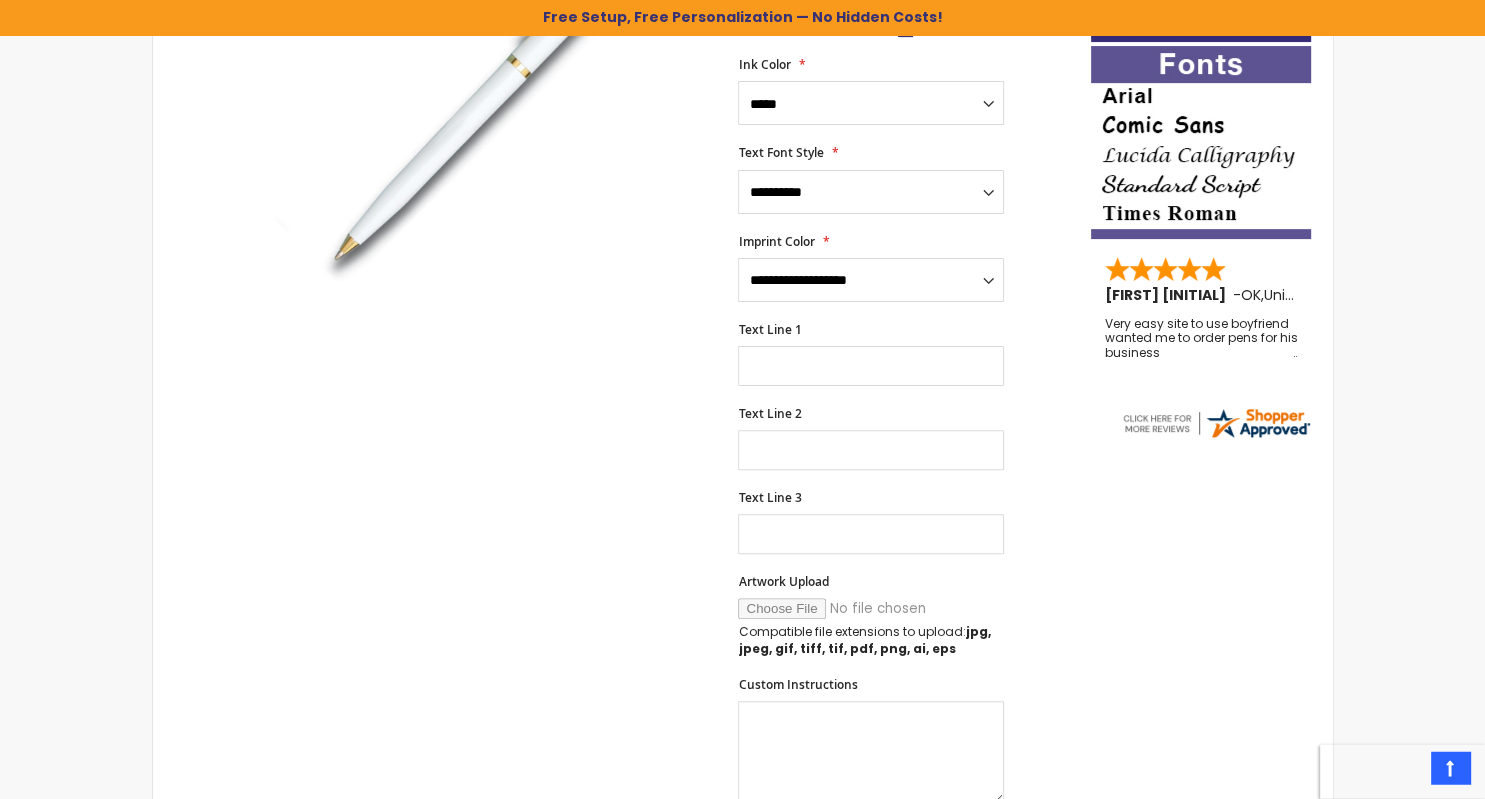 scroll, scrollTop: 633, scrollLeft: 0, axis: vertical 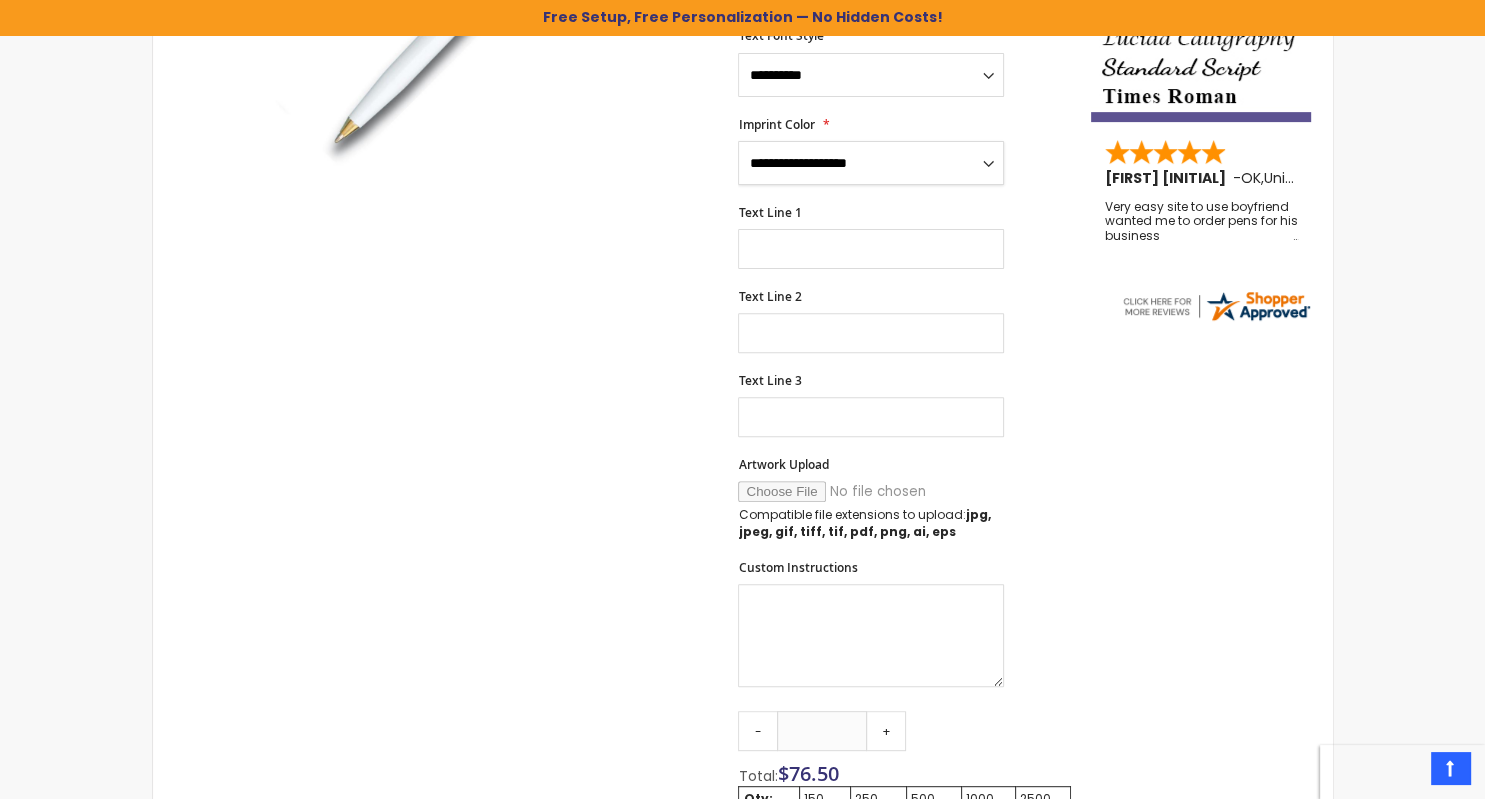 click on "**********" at bounding box center (871, 163) 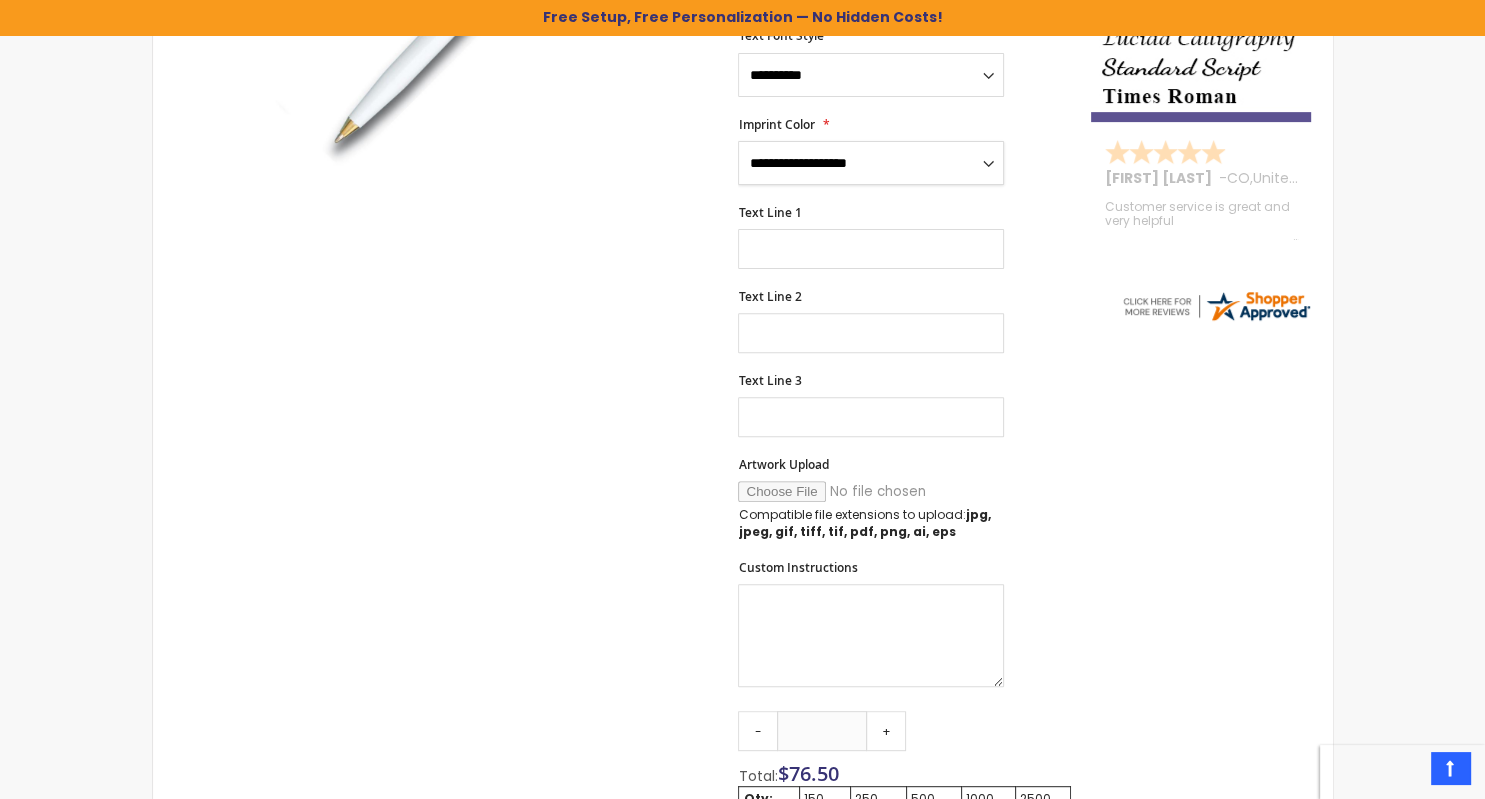 select on "***" 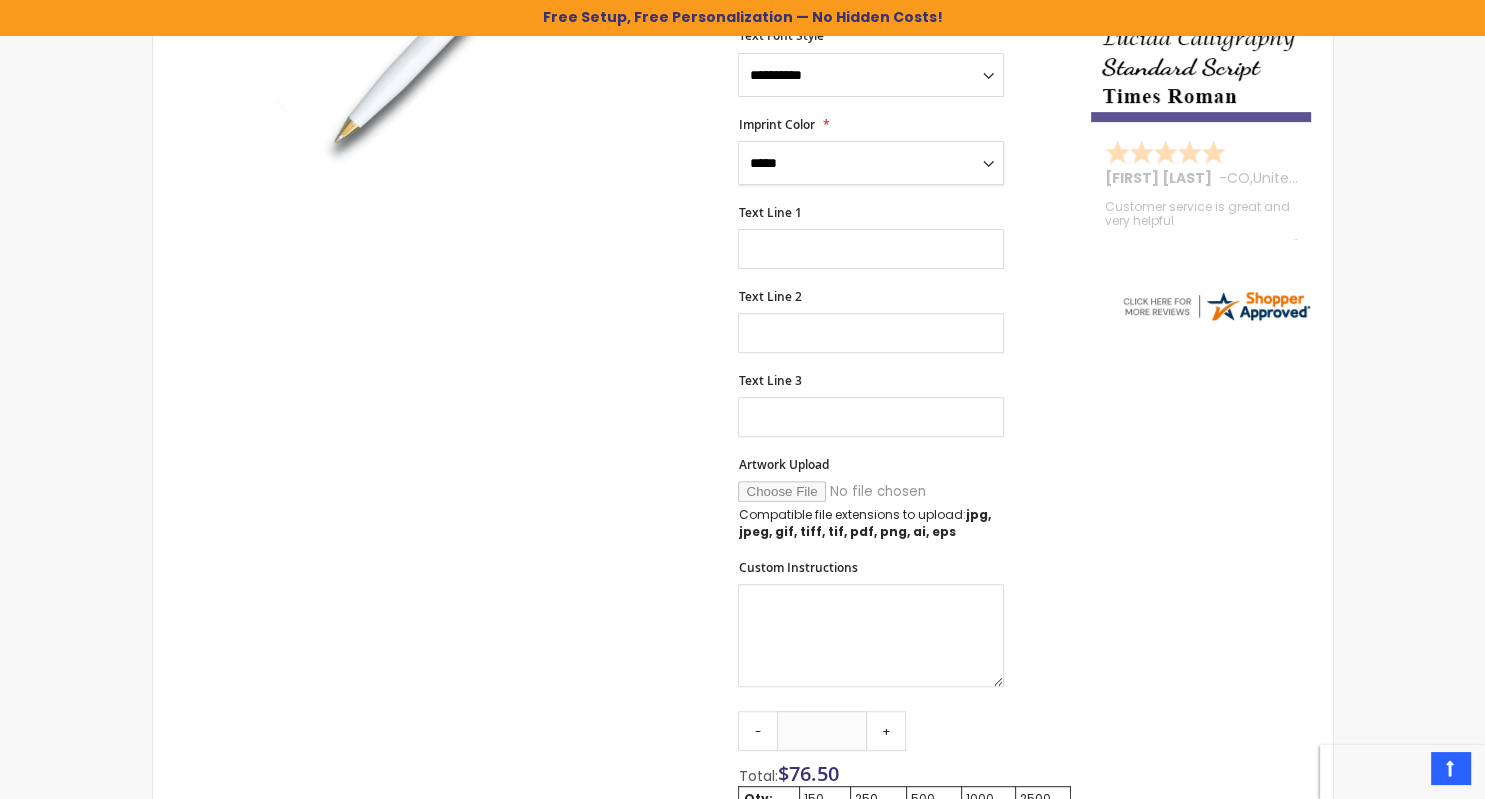 click on "****" at bounding box center [0, 0] 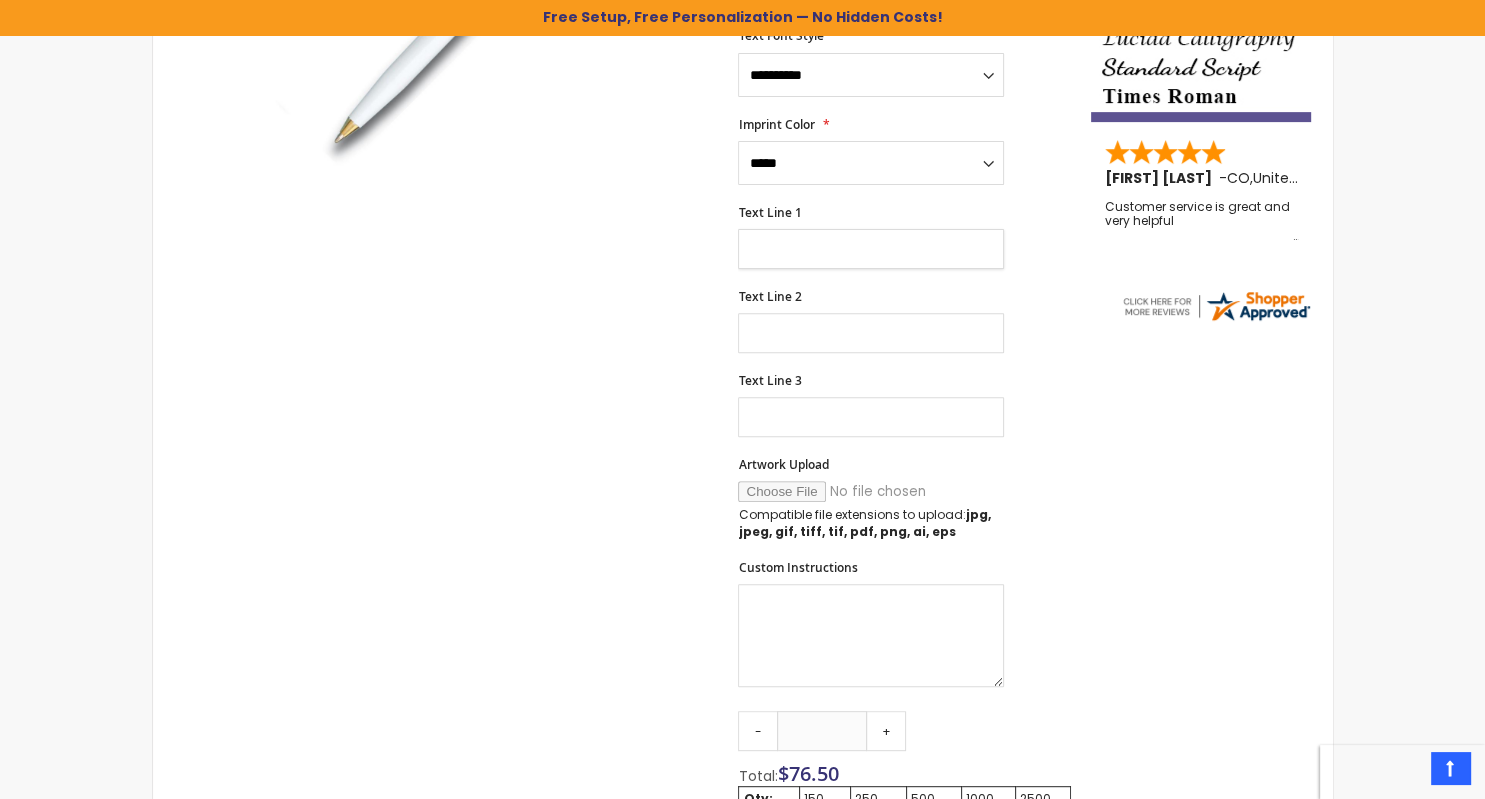 click on "Text Line 1" at bounding box center (871, 249) 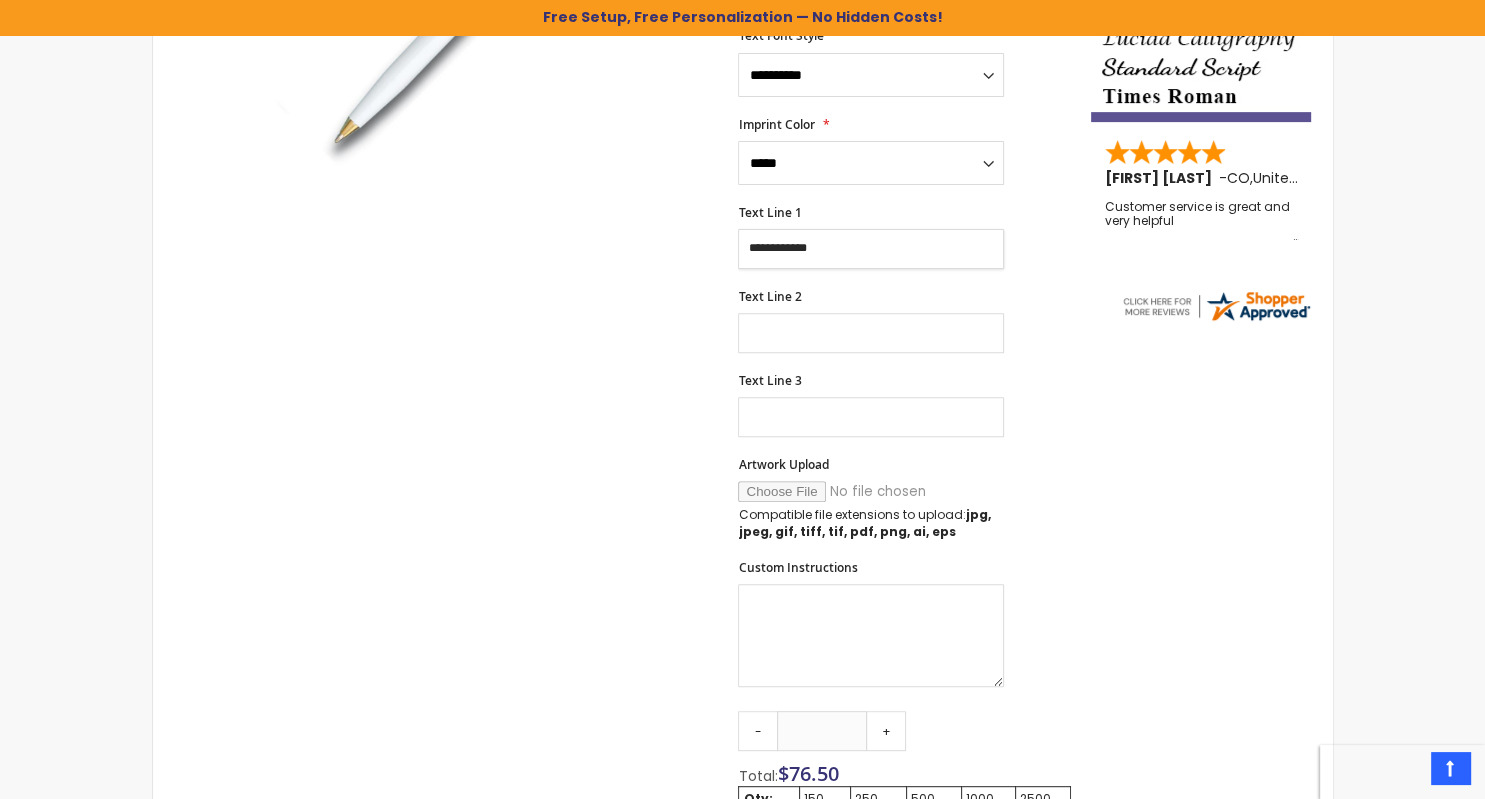 type on "**********" 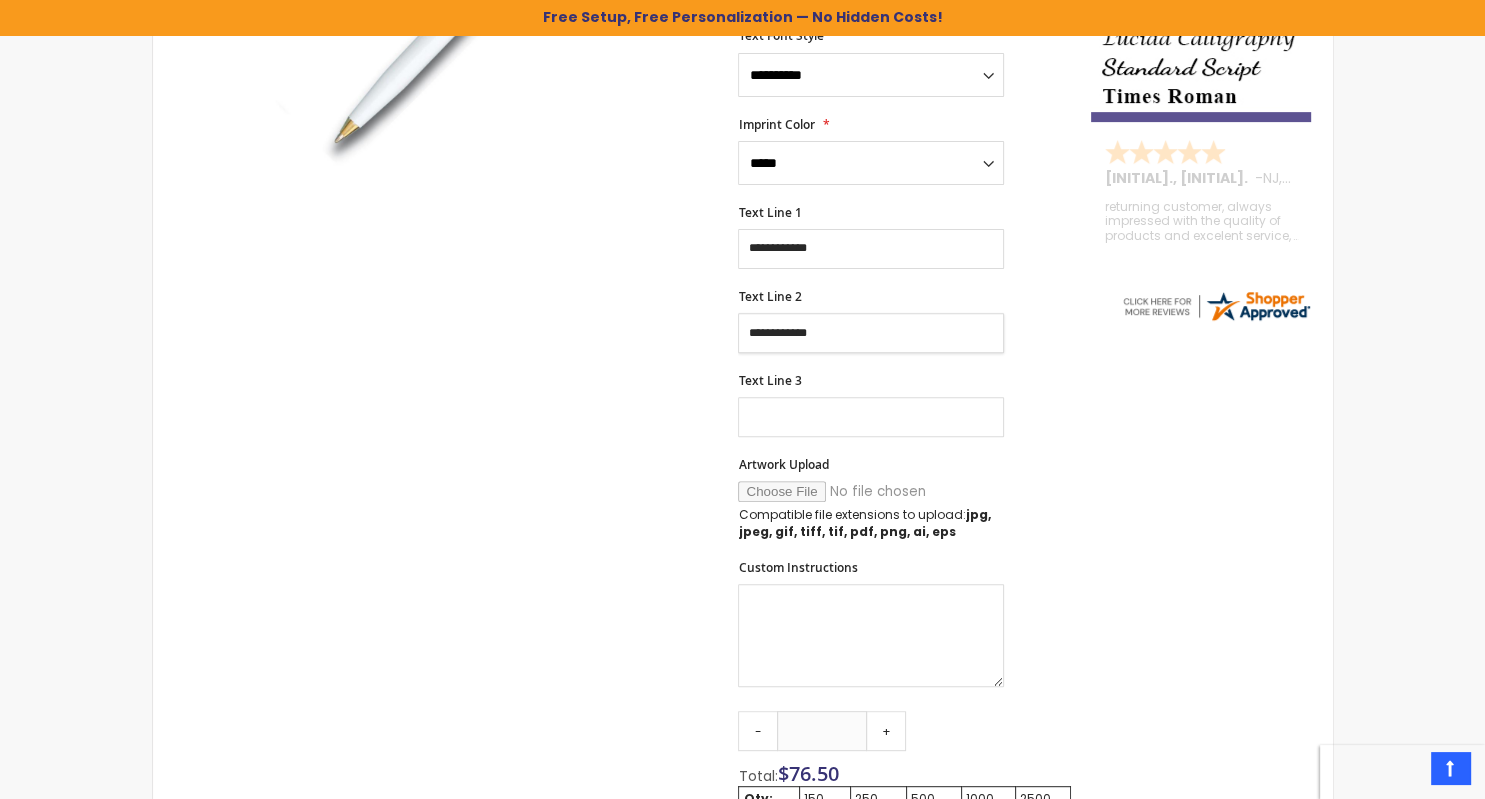 type on "**********" 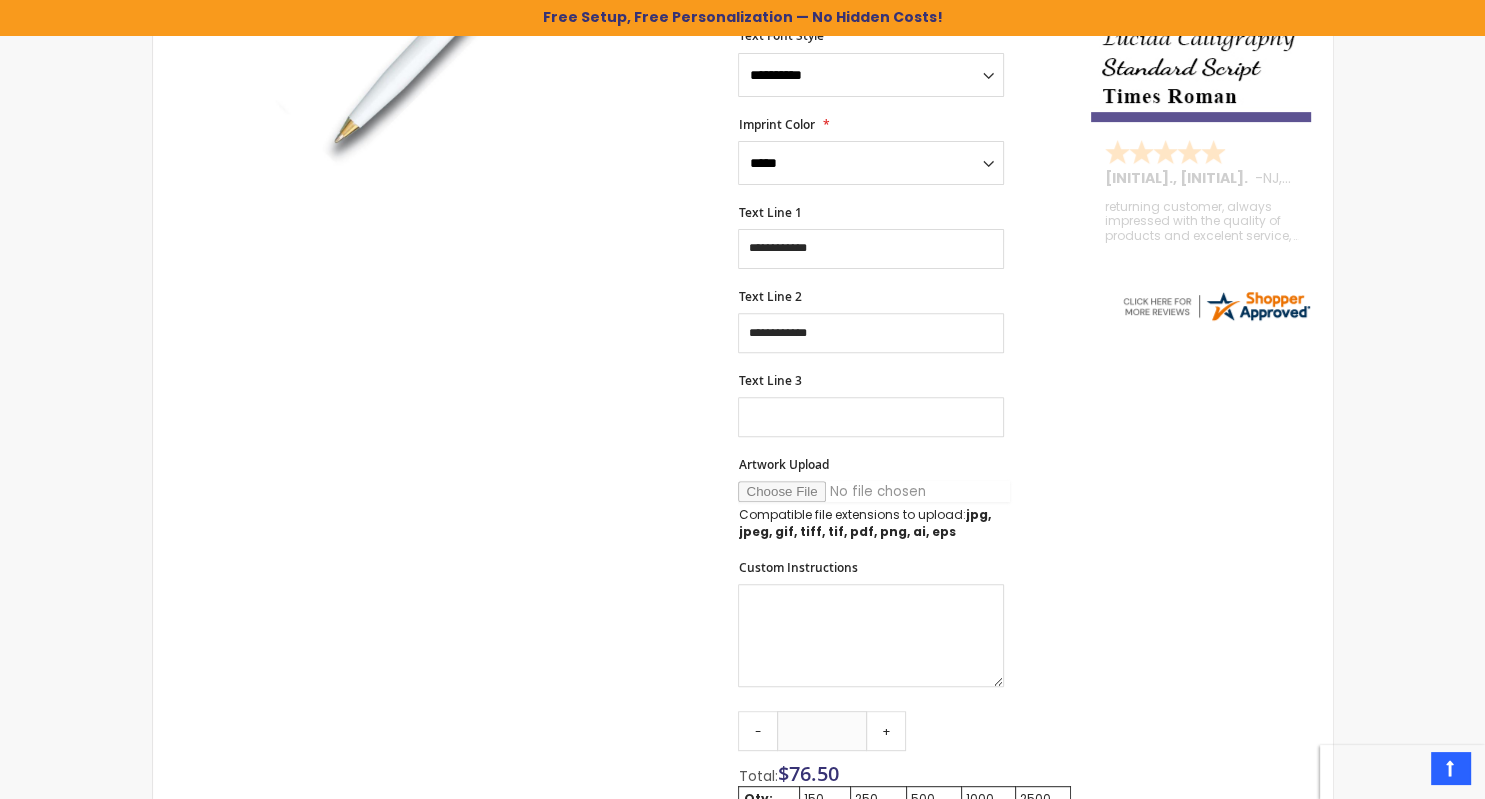 click on "Artwork Upload" at bounding box center [874, 491] 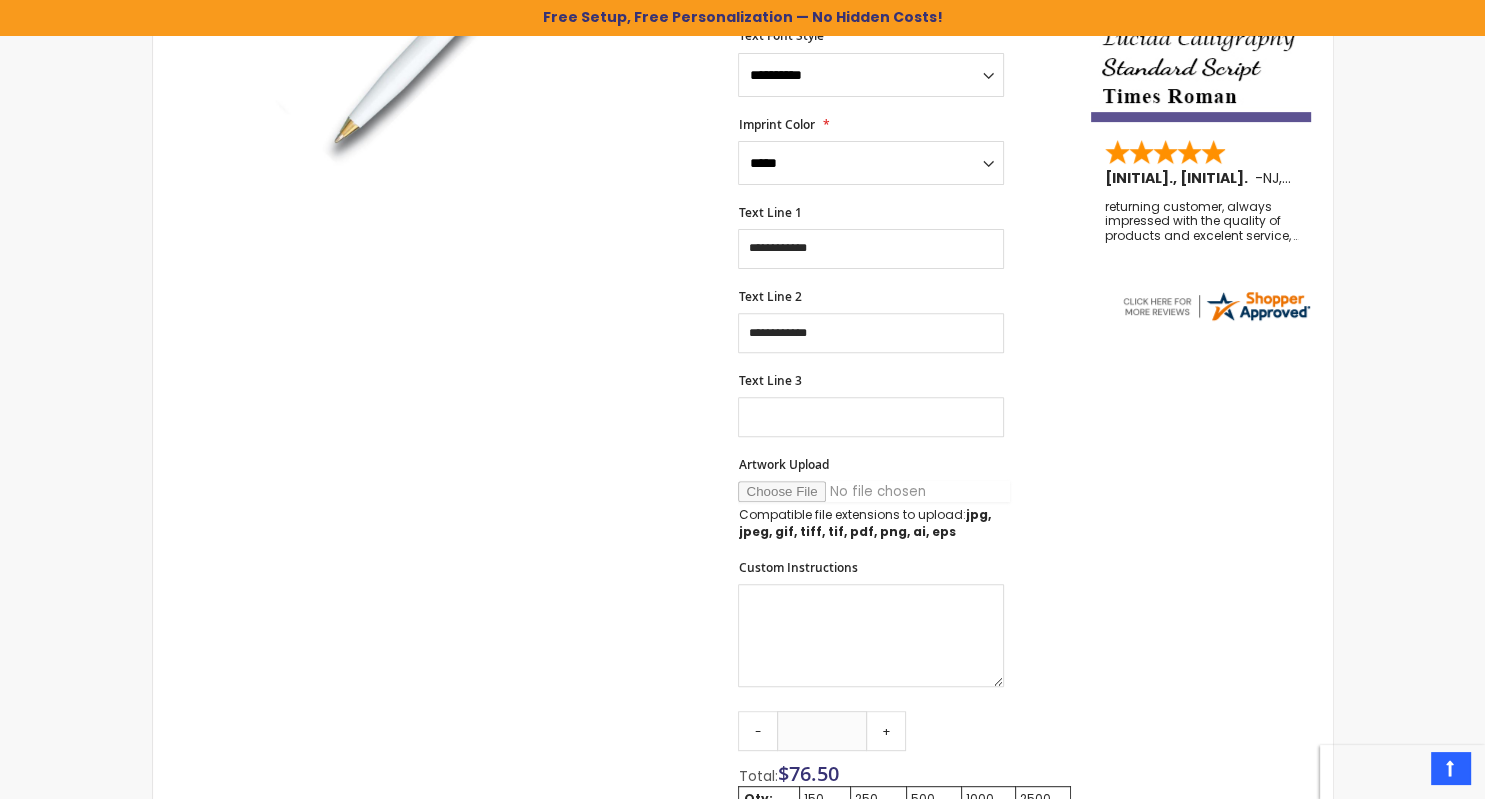 type on "**********" 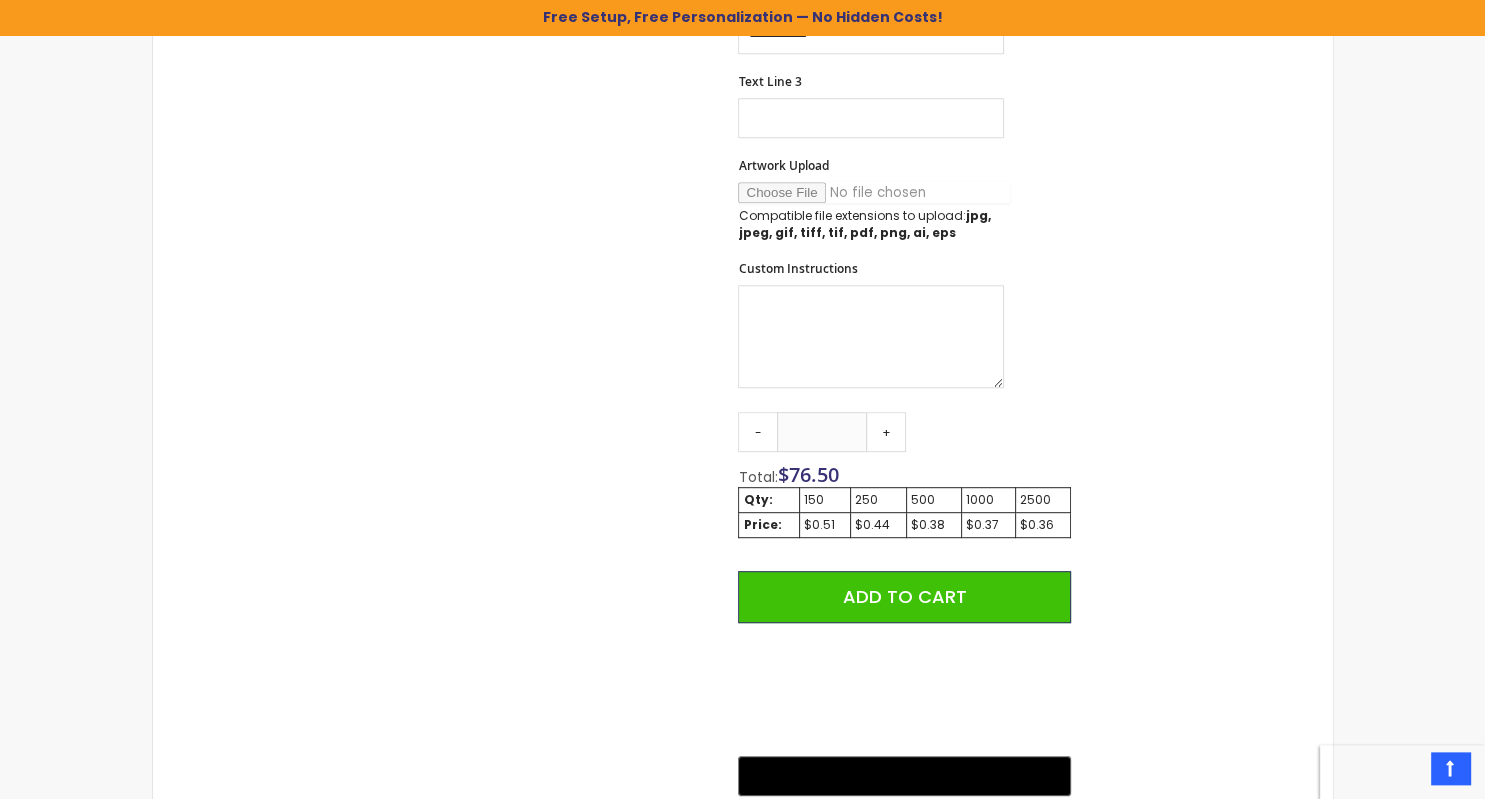 scroll, scrollTop: 950, scrollLeft: 0, axis: vertical 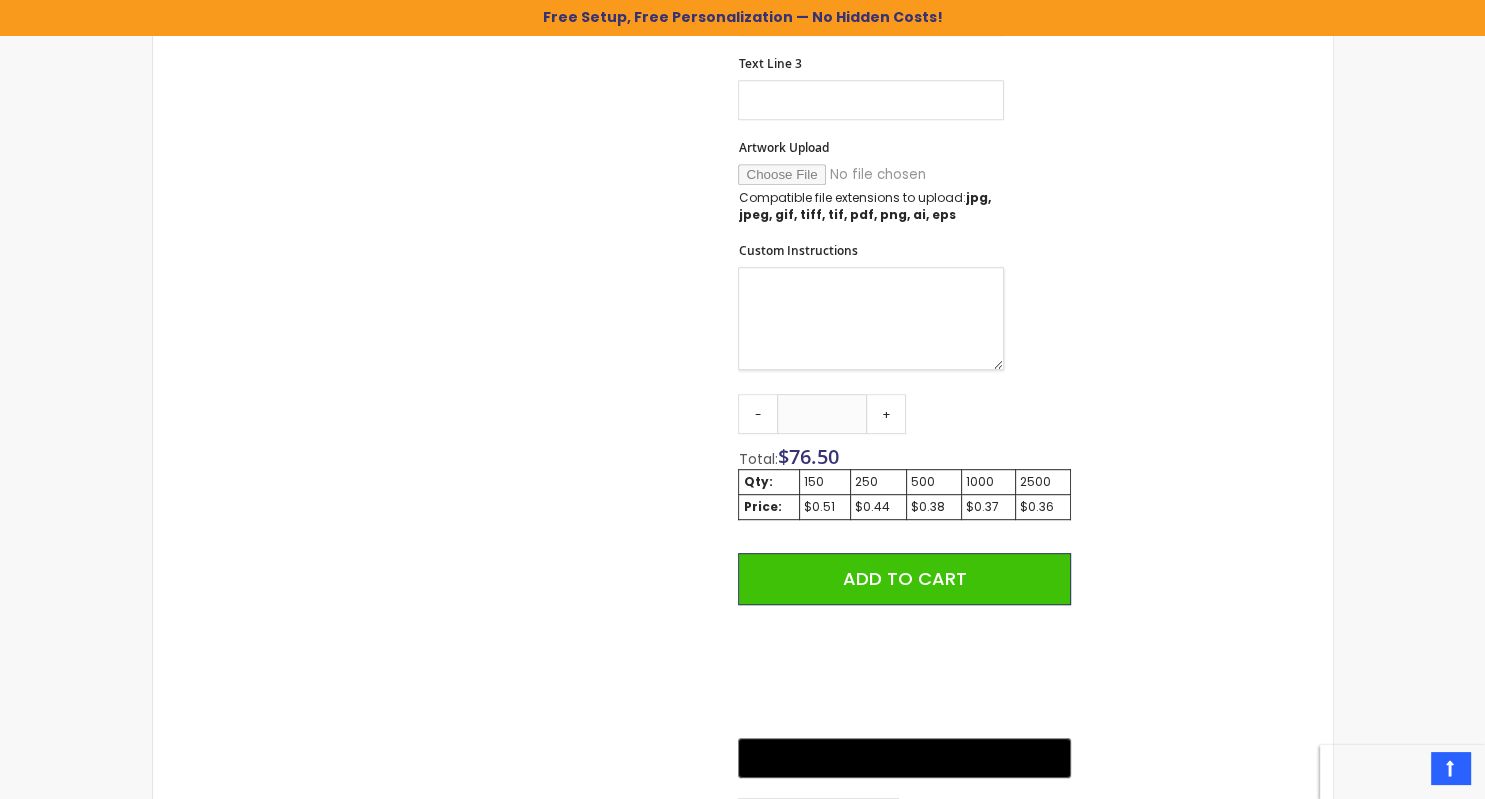 click on "Custom Instructions" at bounding box center [871, 318] 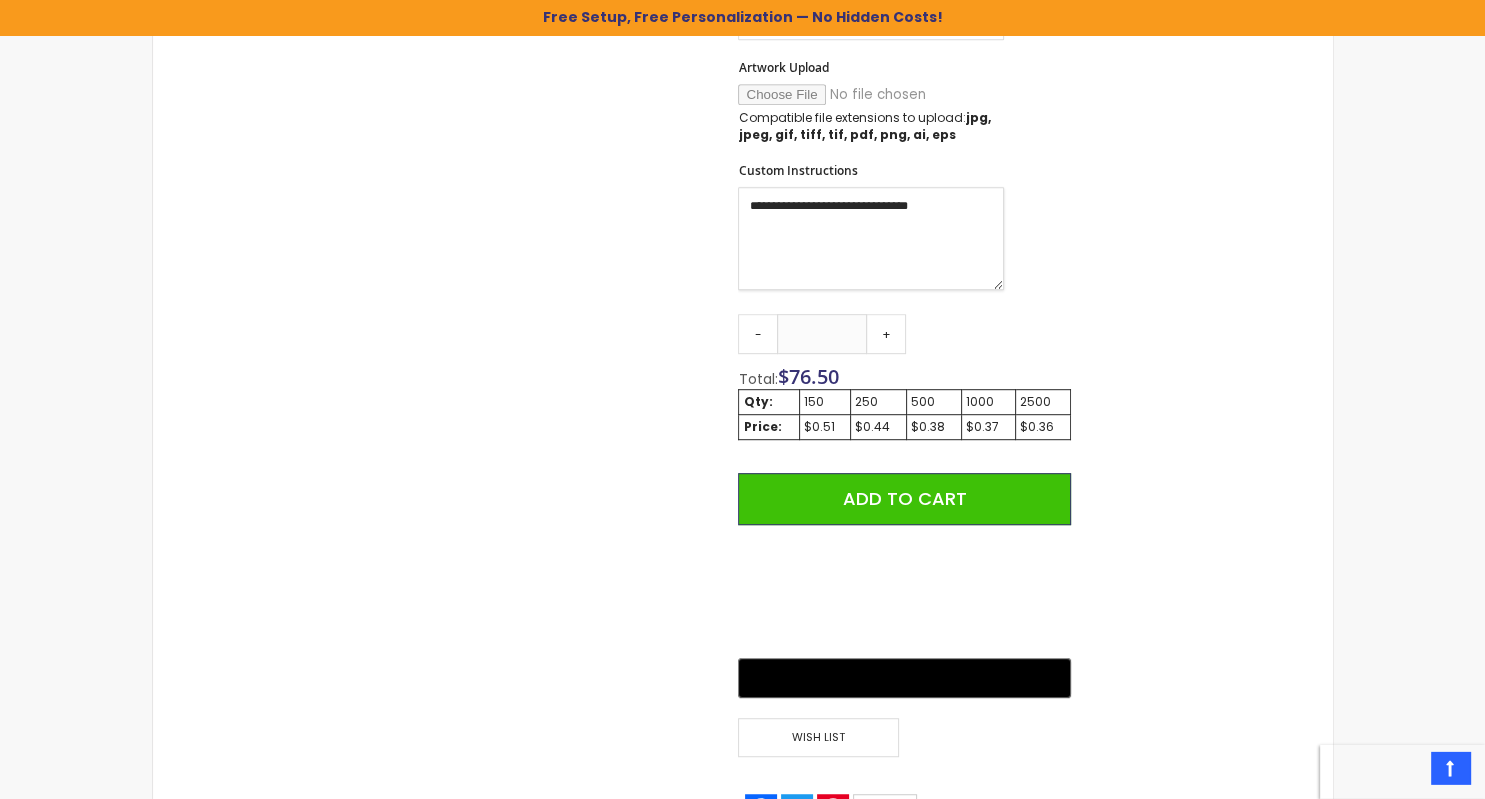 scroll, scrollTop: 1056, scrollLeft: 0, axis: vertical 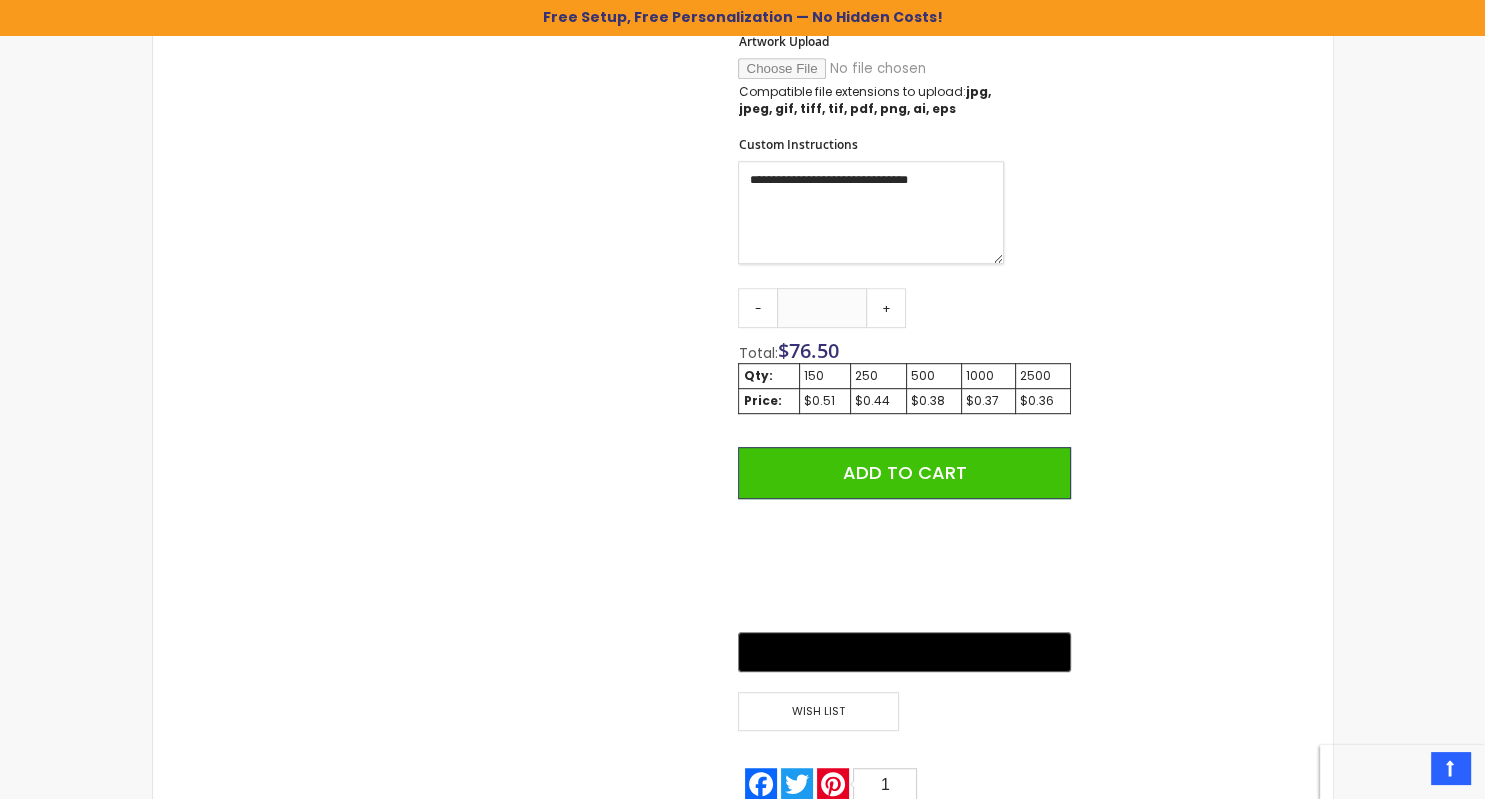 type on "**********" 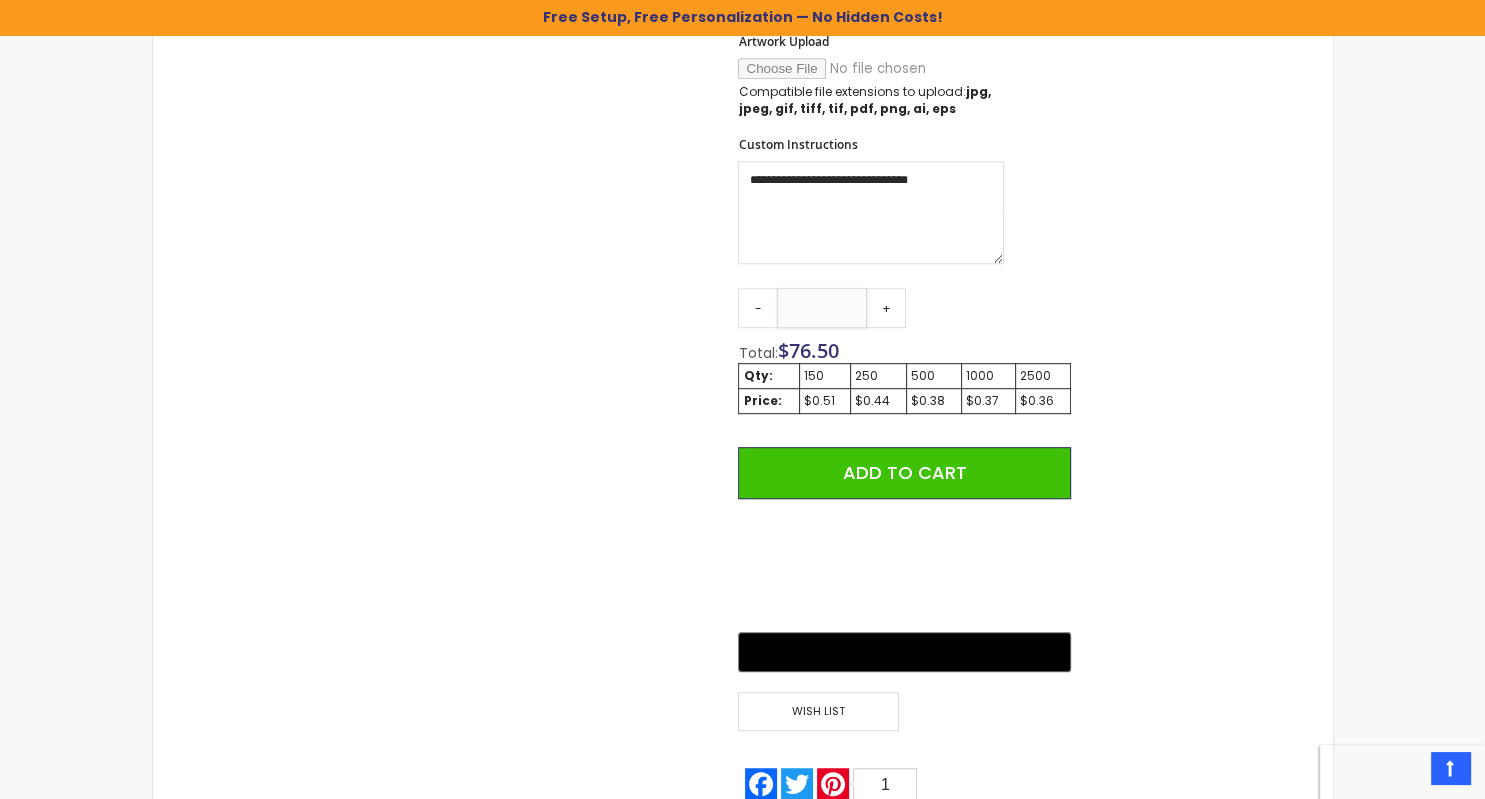 drag, startPoint x: 840, startPoint y: 303, endPoint x: 793, endPoint y: 304, distance: 47.010635 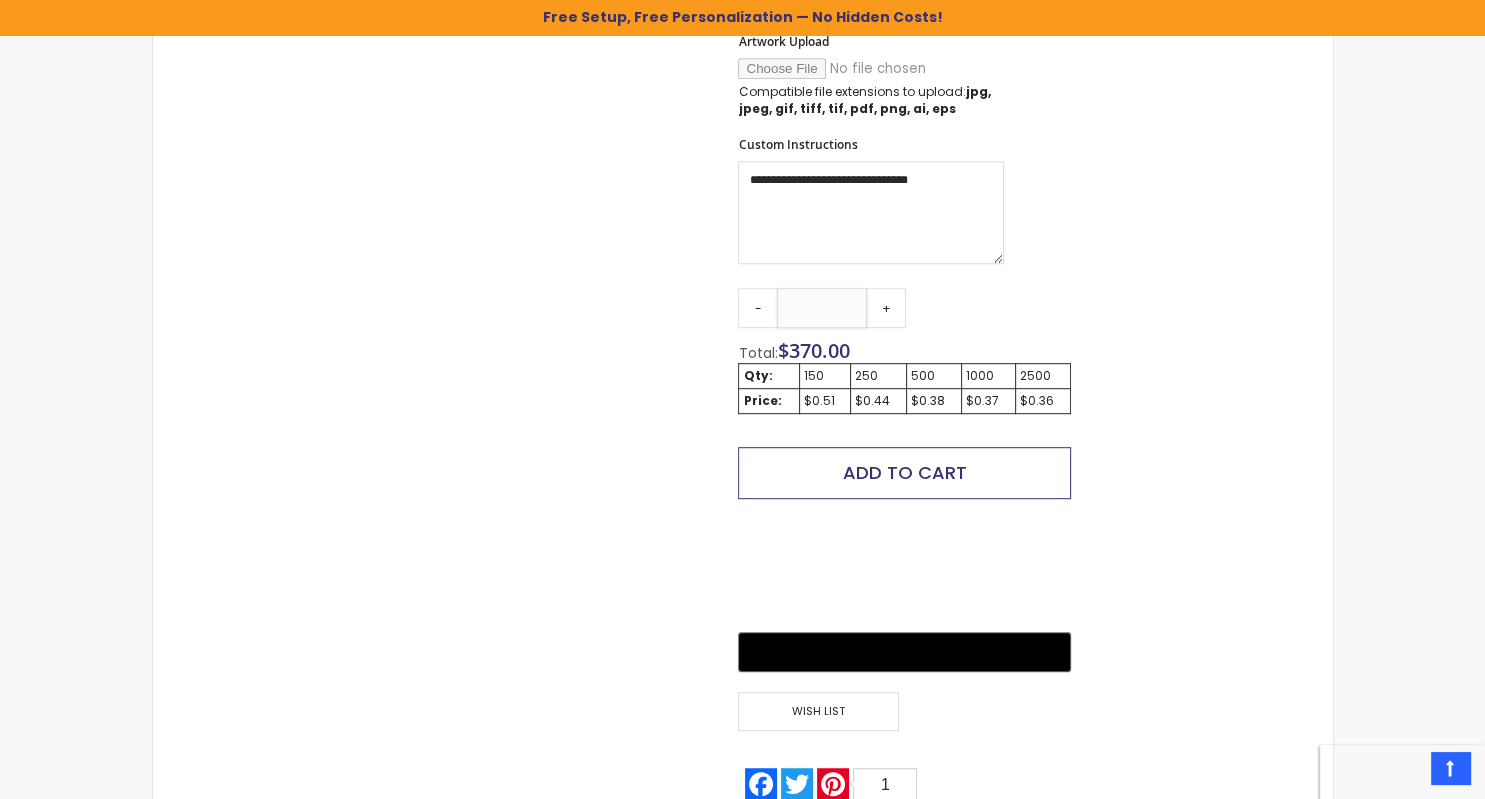 type on "****" 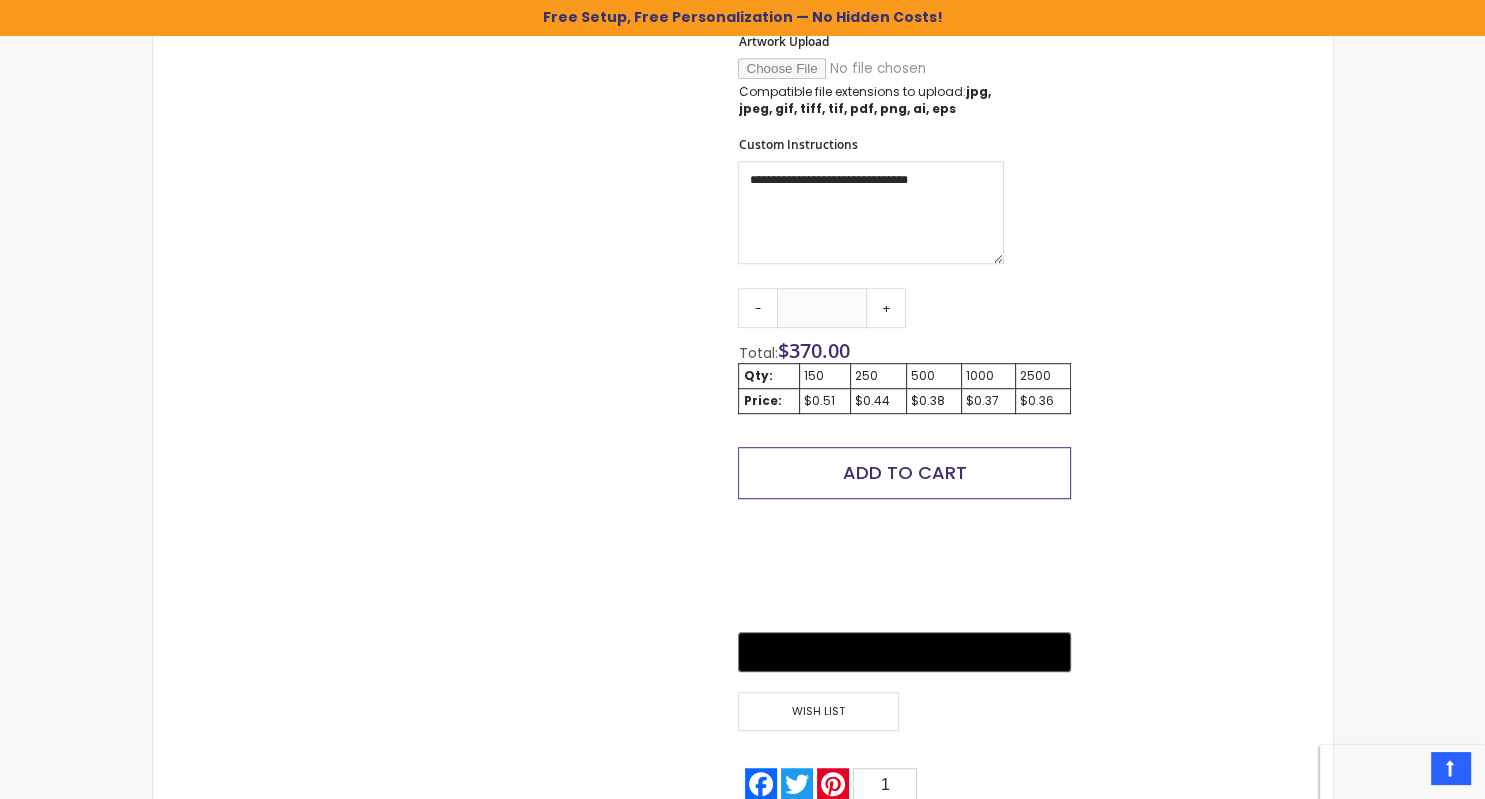 click on "Add to Cart" at bounding box center [905, 472] 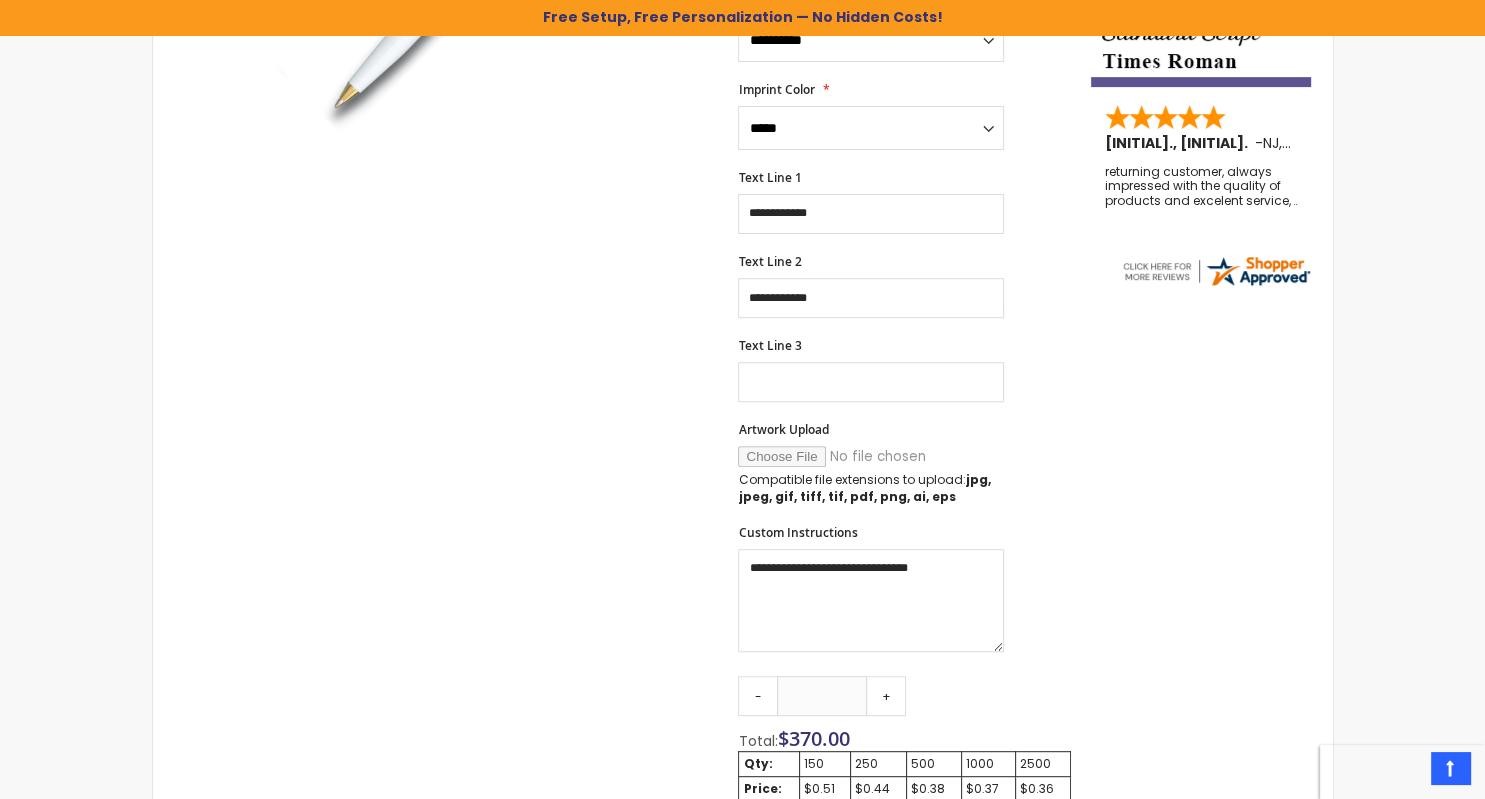 scroll, scrollTop: 480, scrollLeft: 0, axis: vertical 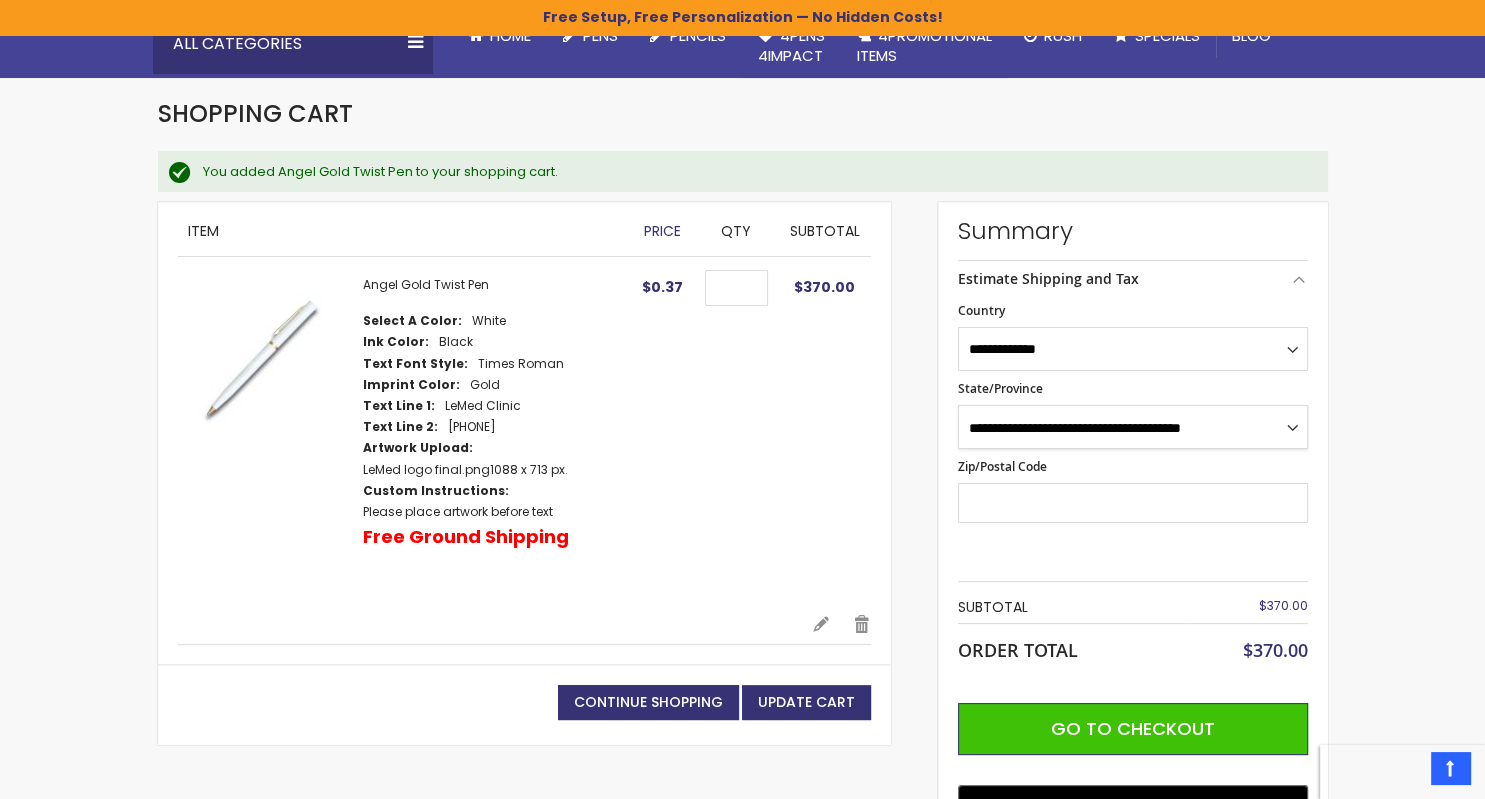click on "**********" at bounding box center (1133, 427) 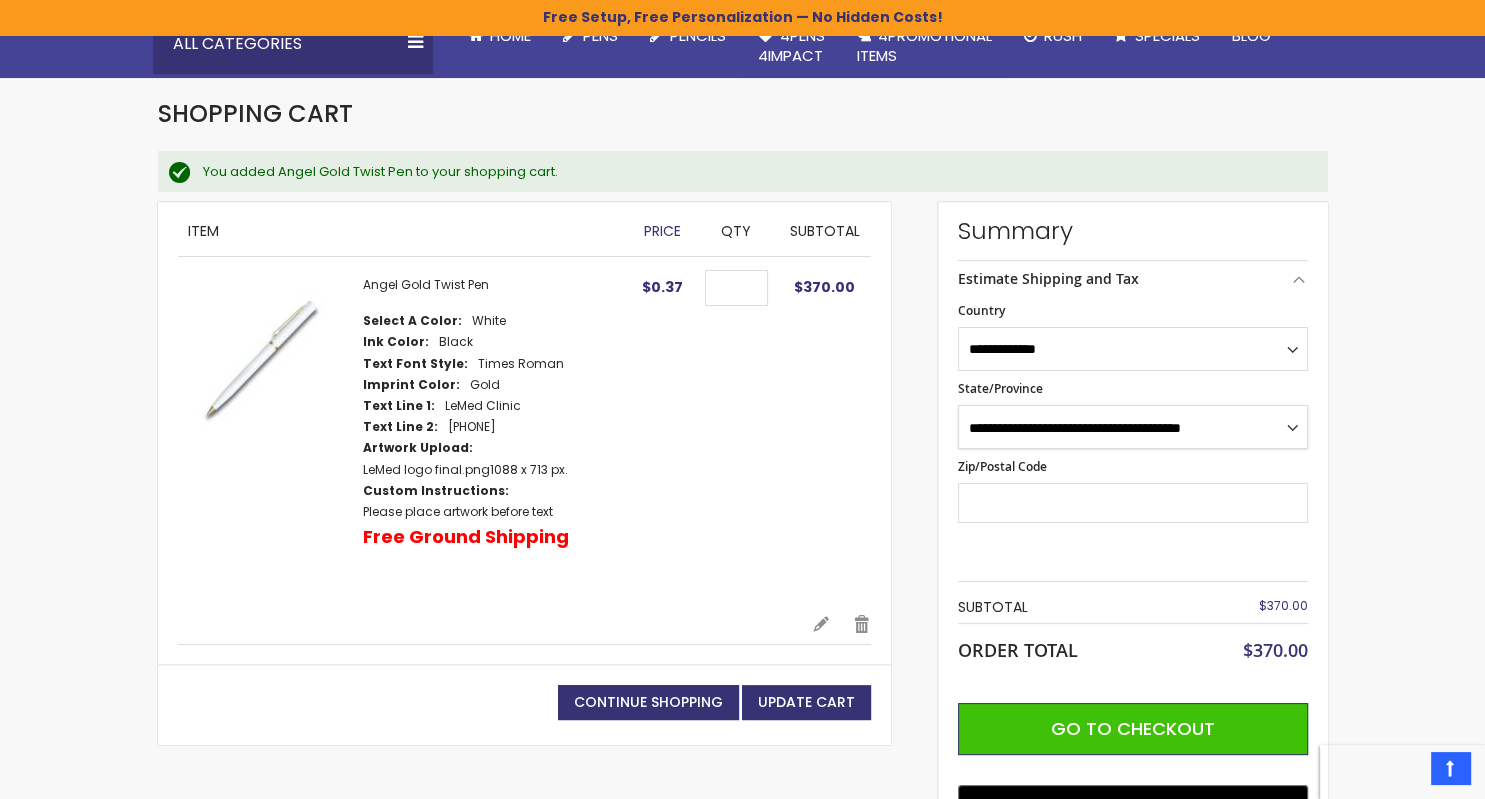 select on "**" 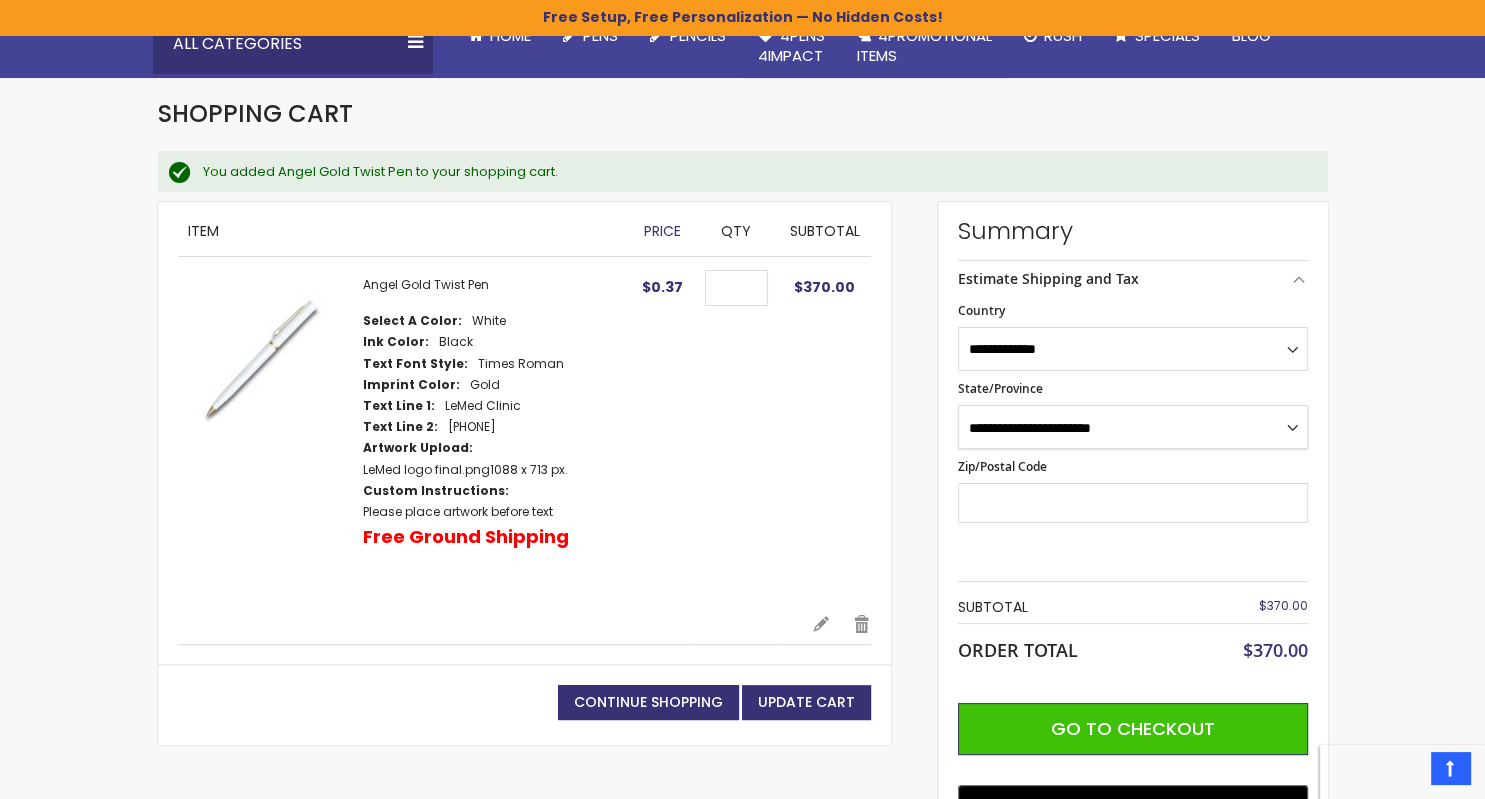 click on "*****" at bounding box center [0, 0] 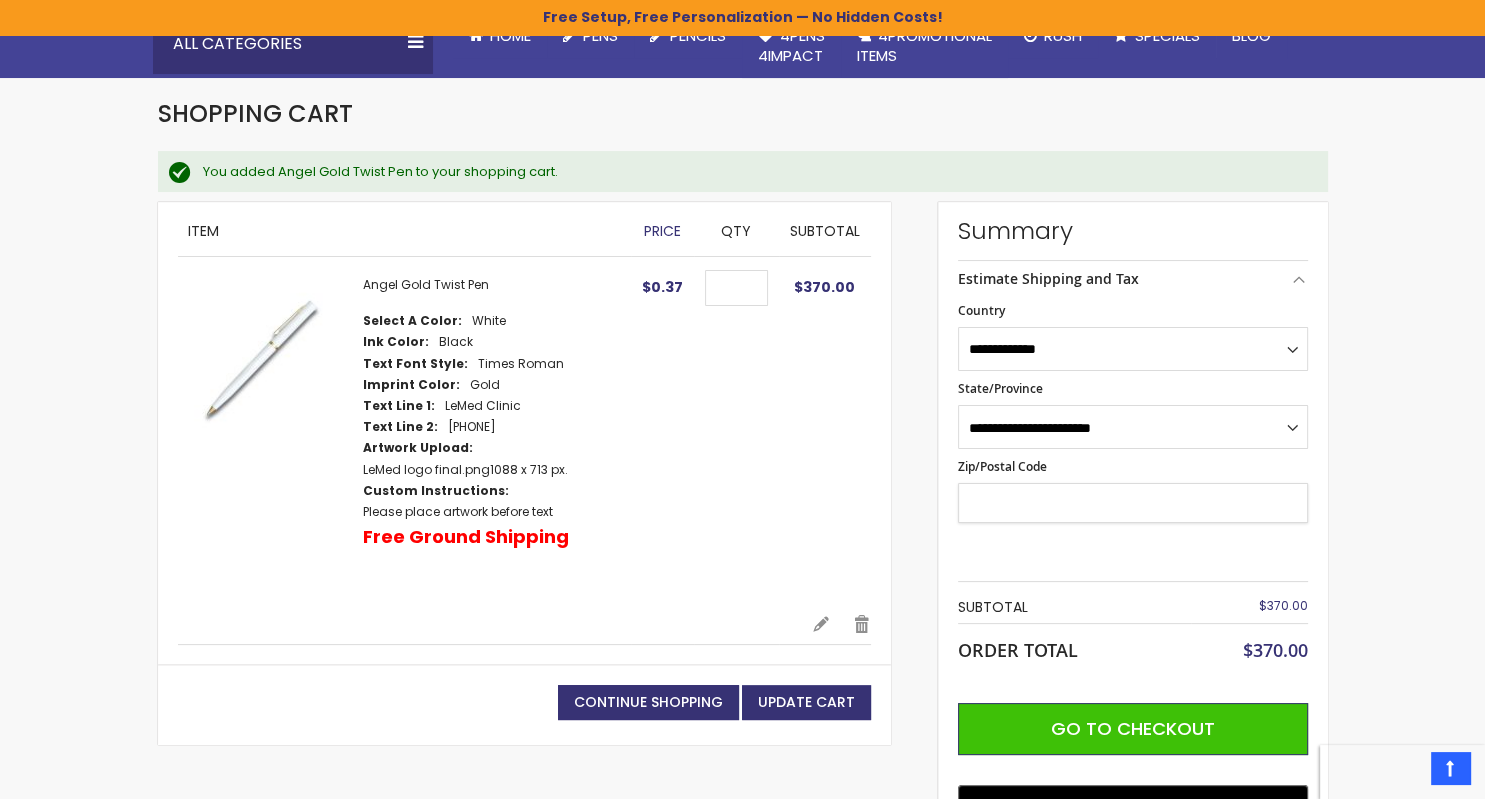 click on "Zip/Postal Code" at bounding box center (1133, 503) 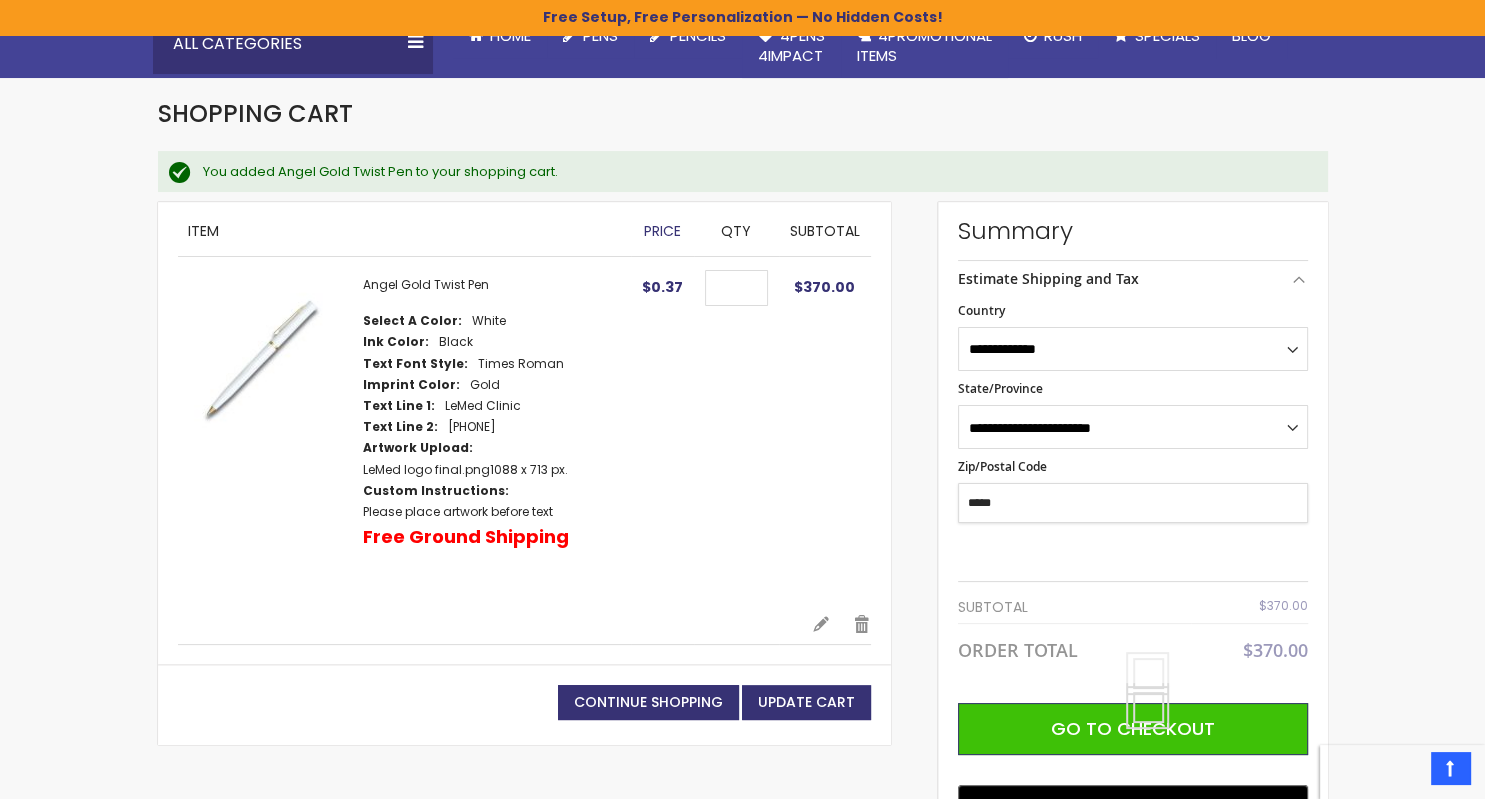 type on "*****" 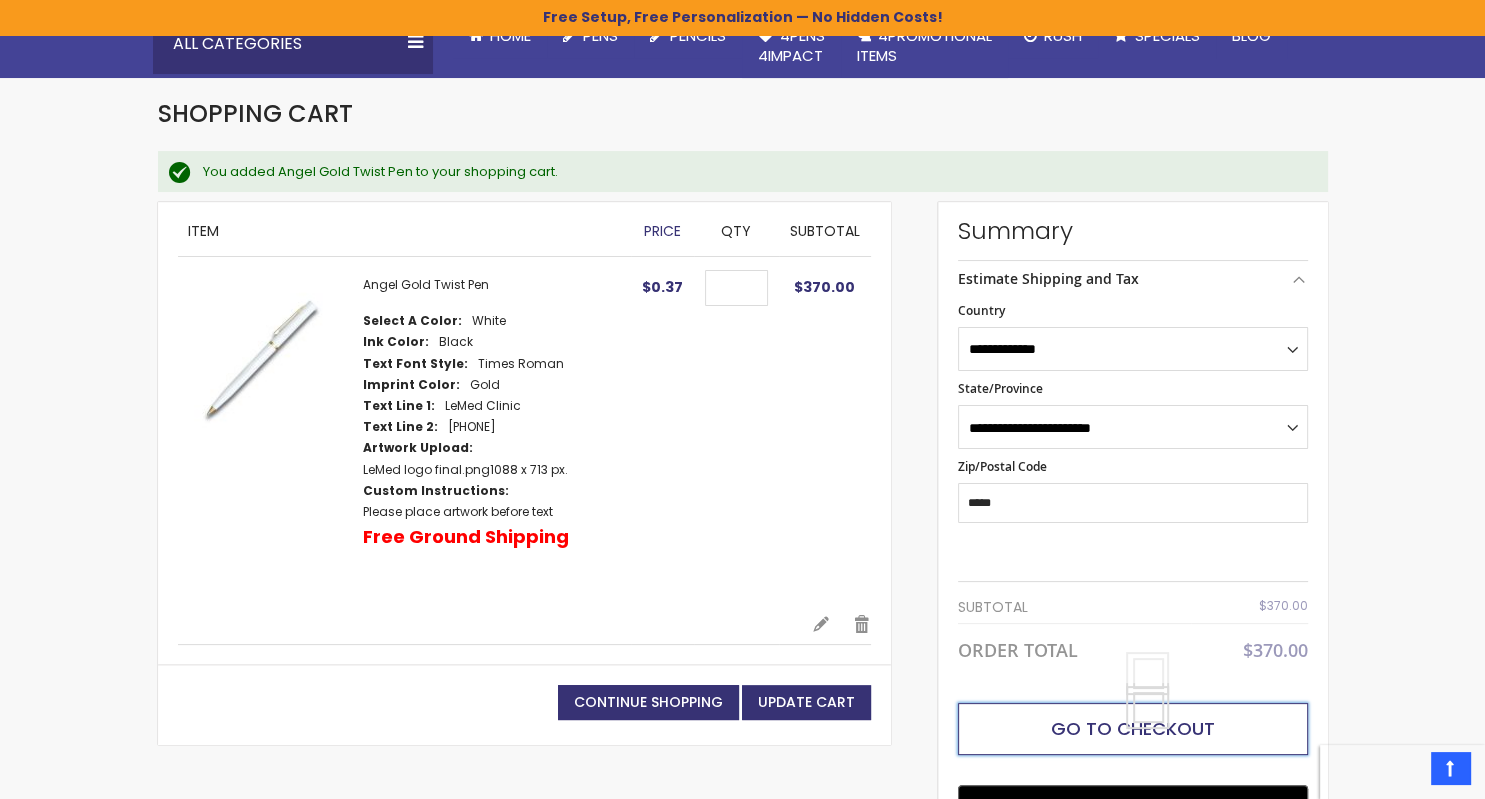 type 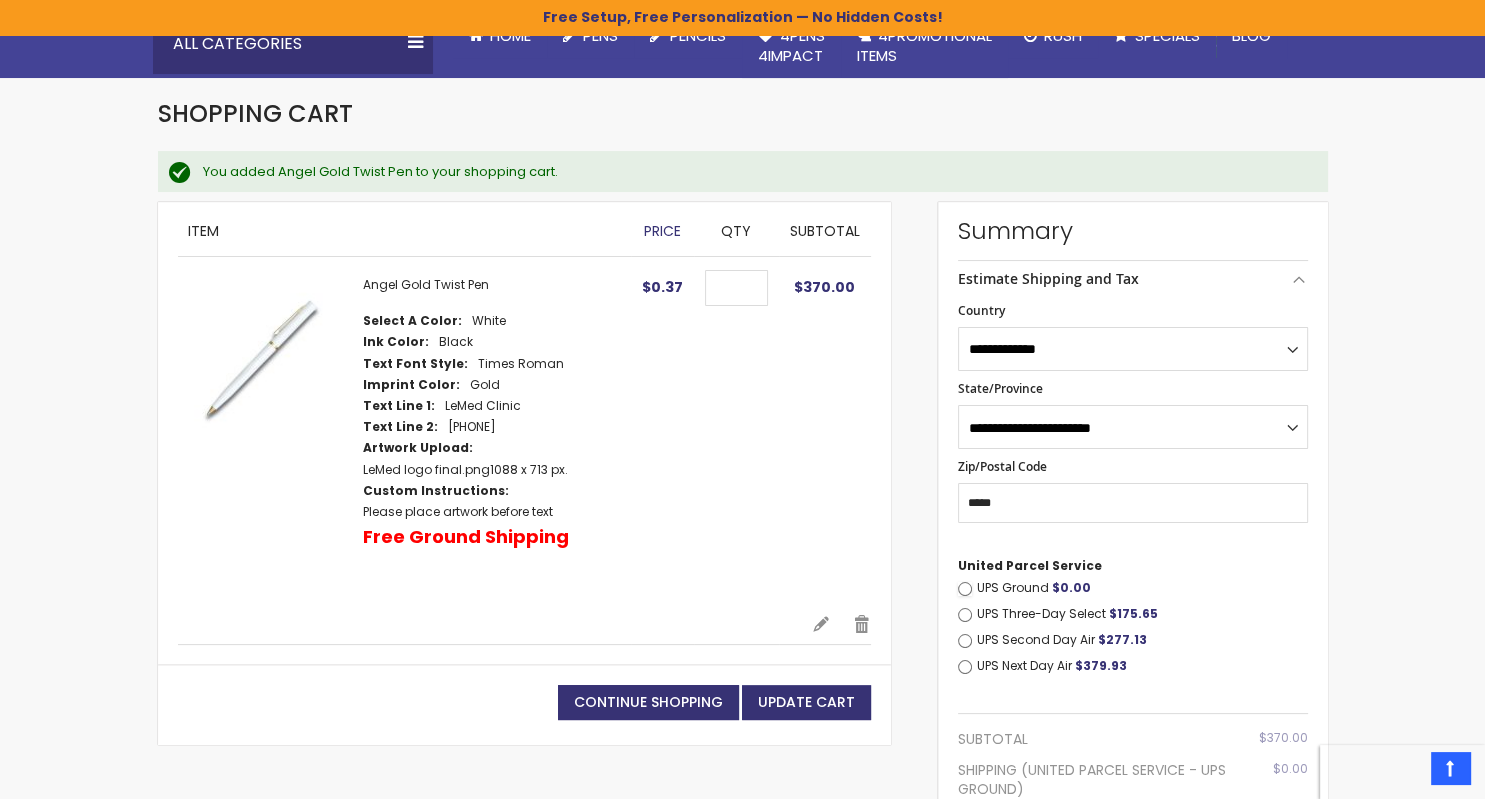 scroll, scrollTop: 633, scrollLeft: 0, axis: vertical 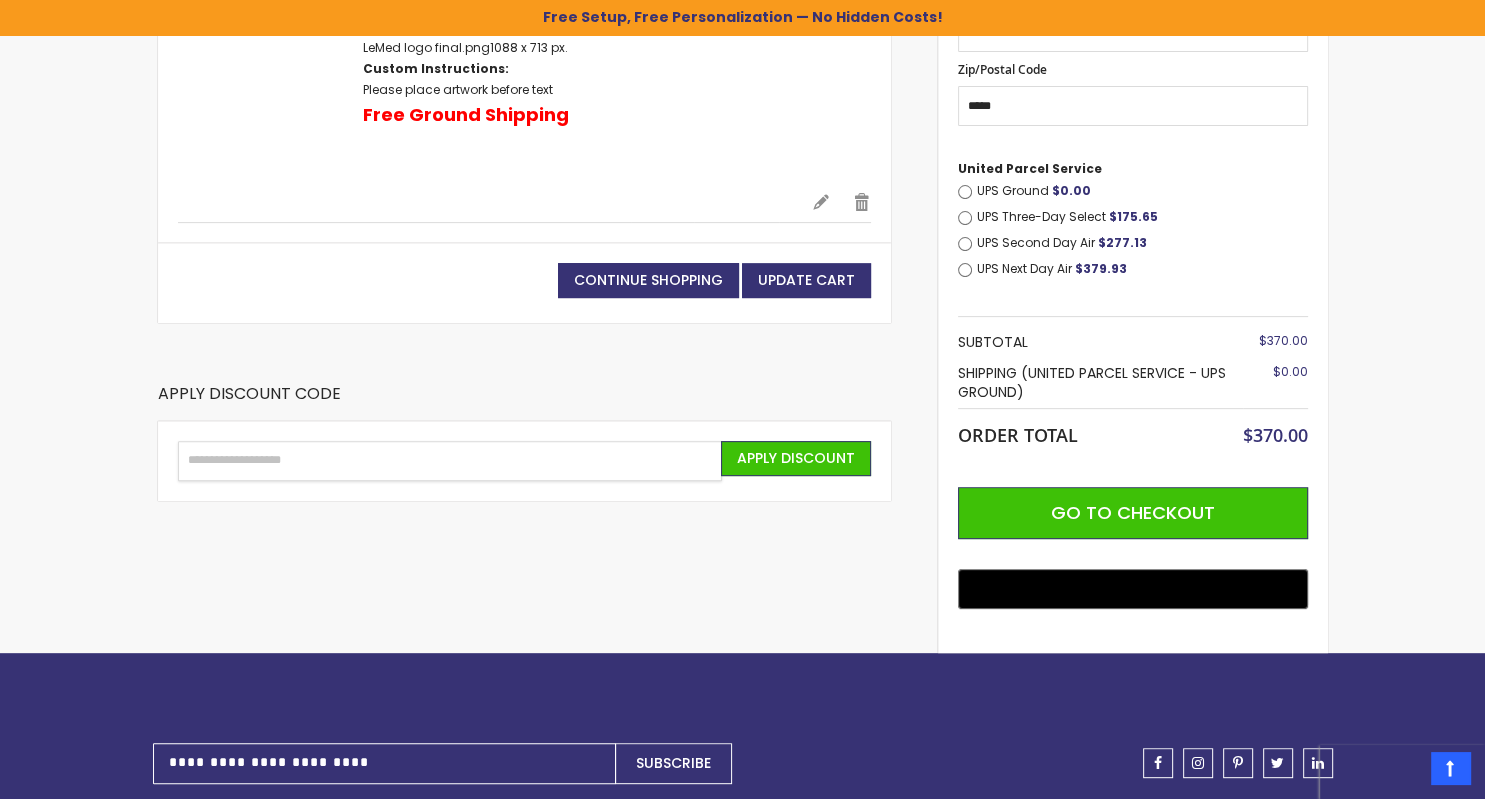 click on "Enter discount code" at bounding box center (450, 461) 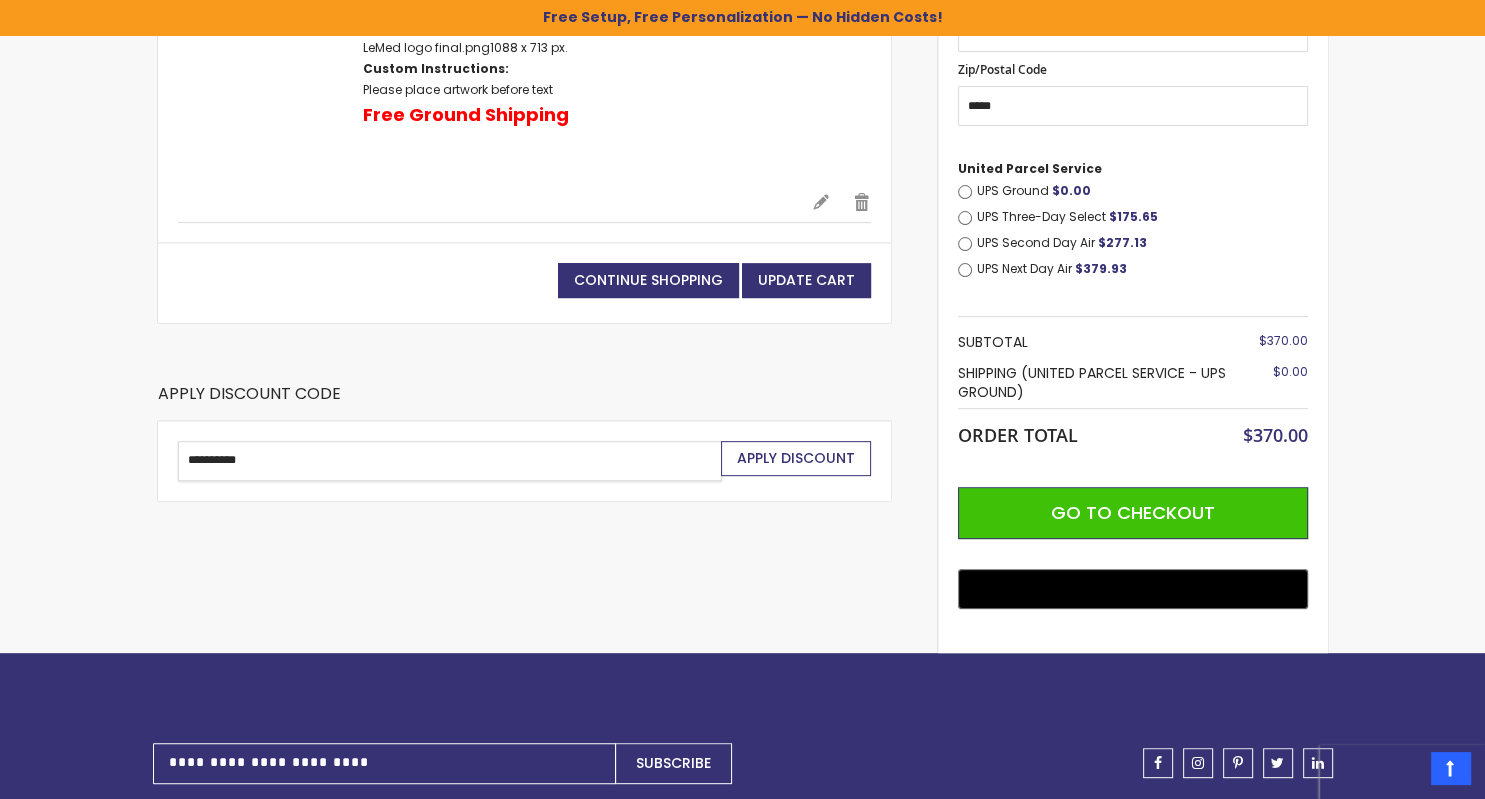 type on "**********" 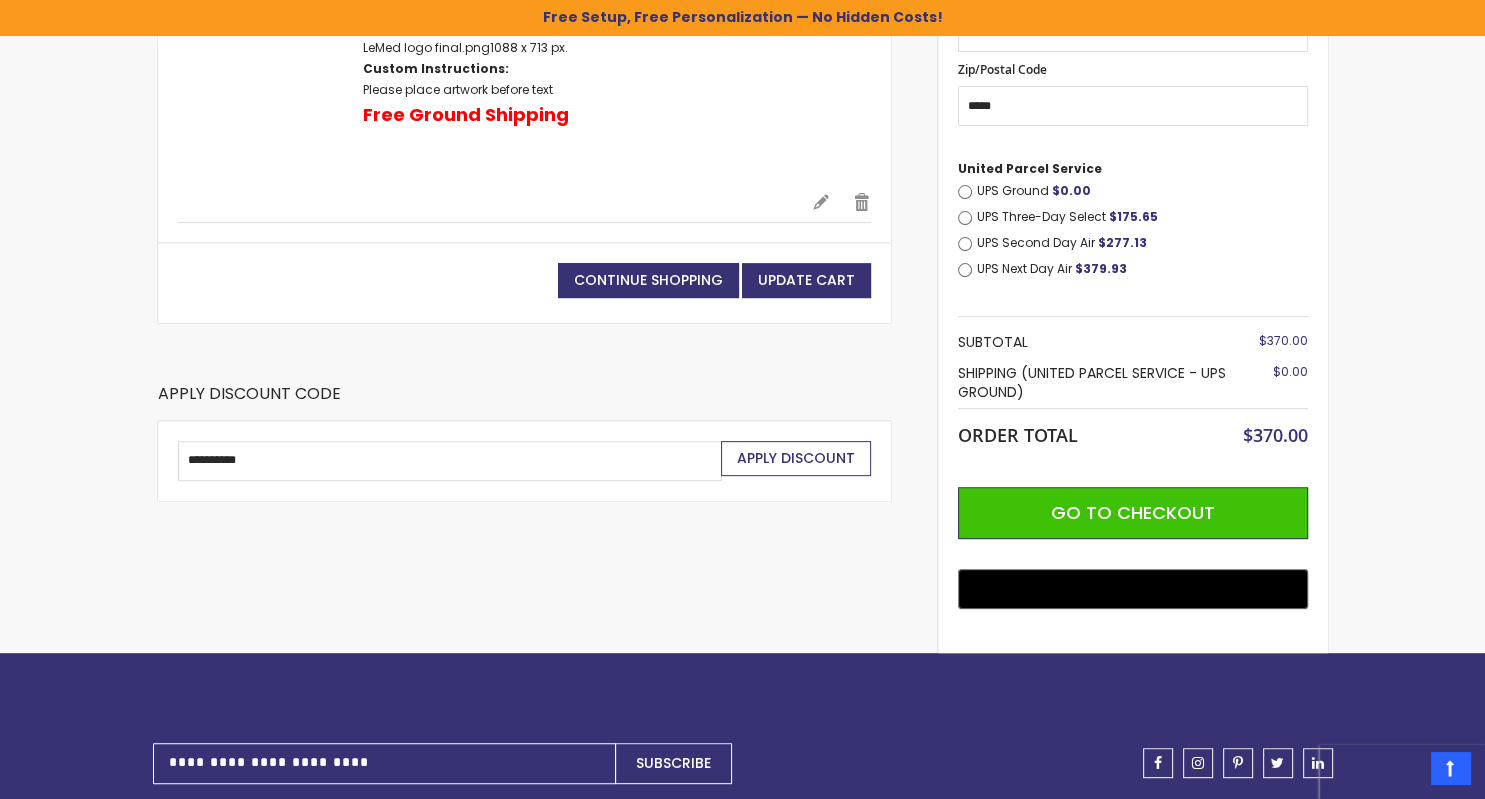 click on "Apply Discount" at bounding box center (796, 458) 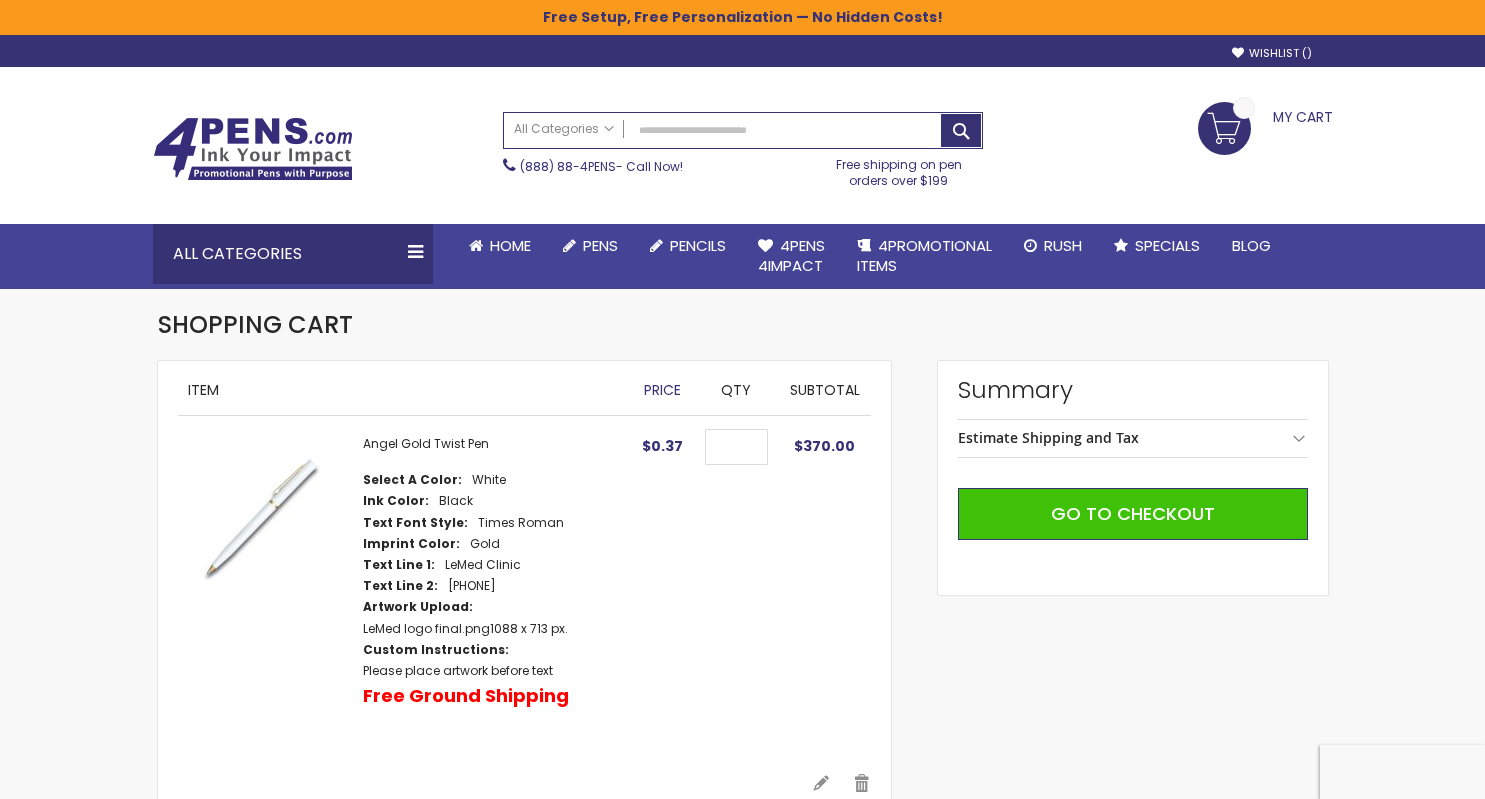 scroll, scrollTop: 0, scrollLeft: 0, axis: both 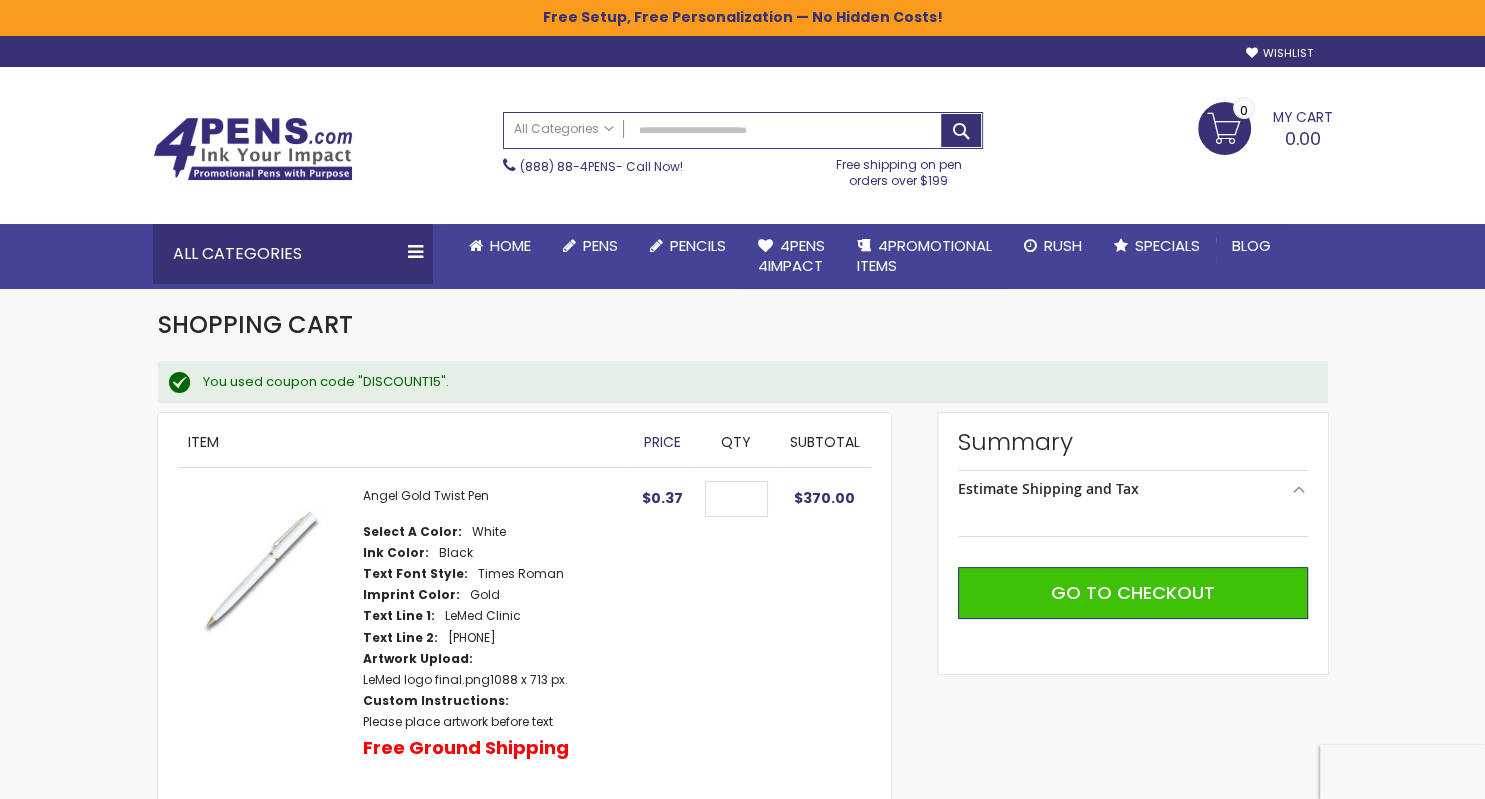 select on "**" 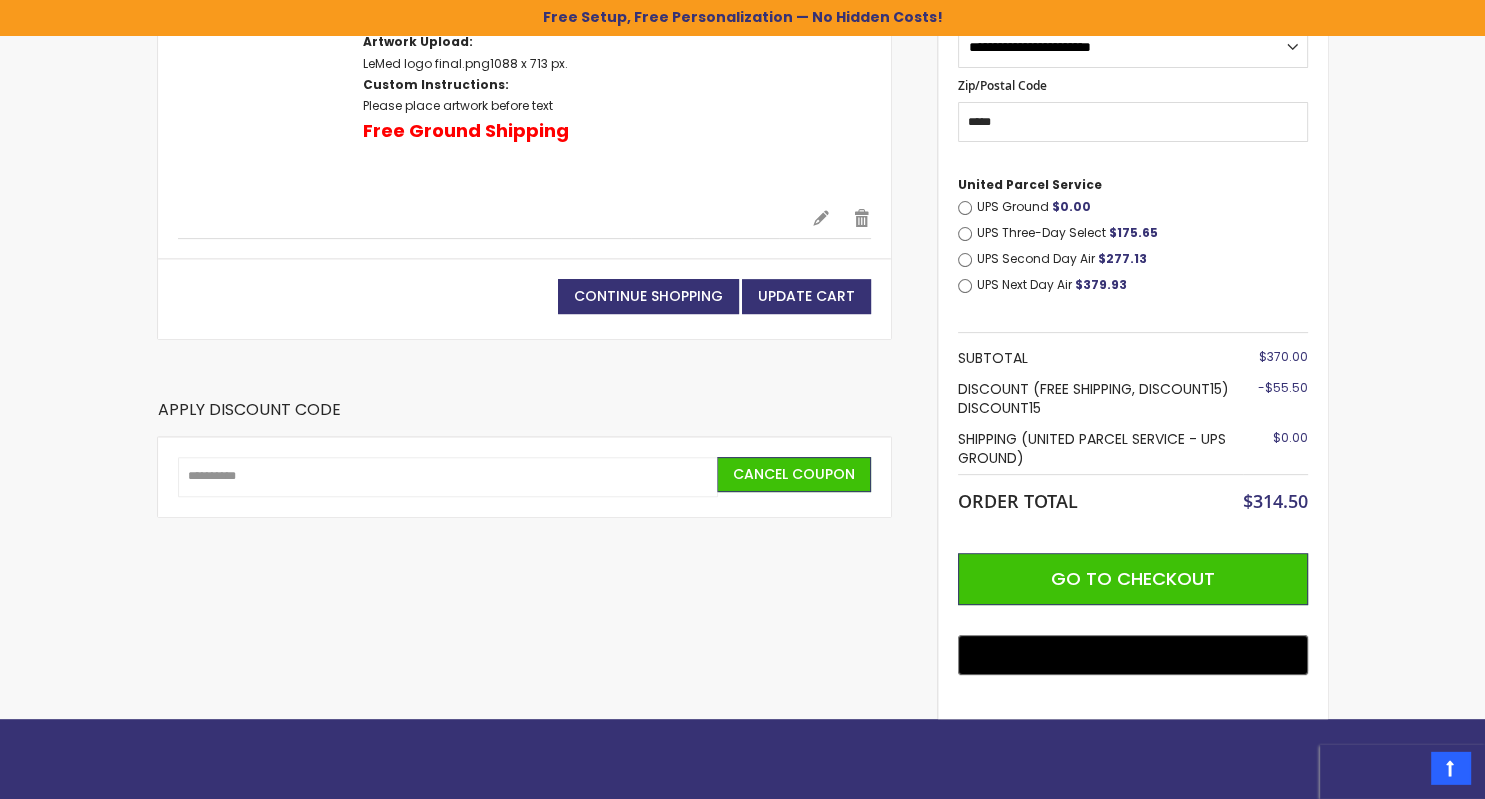 scroll, scrollTop: 633, scrollLeft: 0, axis: vertical 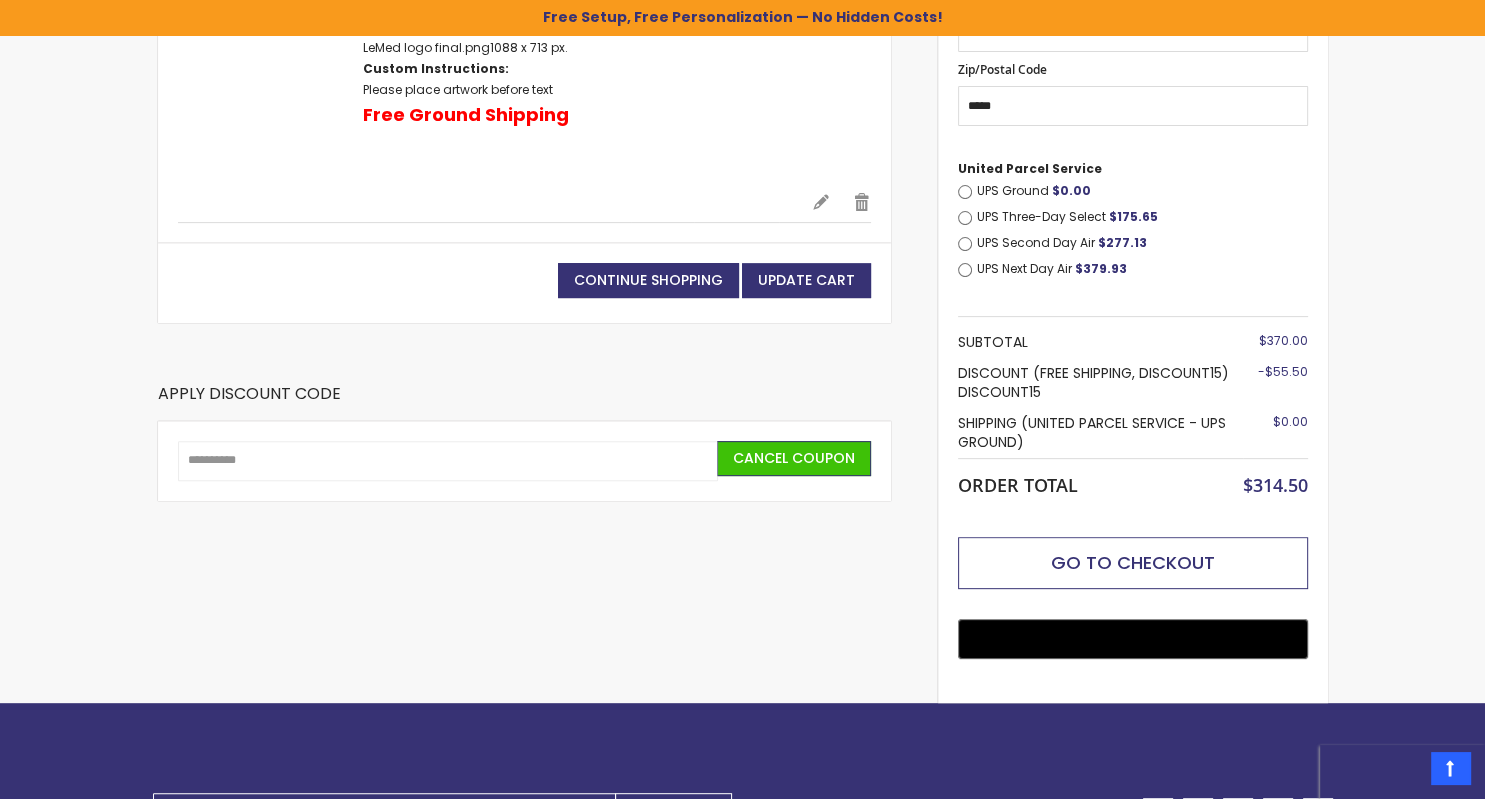 click on "Go to Checkout" at bounding box center [1133, 562] 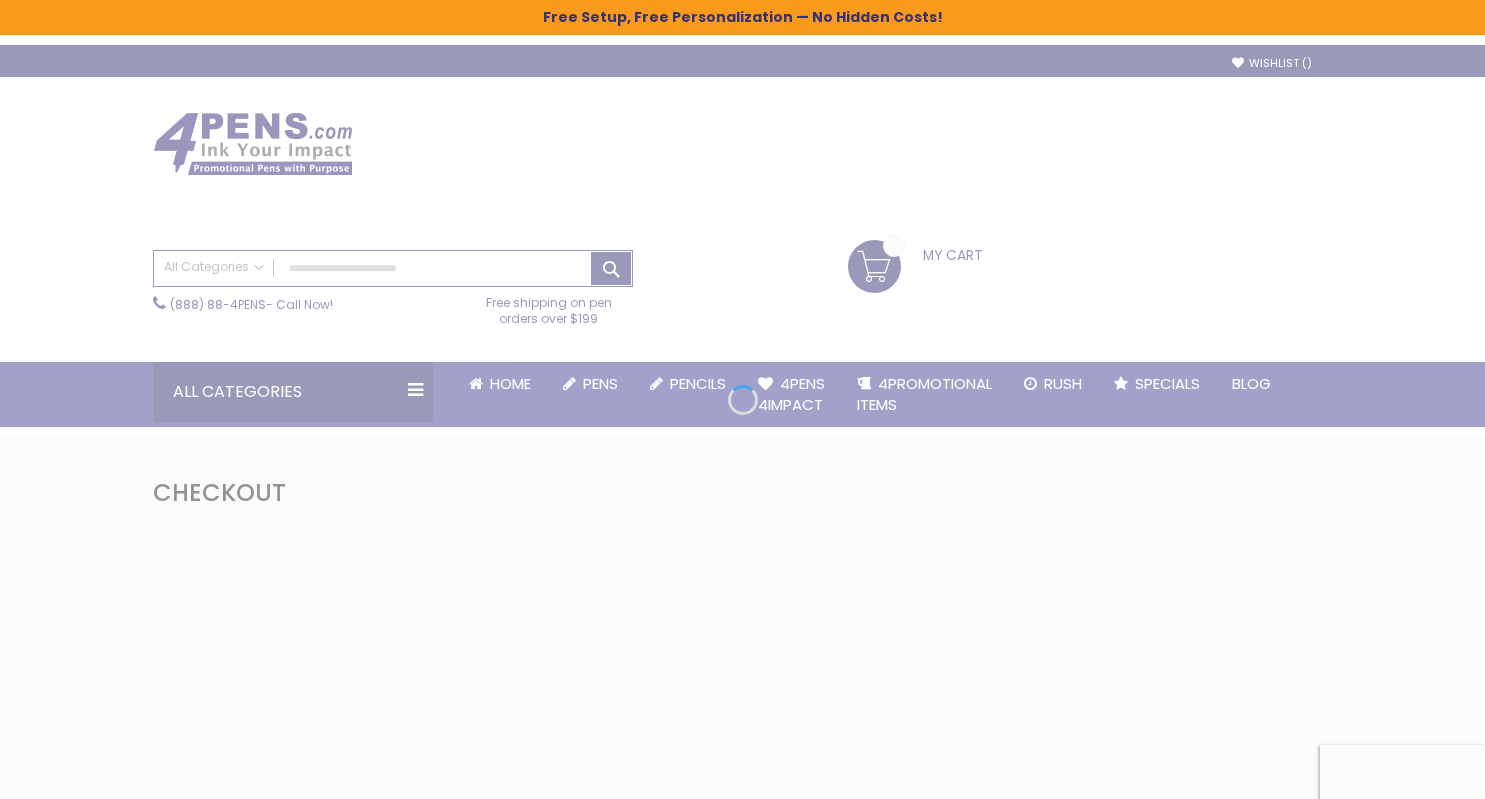 scroll, scrollTop: 0, scrollLeft: 0, axis: both 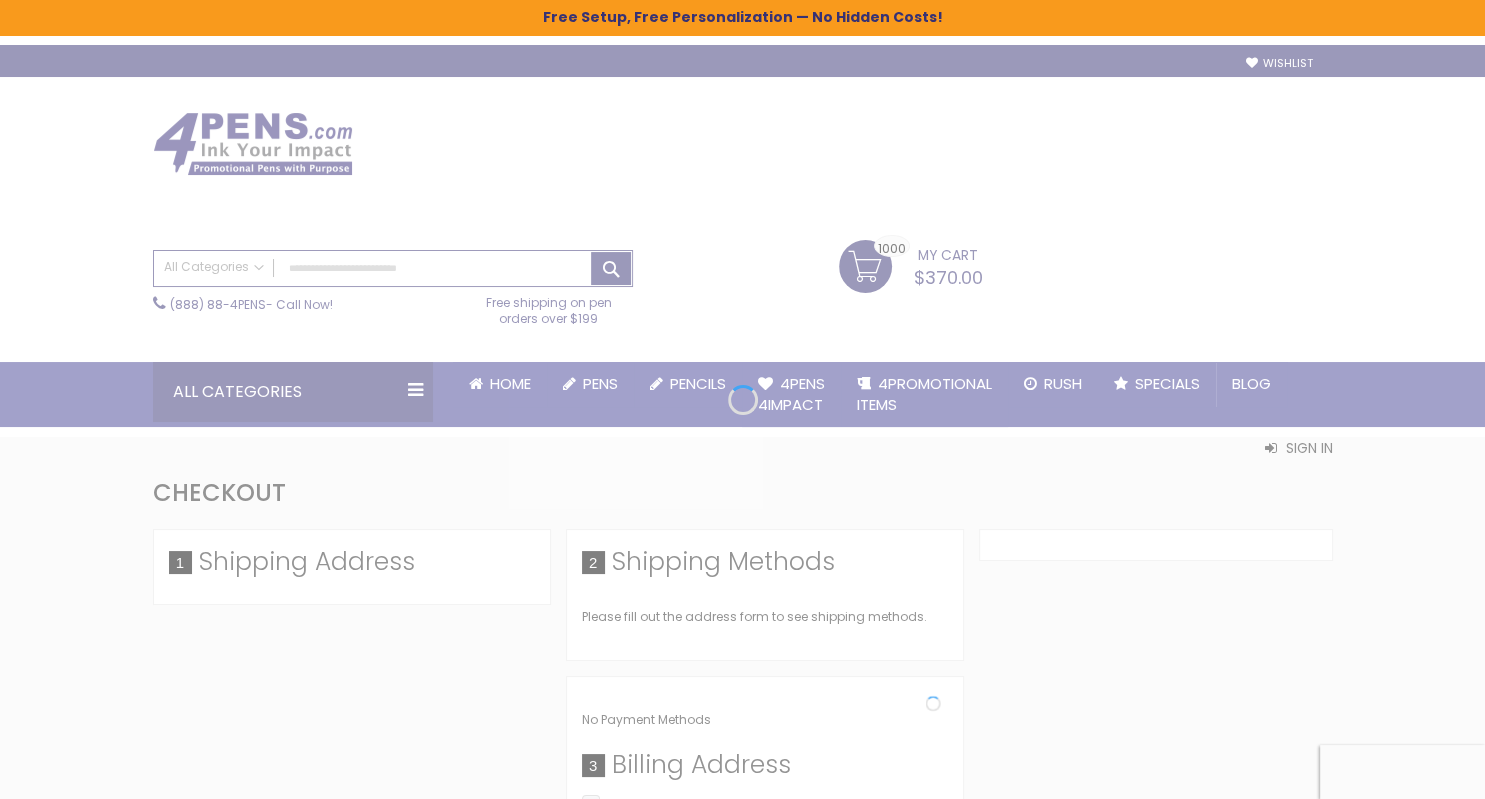 select on "**" 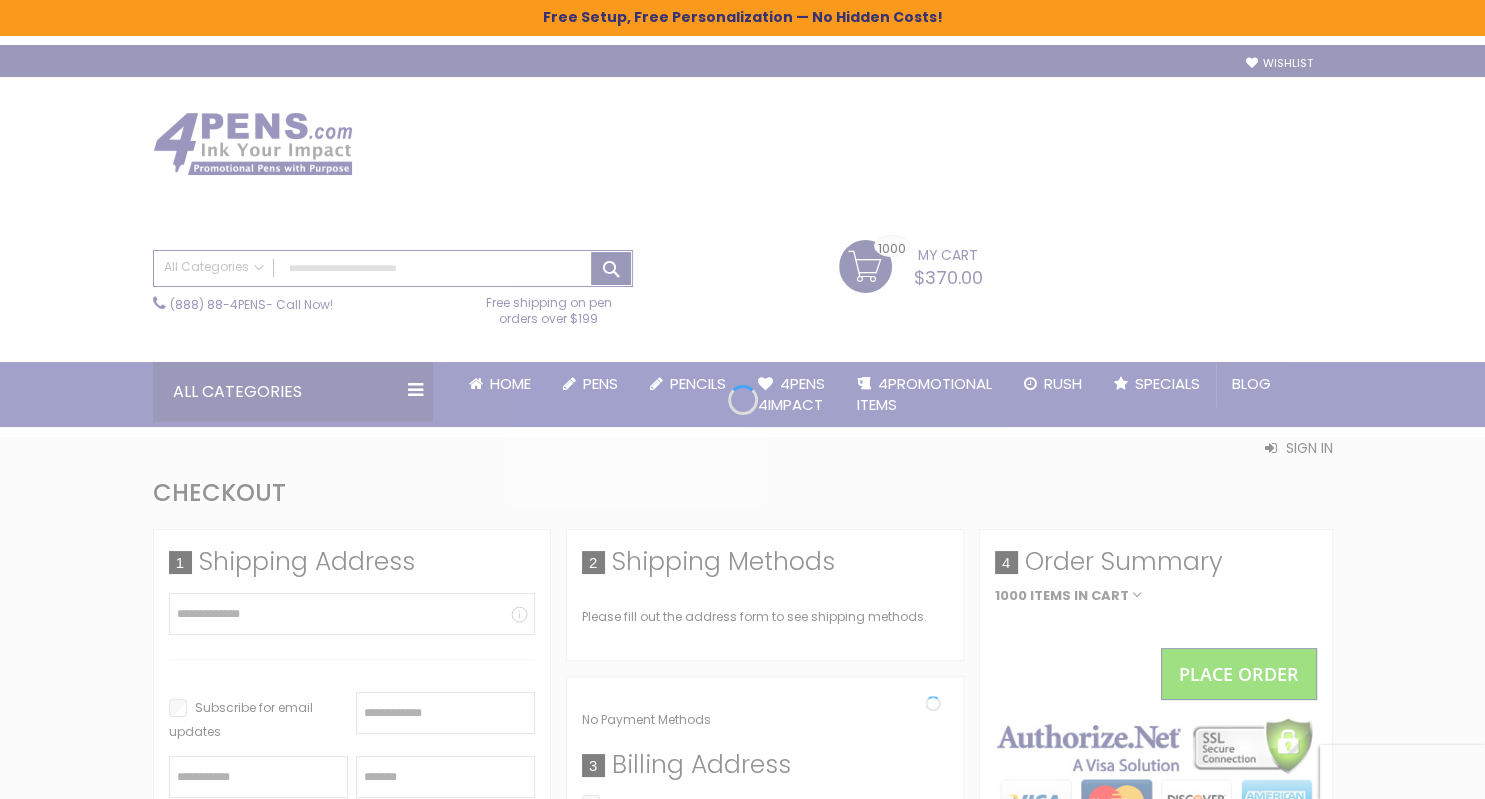 select on "*" 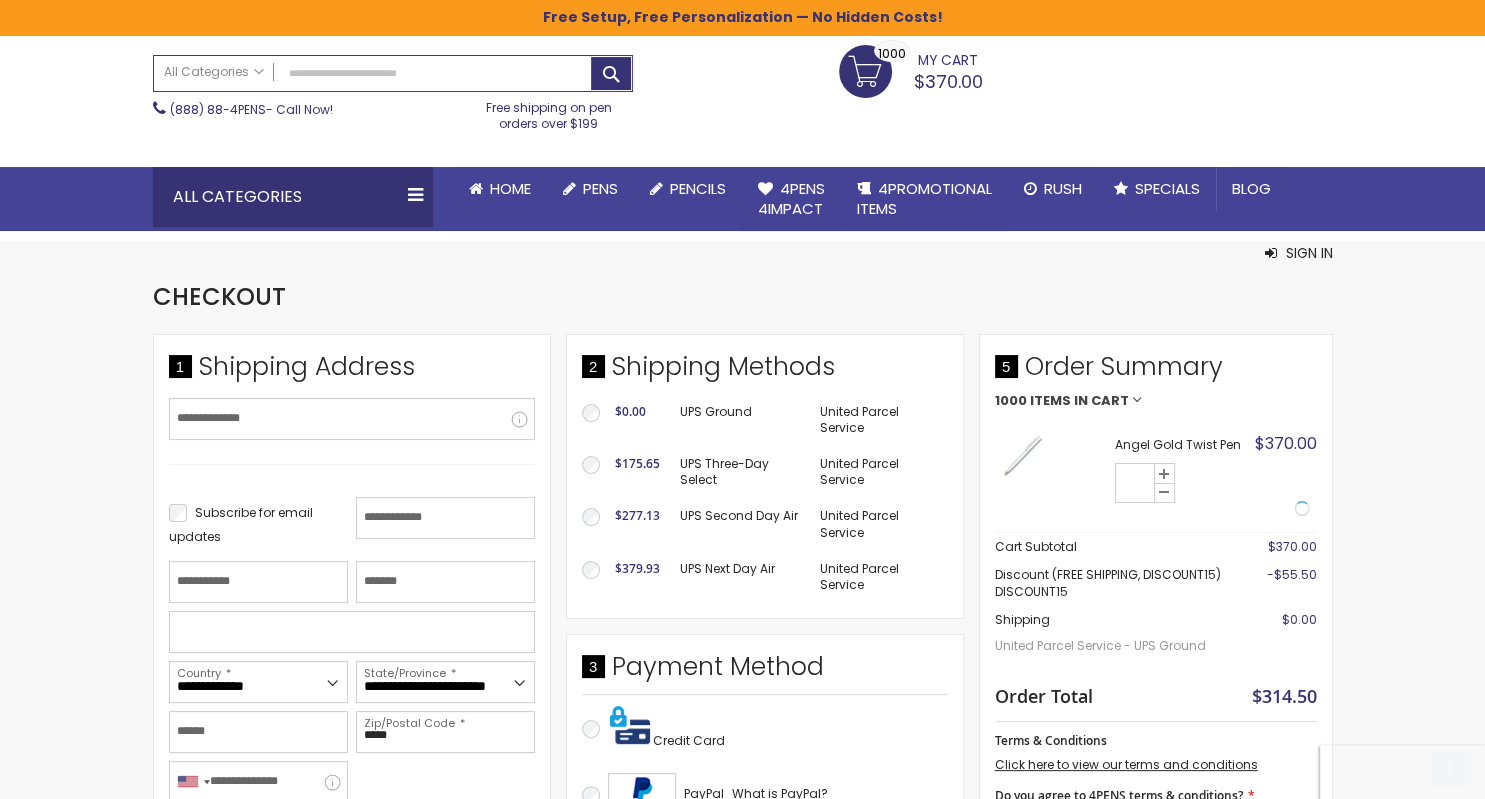 scroll, scrollTop: 316, scrollLeft: 0, axis: vertical 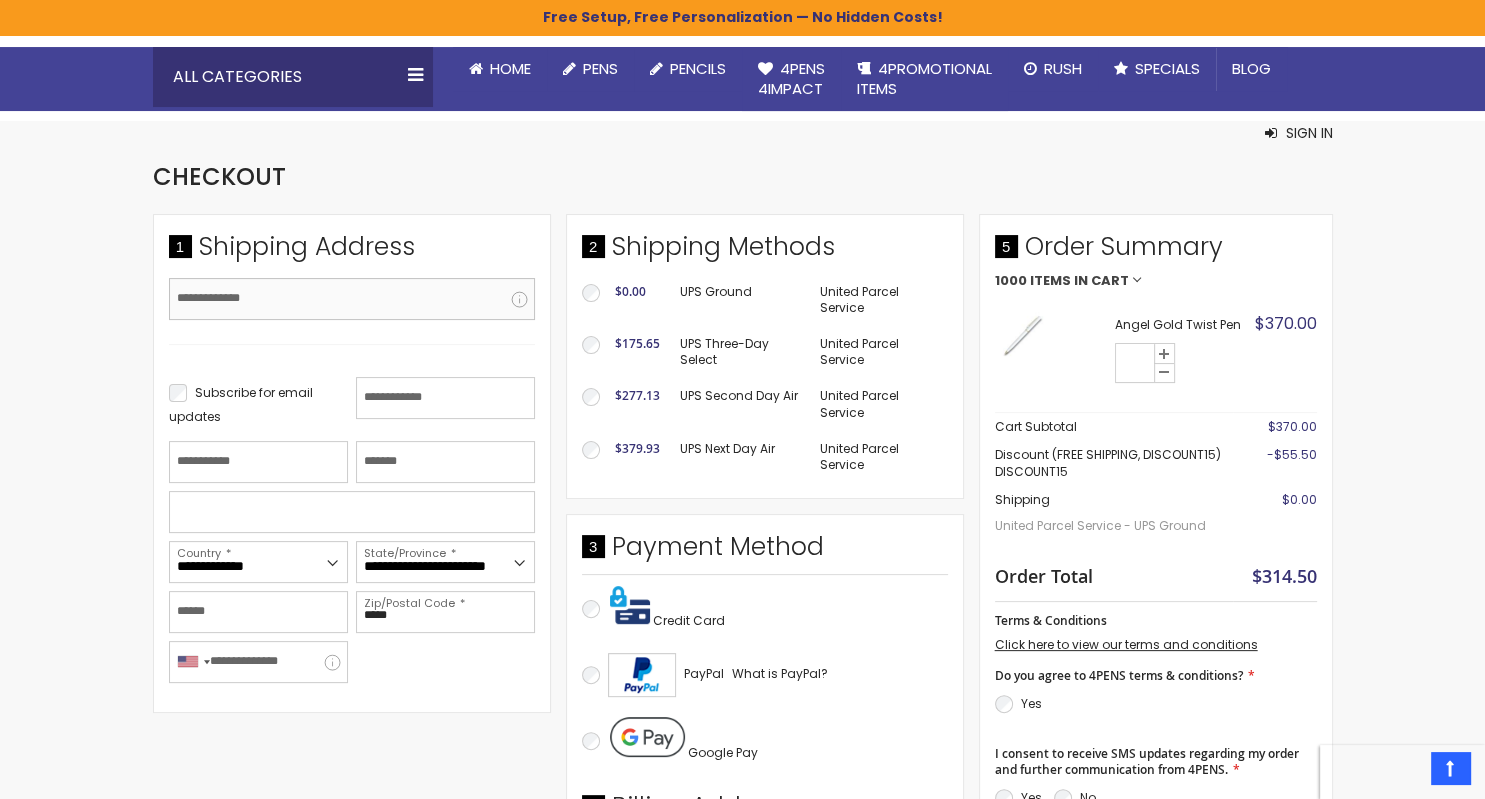 click on "Email Address" at bounding box center [352, 299] 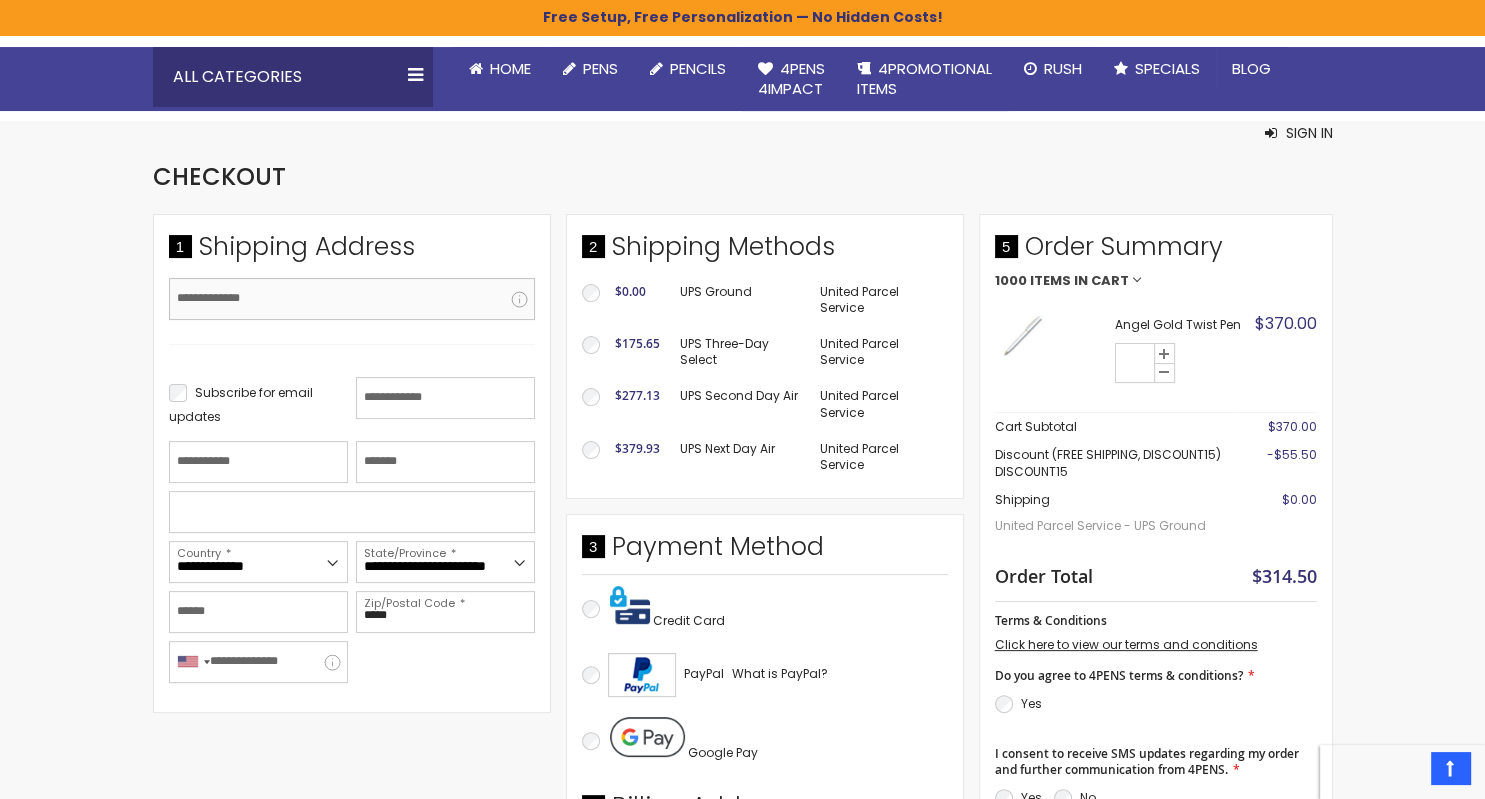 scroll, scrollTop: 0, scrollLeft: 0, axis: both 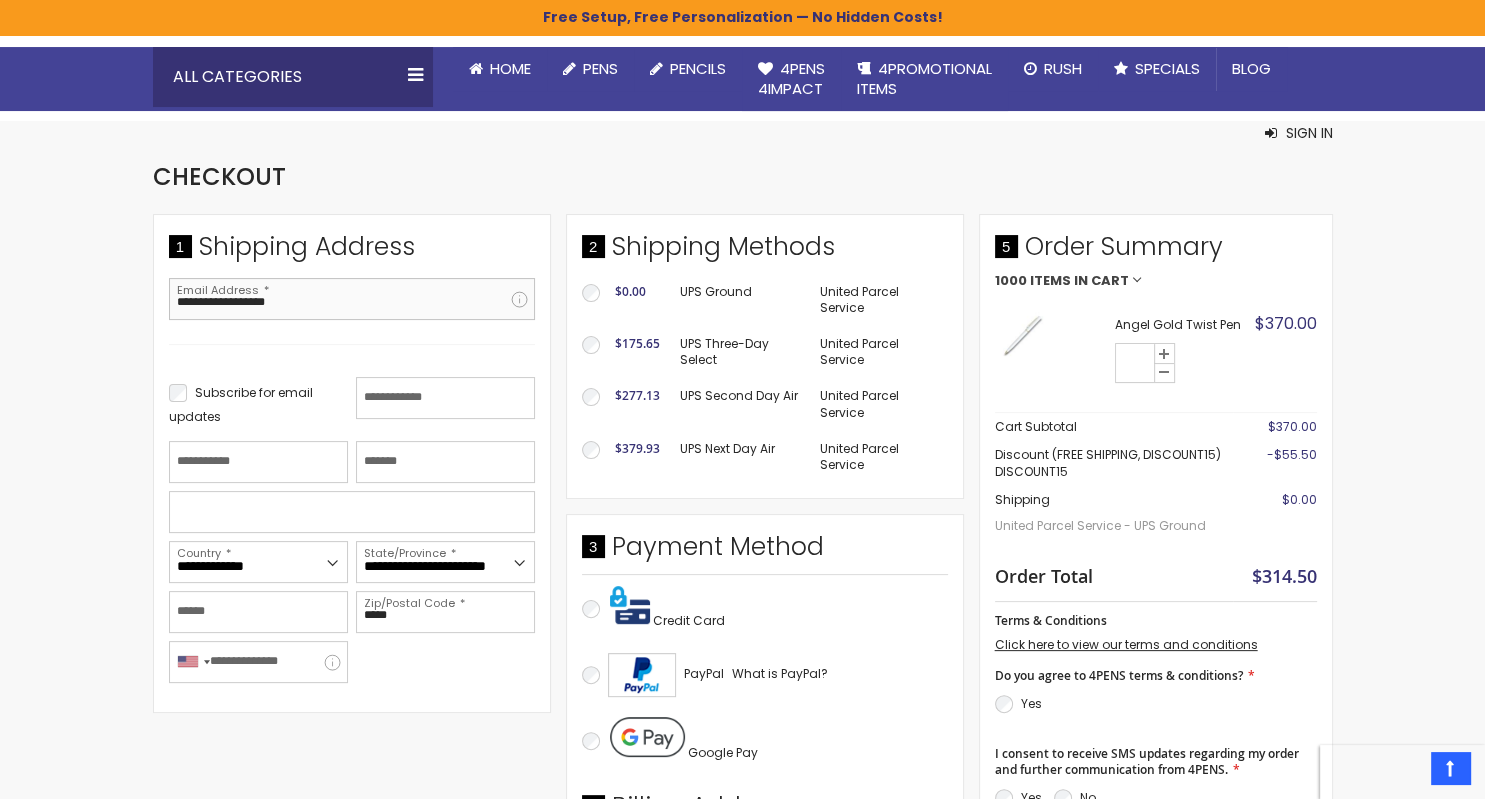 type on "**********" 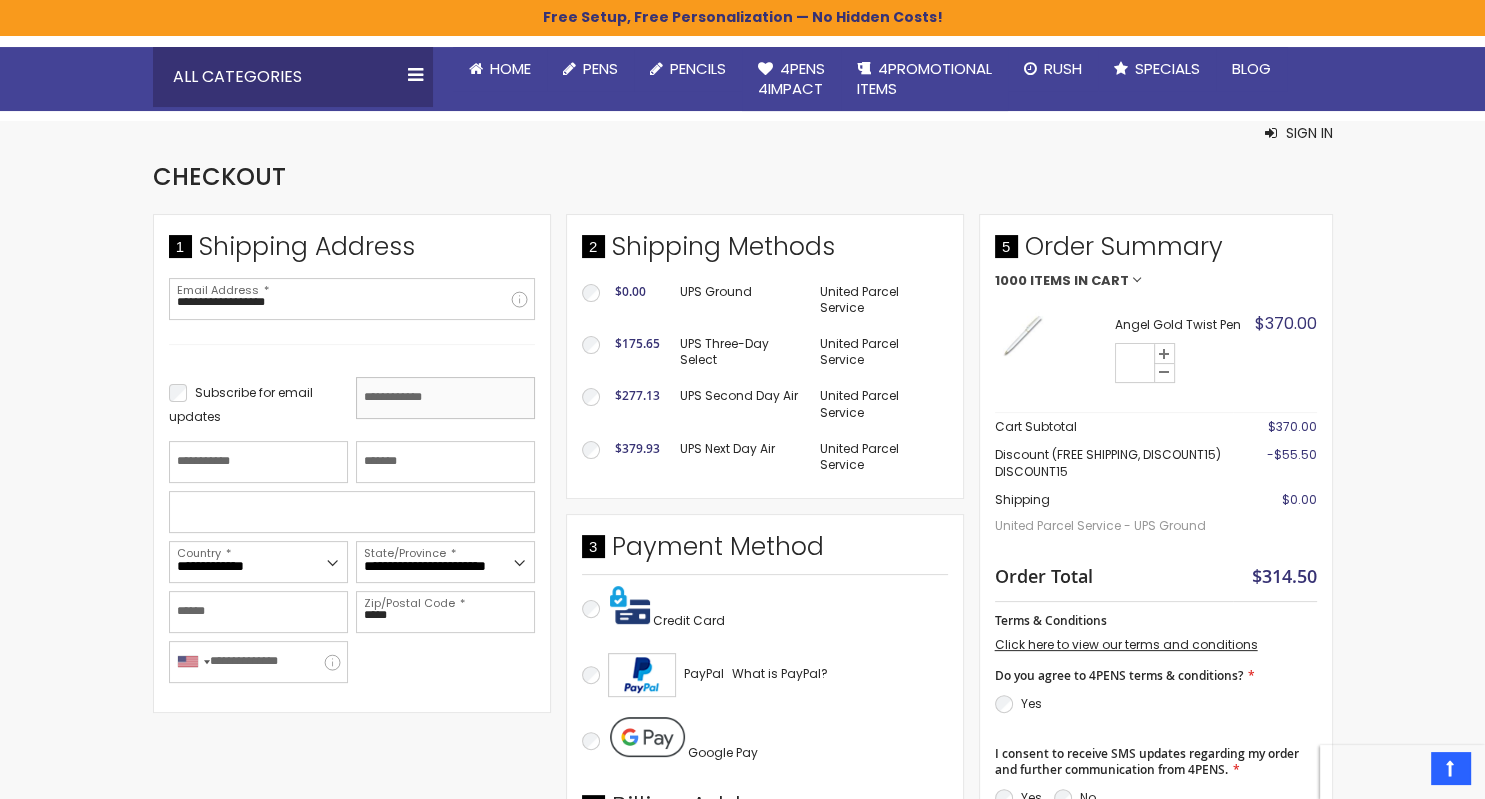 click on "First Name" at bounding box center [445, 398] 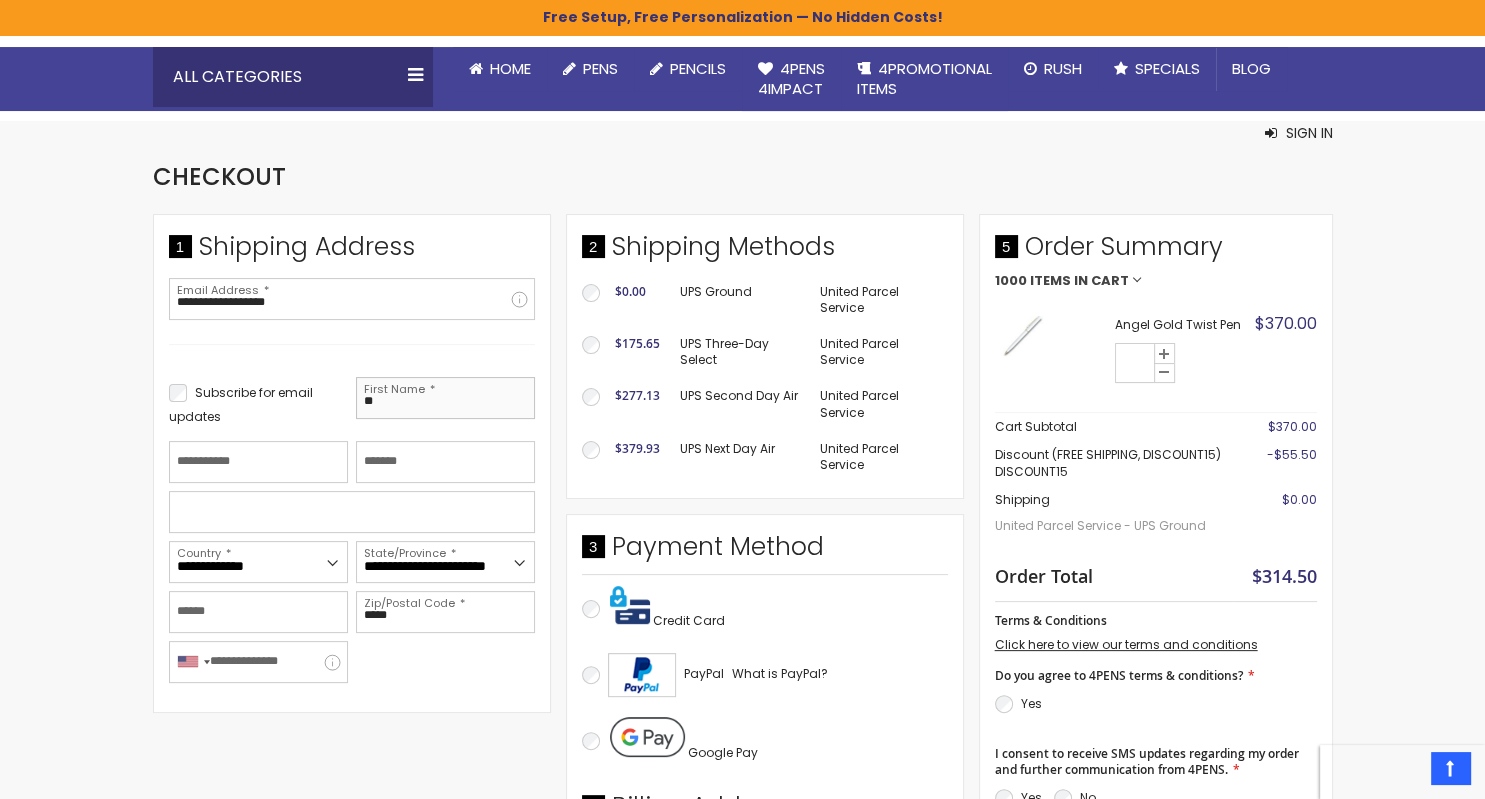 type on "*" 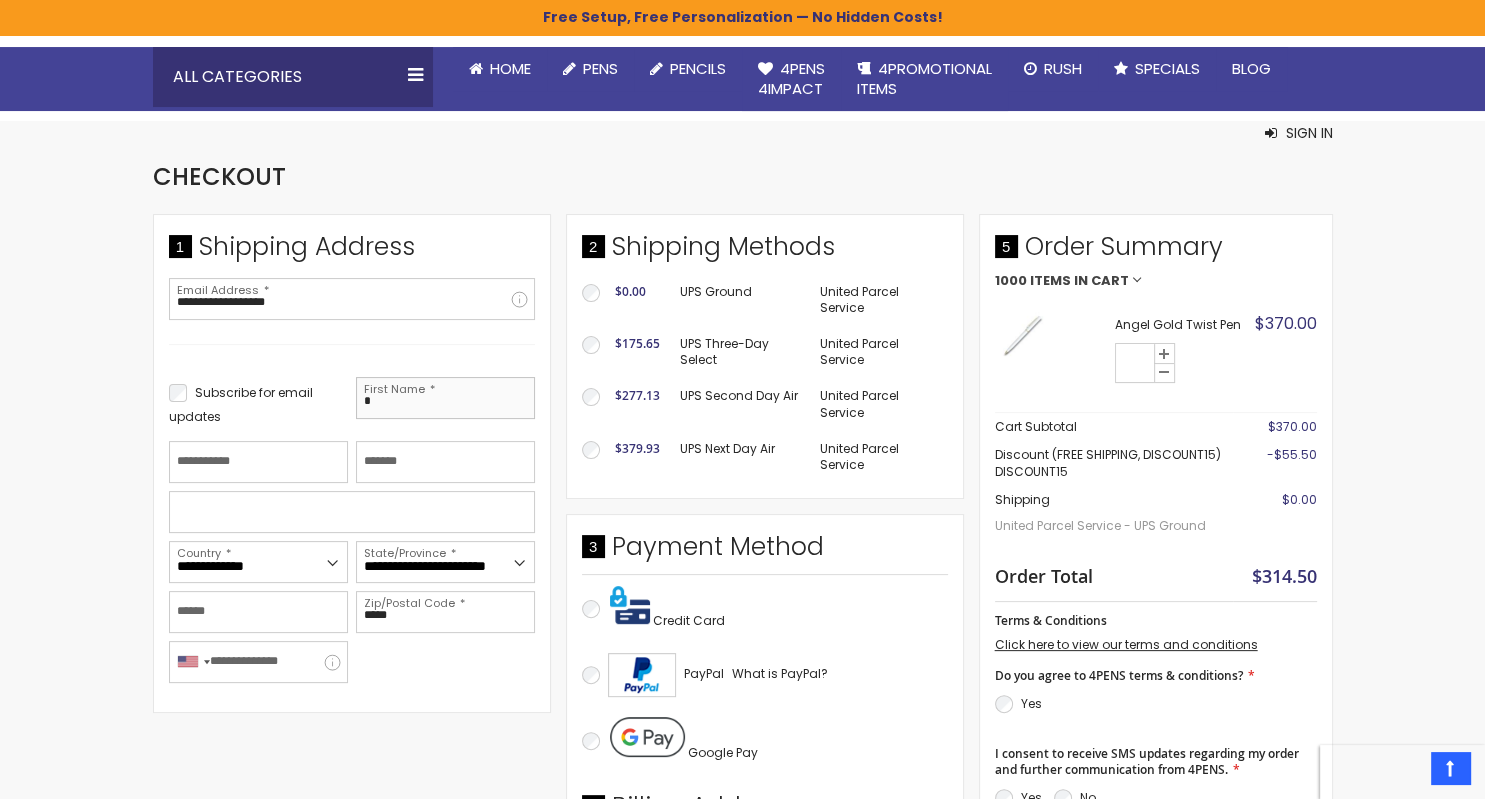 type on "****" 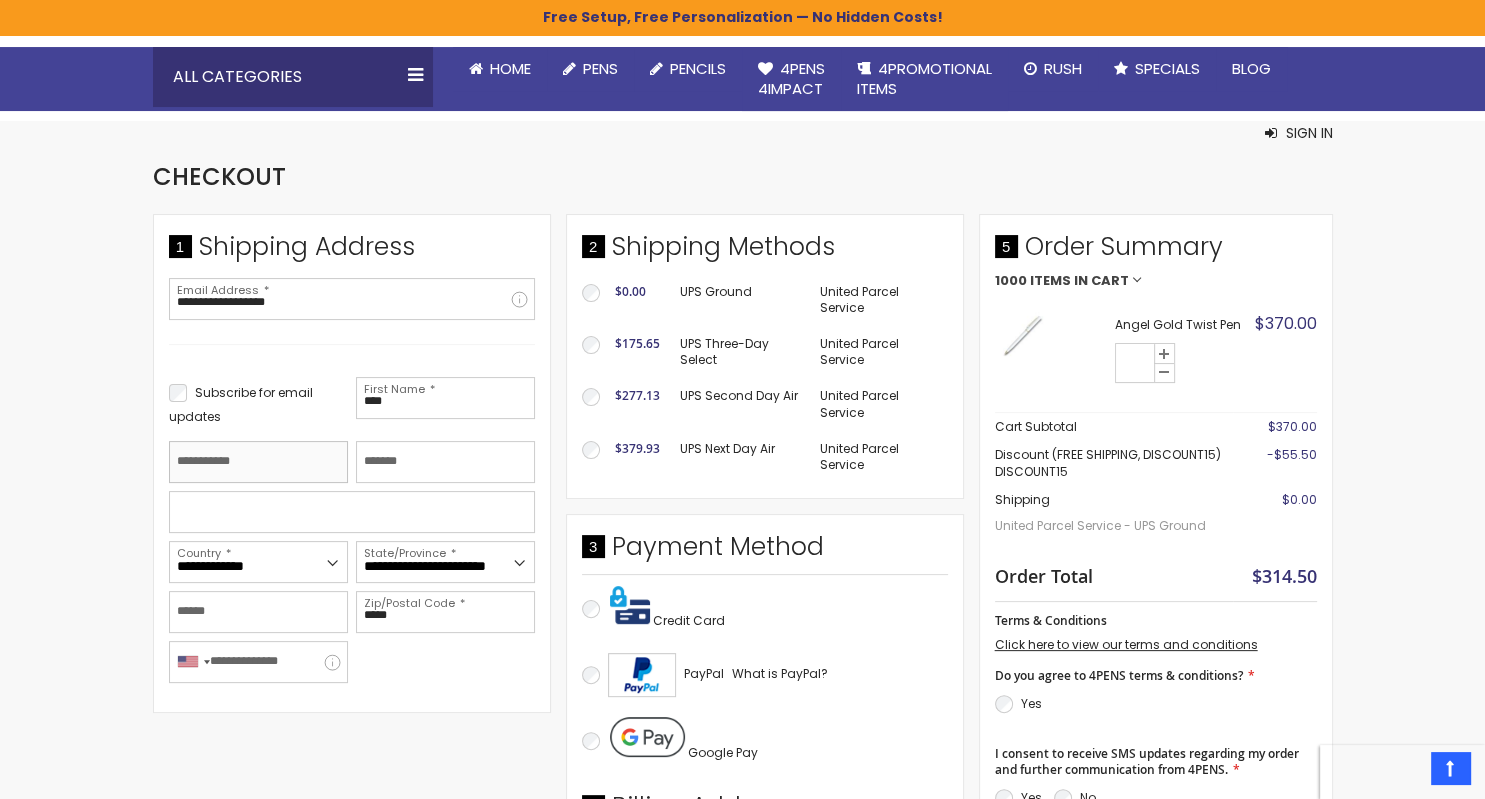 type on "**" 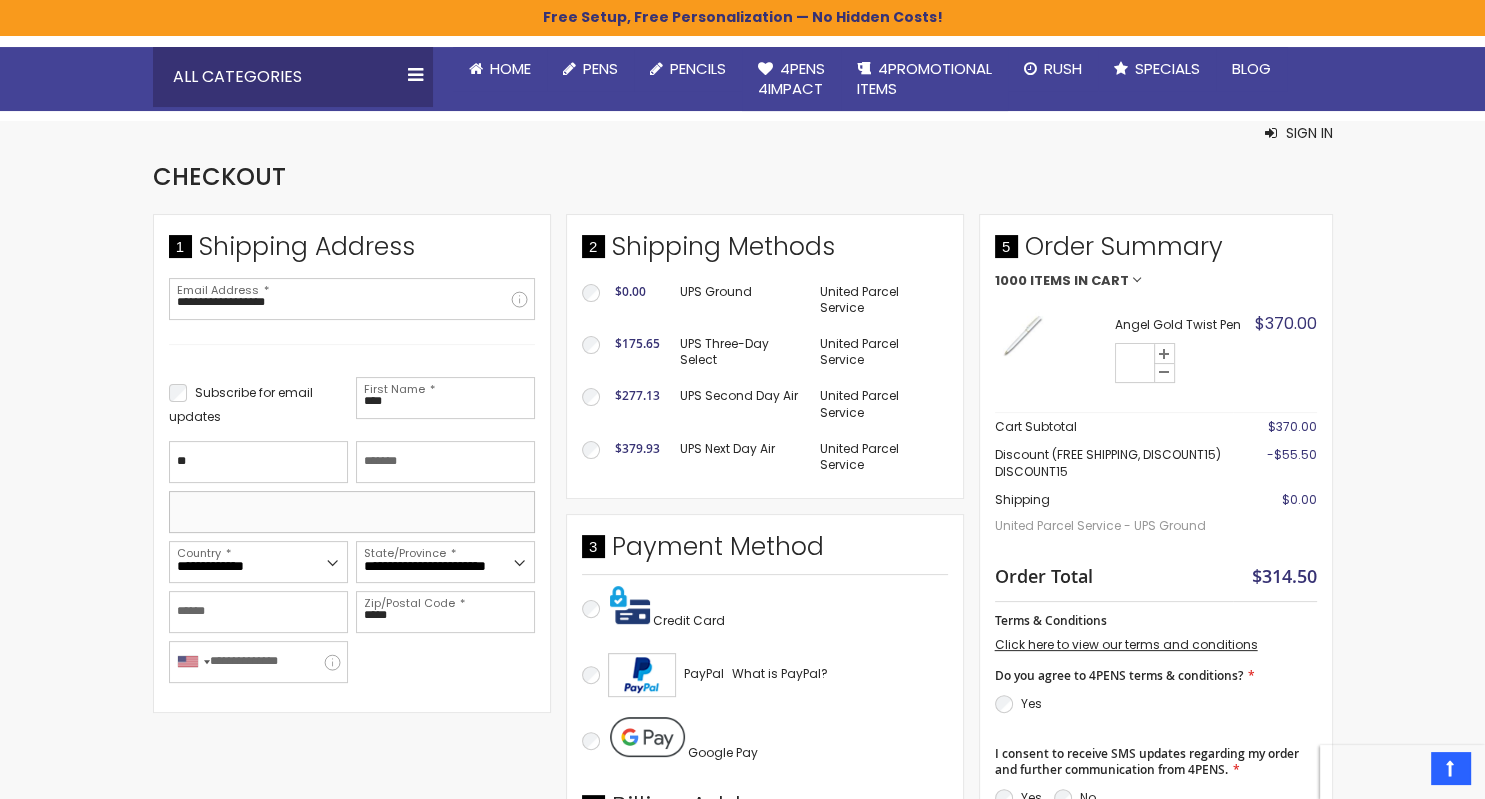 type on "**********" 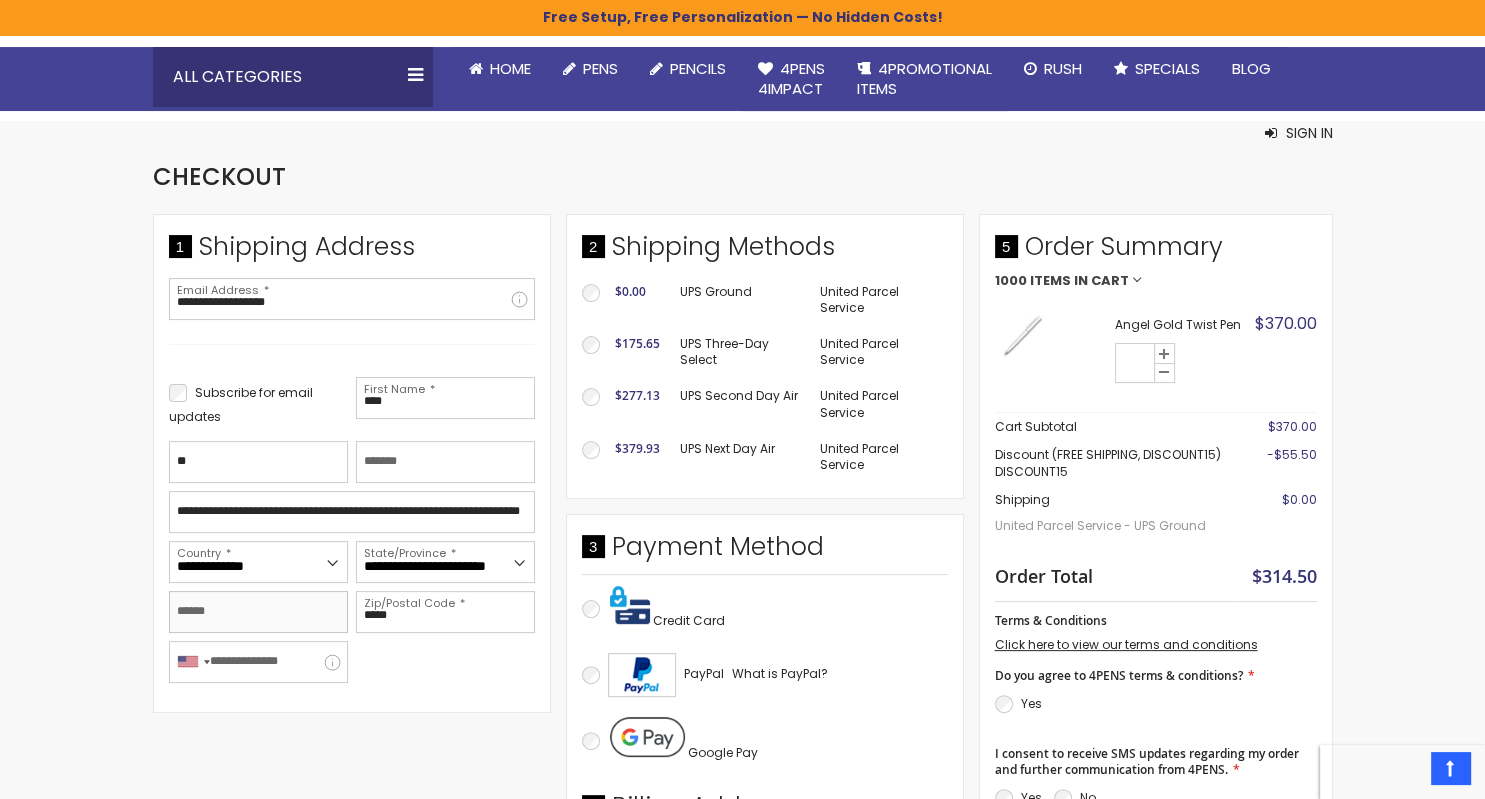 type on "*******" 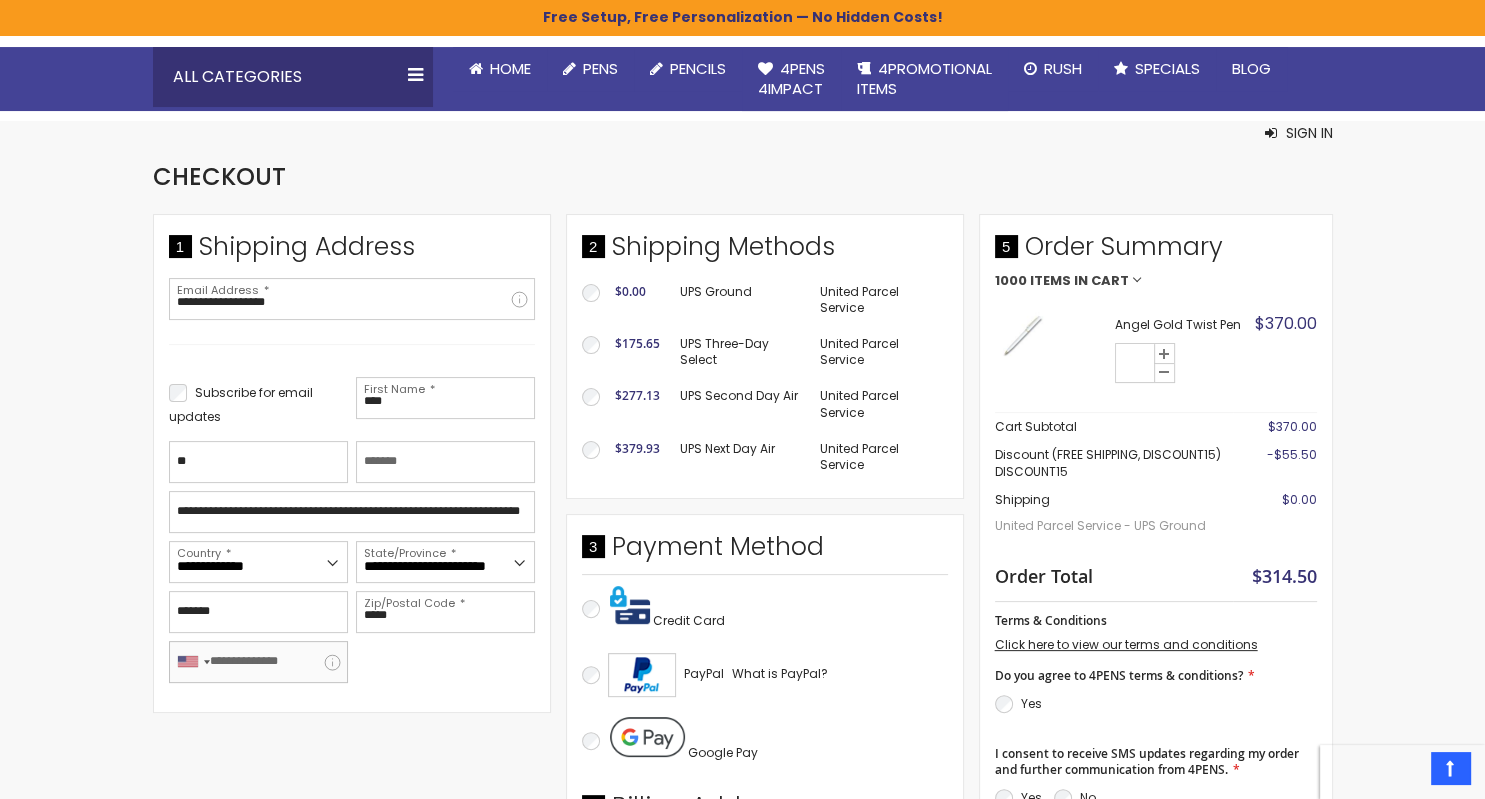 type on "**********" 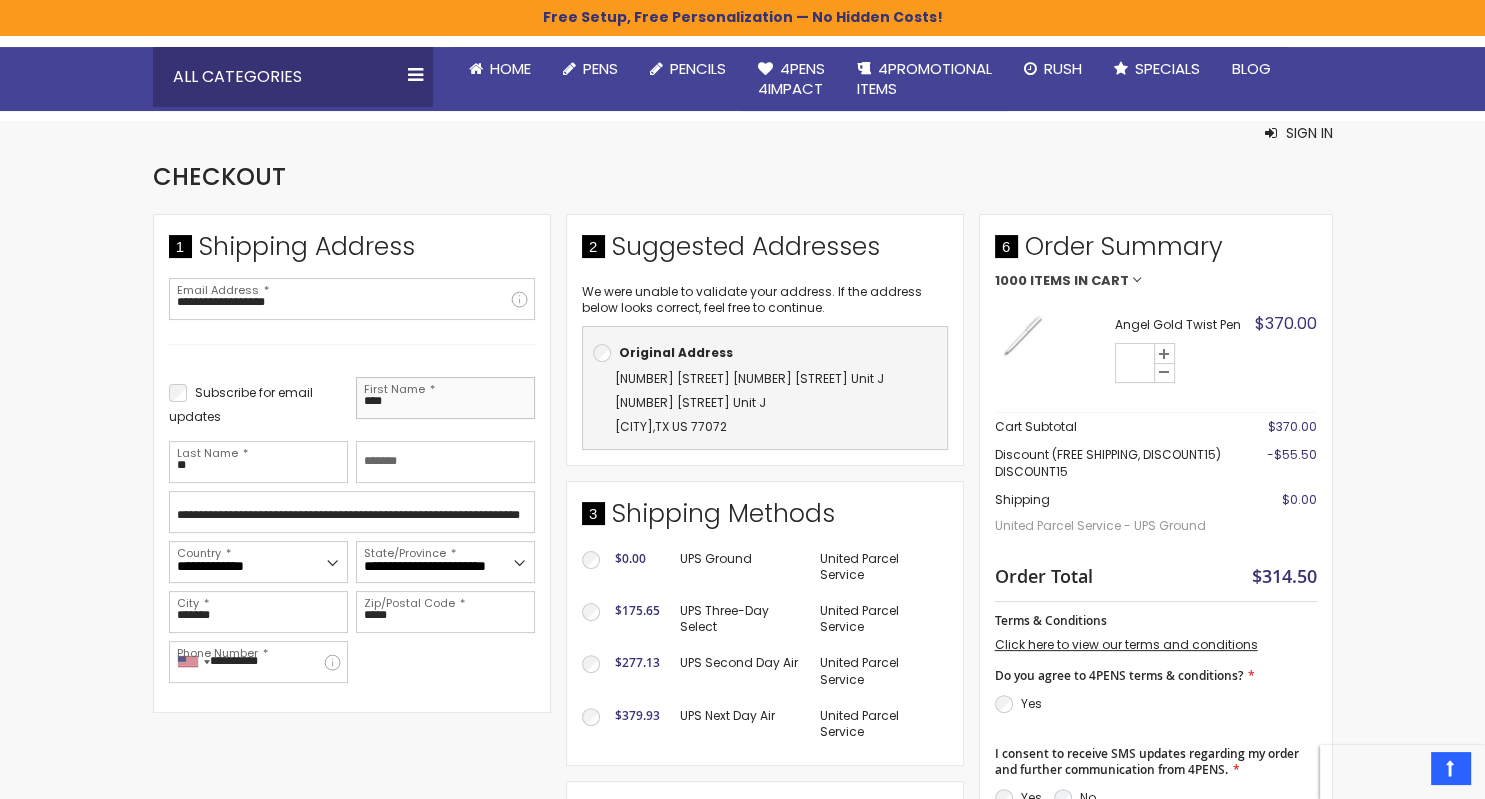 drag, startPoint x: 407, startPoint y: 403, endPoint x: 374, endPoint y: 394, distance: 34.20526 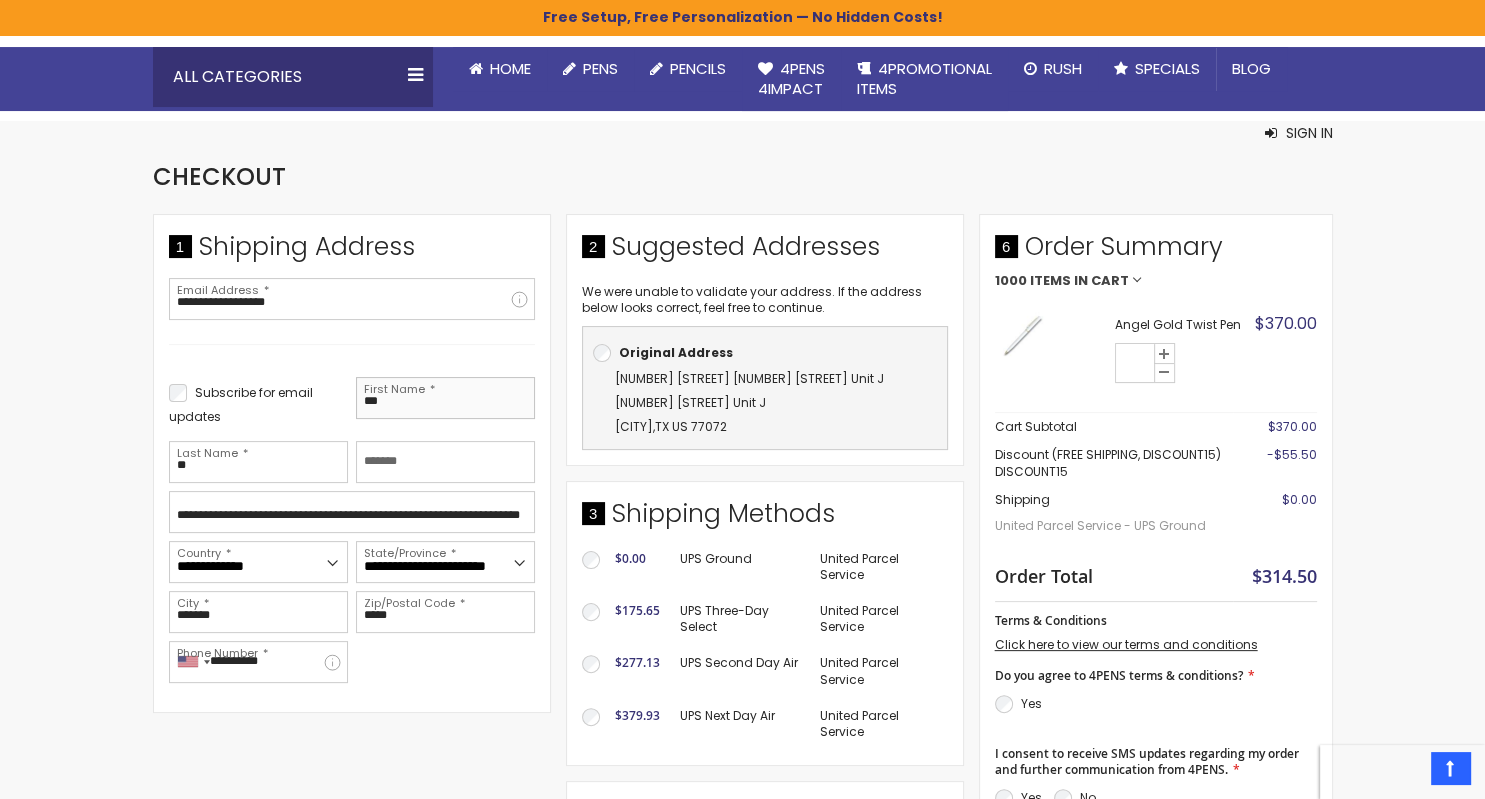 type on "***" 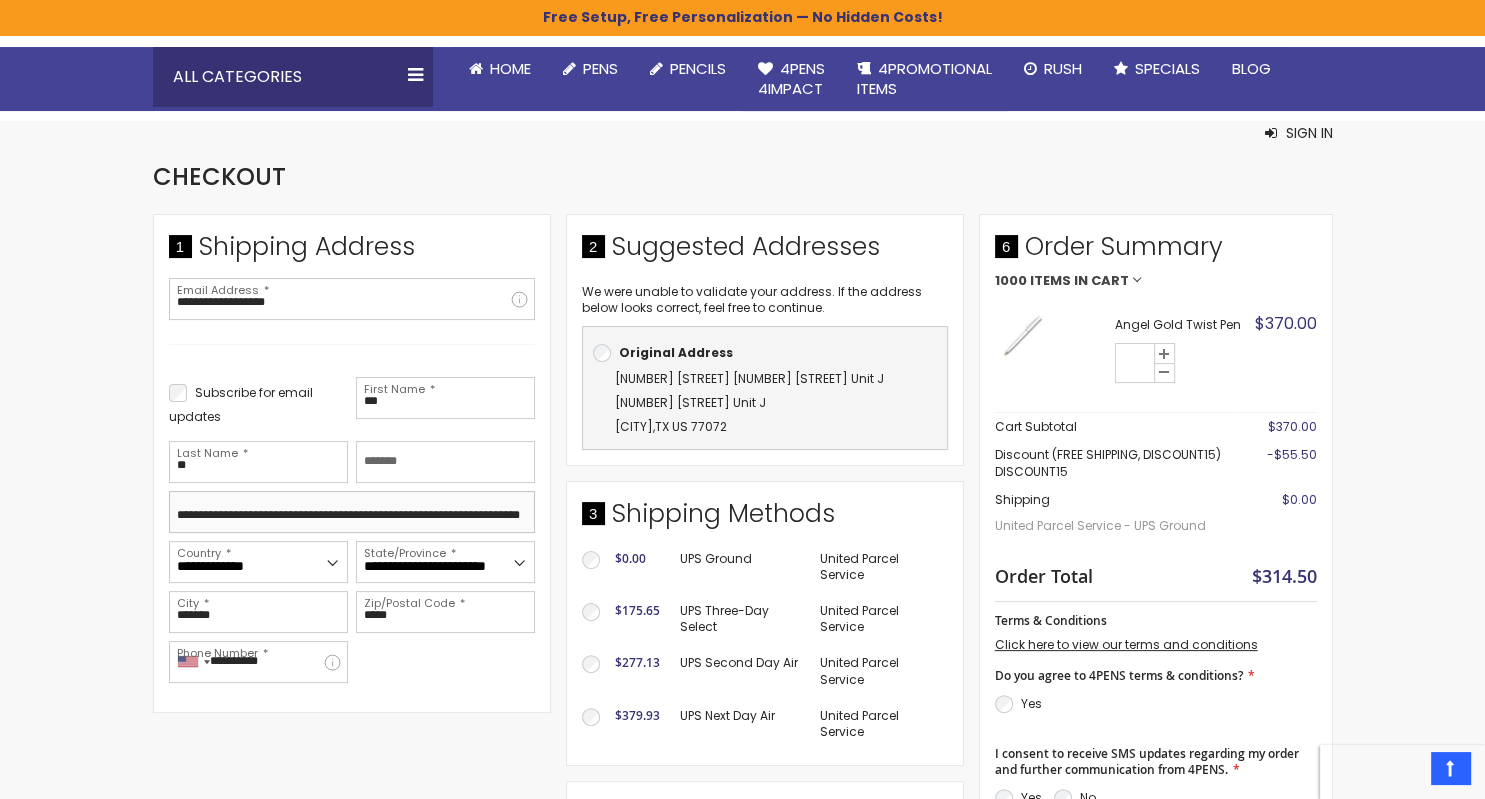 click on "**********" at bounding box center [352, 512] 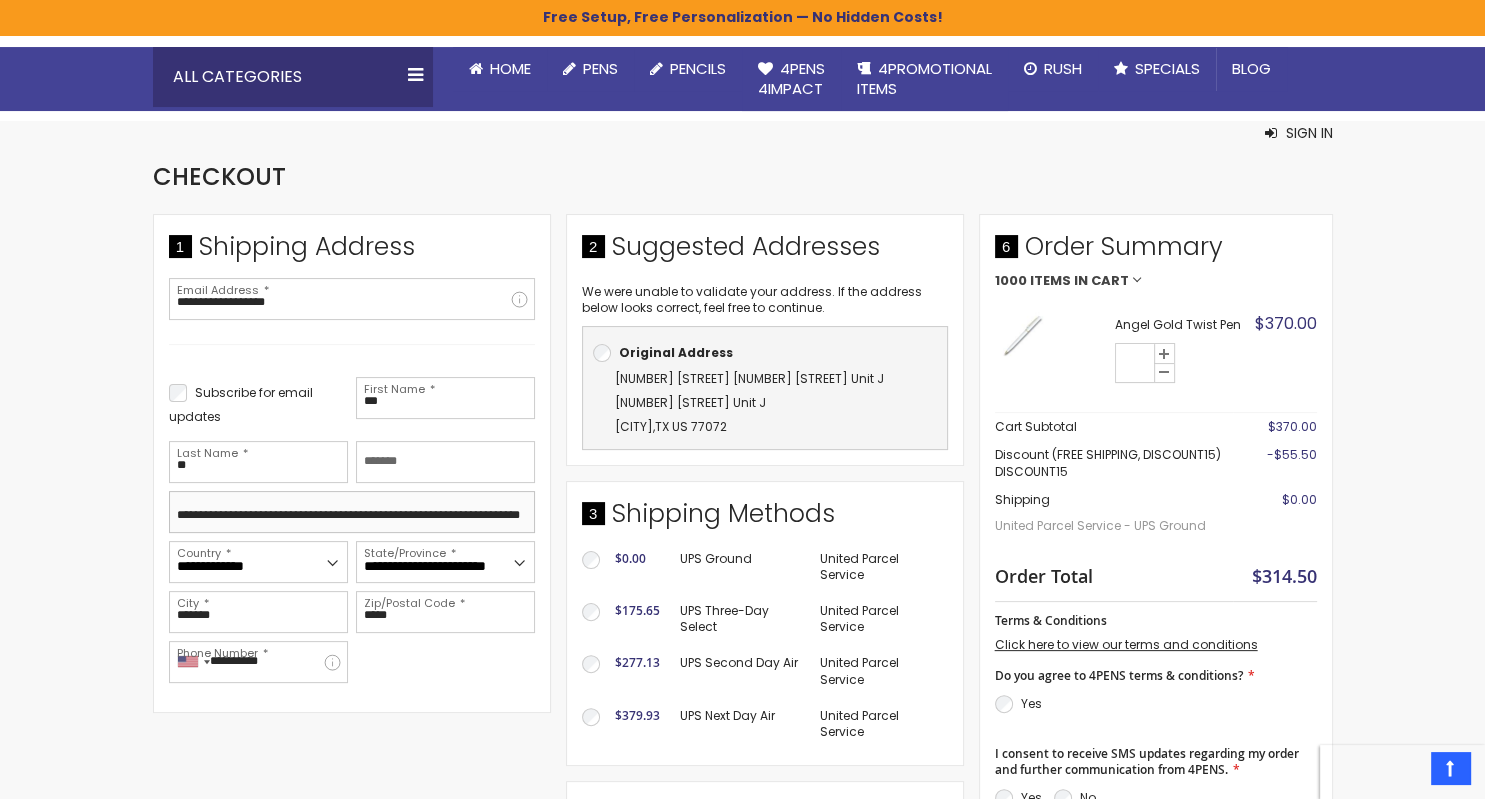 drag, startPoint x: 285, startPoint y: 513, endPoint x: 381, endPoint y: 513, distance: 96 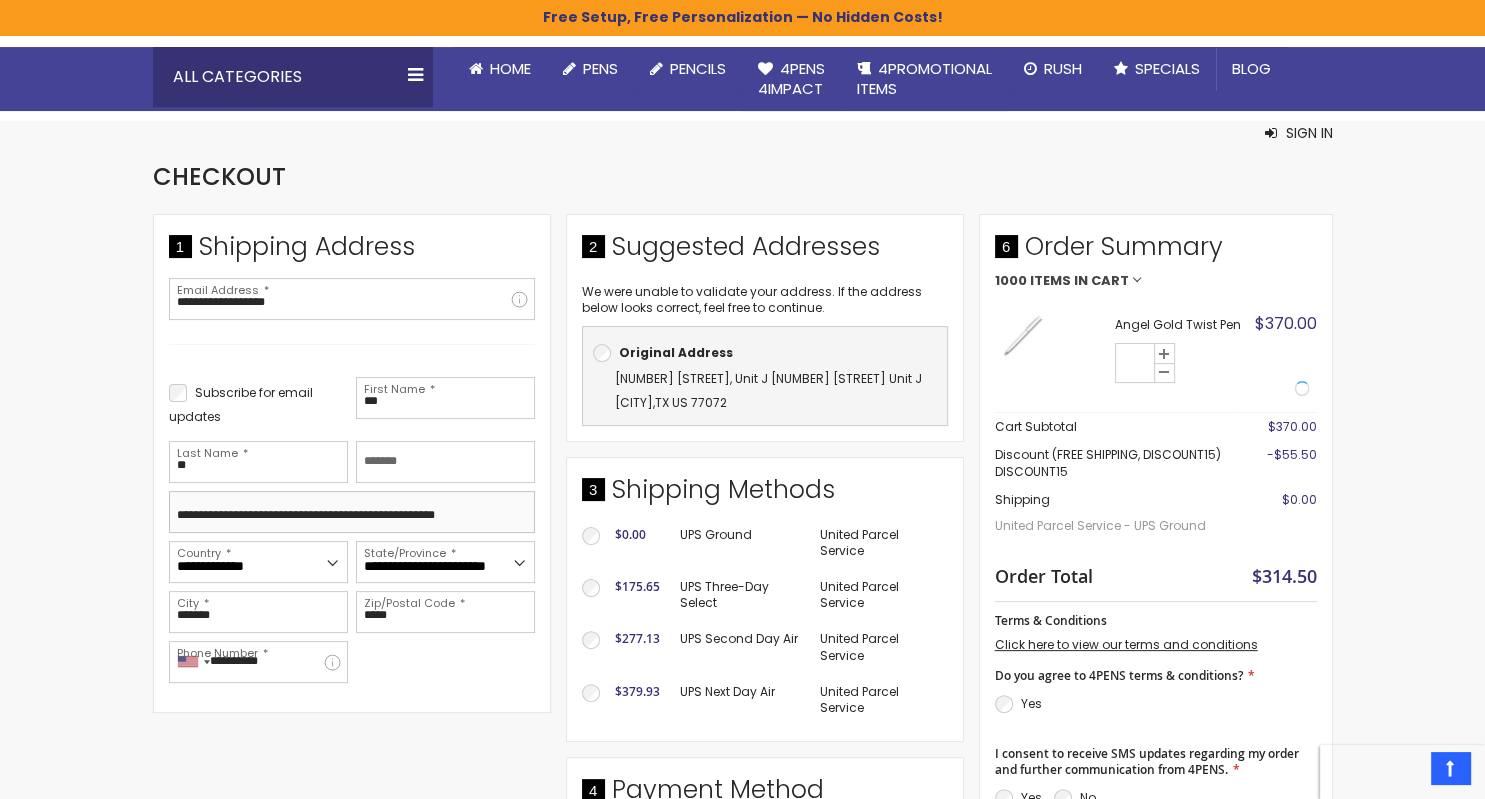drag, startPoint x: 325, startPoint y: 510, endPoint x: 479, endPoint y: 517, distance: 154.15901 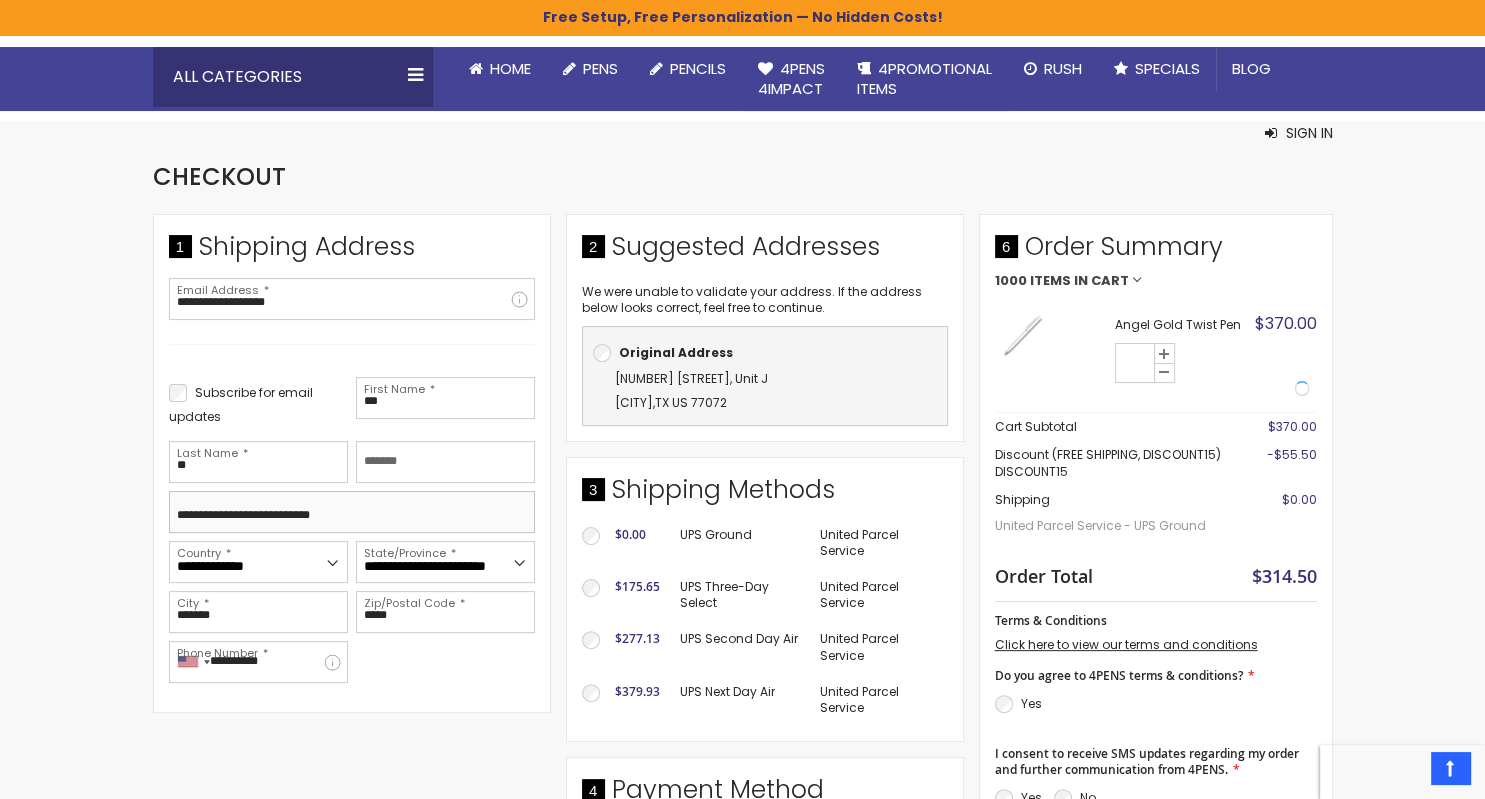 type on "**********" 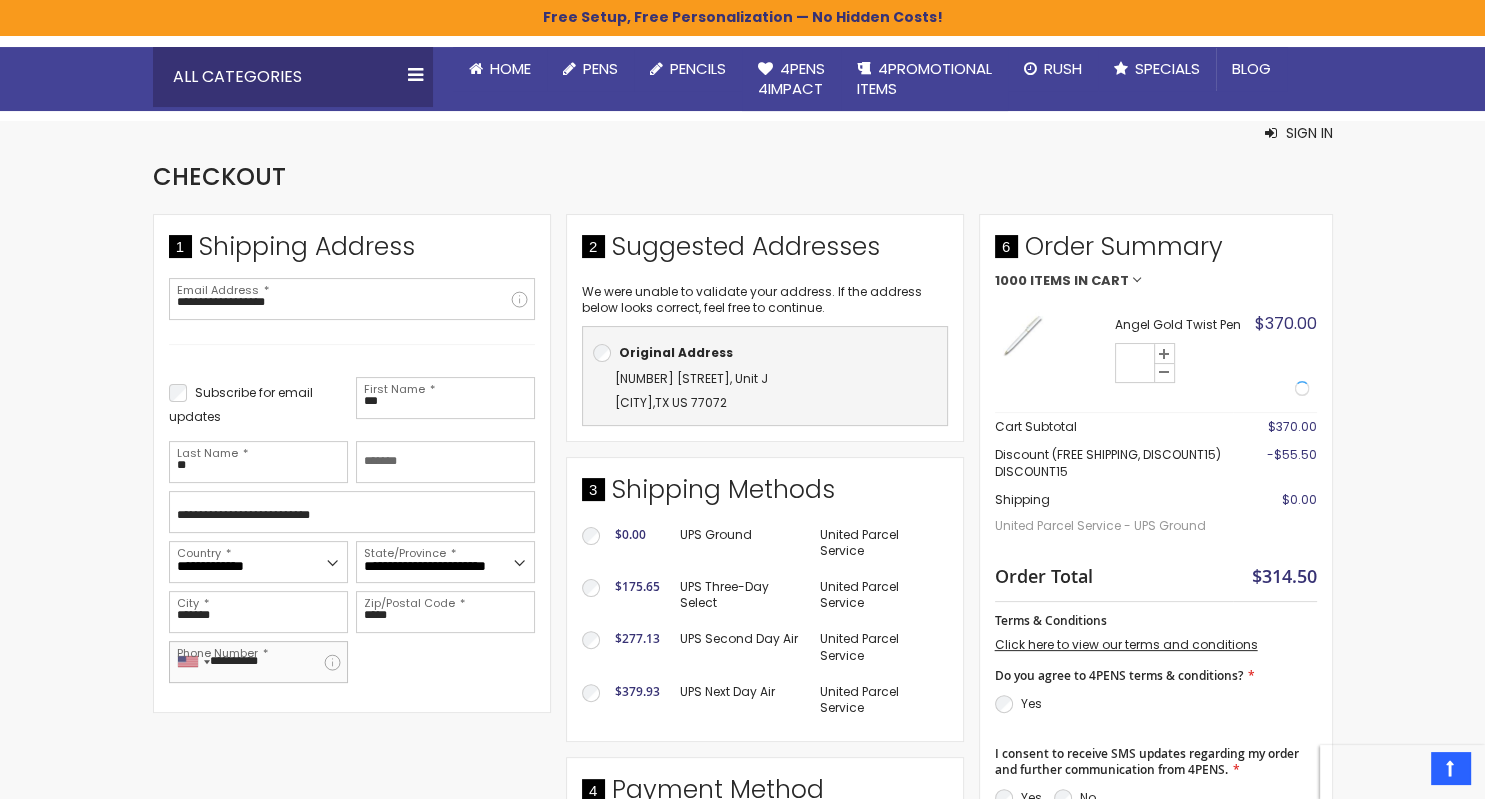 drag, startPoint x: 298, startPoint y: 661, endPoint x: 208, endPoint y: 660, distance: 90.005554 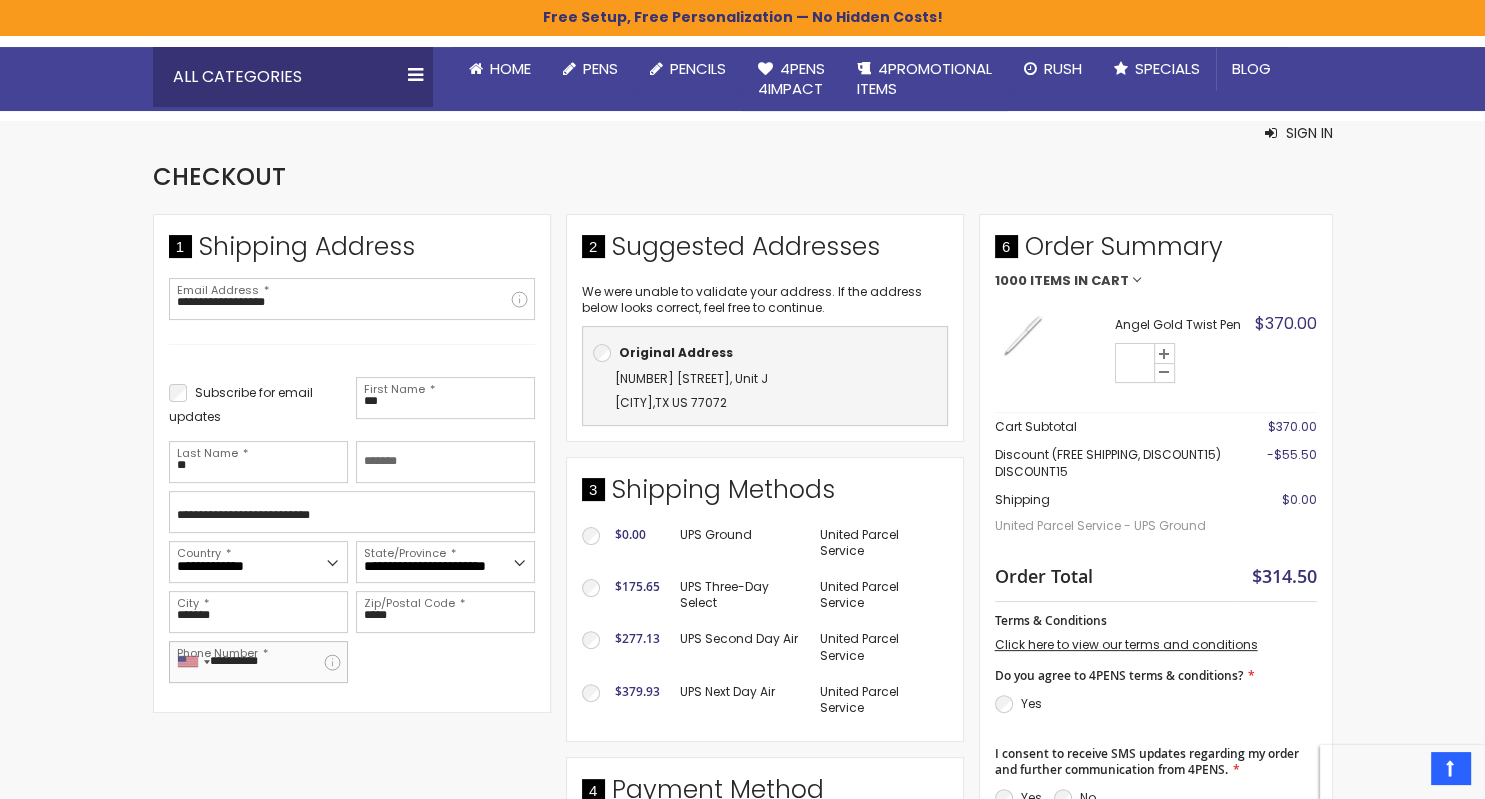 type on "**********" 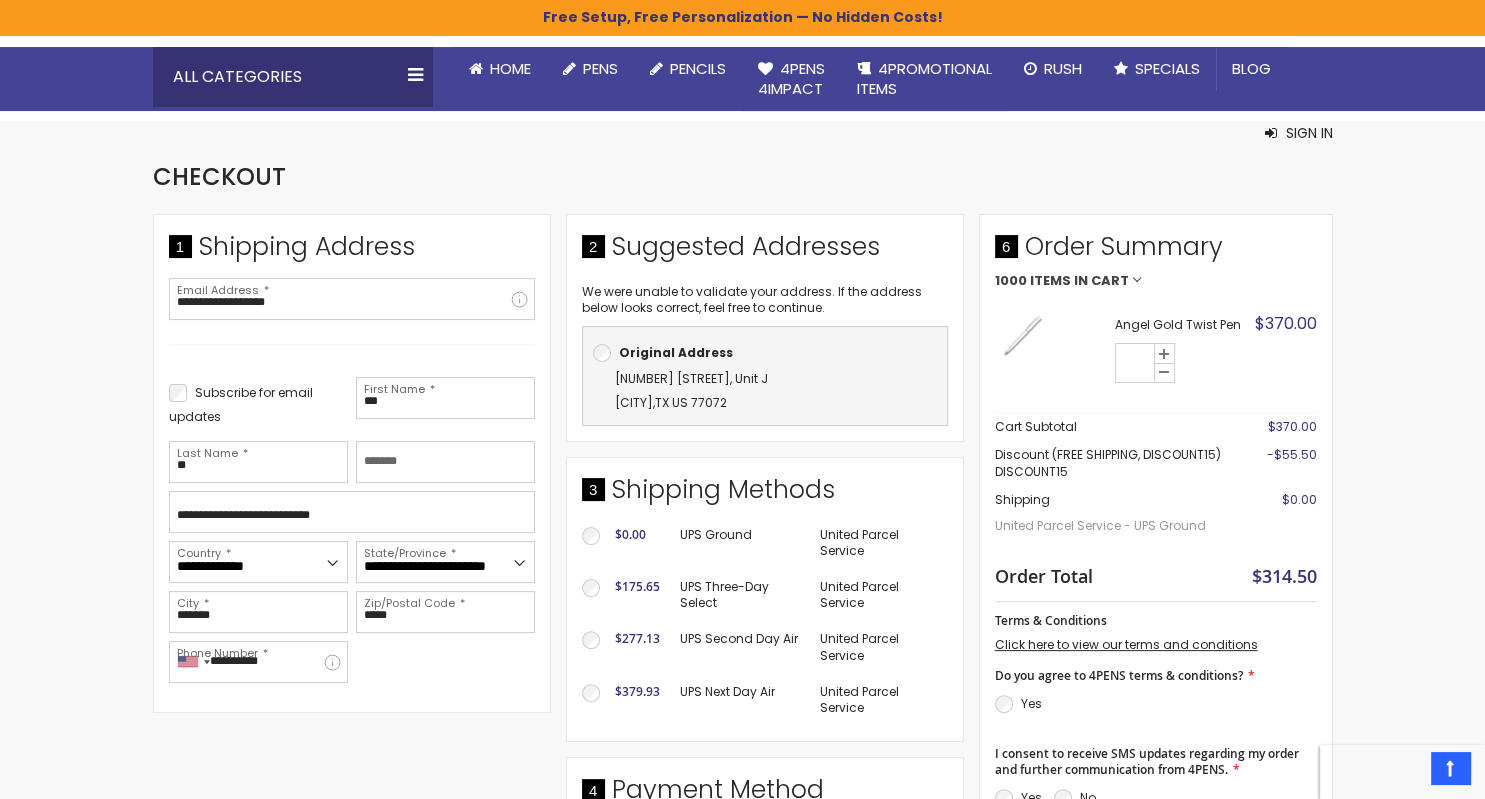 click on "**********" at bounding box center [566, 696] 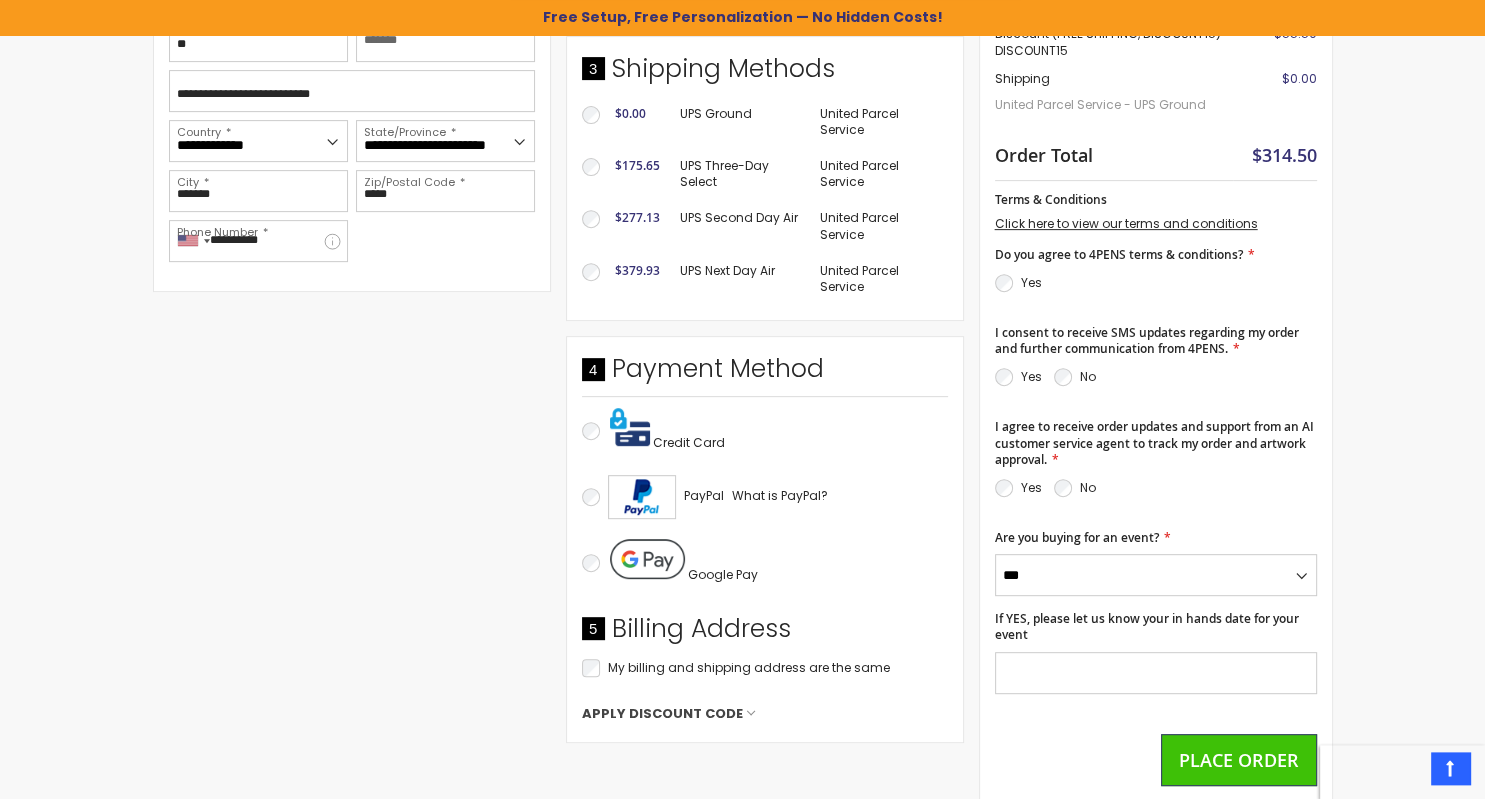scroll, scrollTop: 739, scrollLeft: 0, axis: vertical 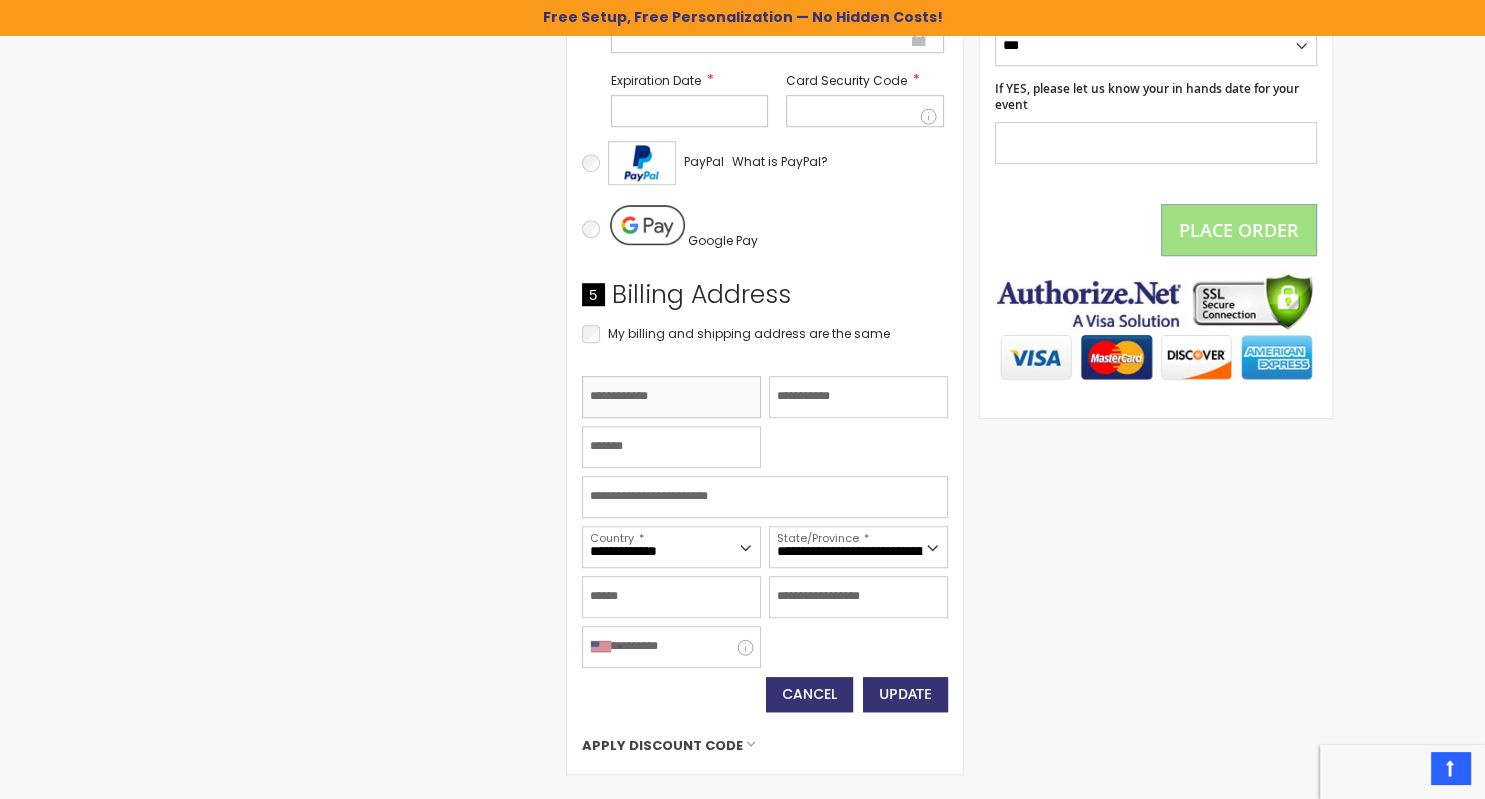 click on "First Name" at bounding box center [671, 397] 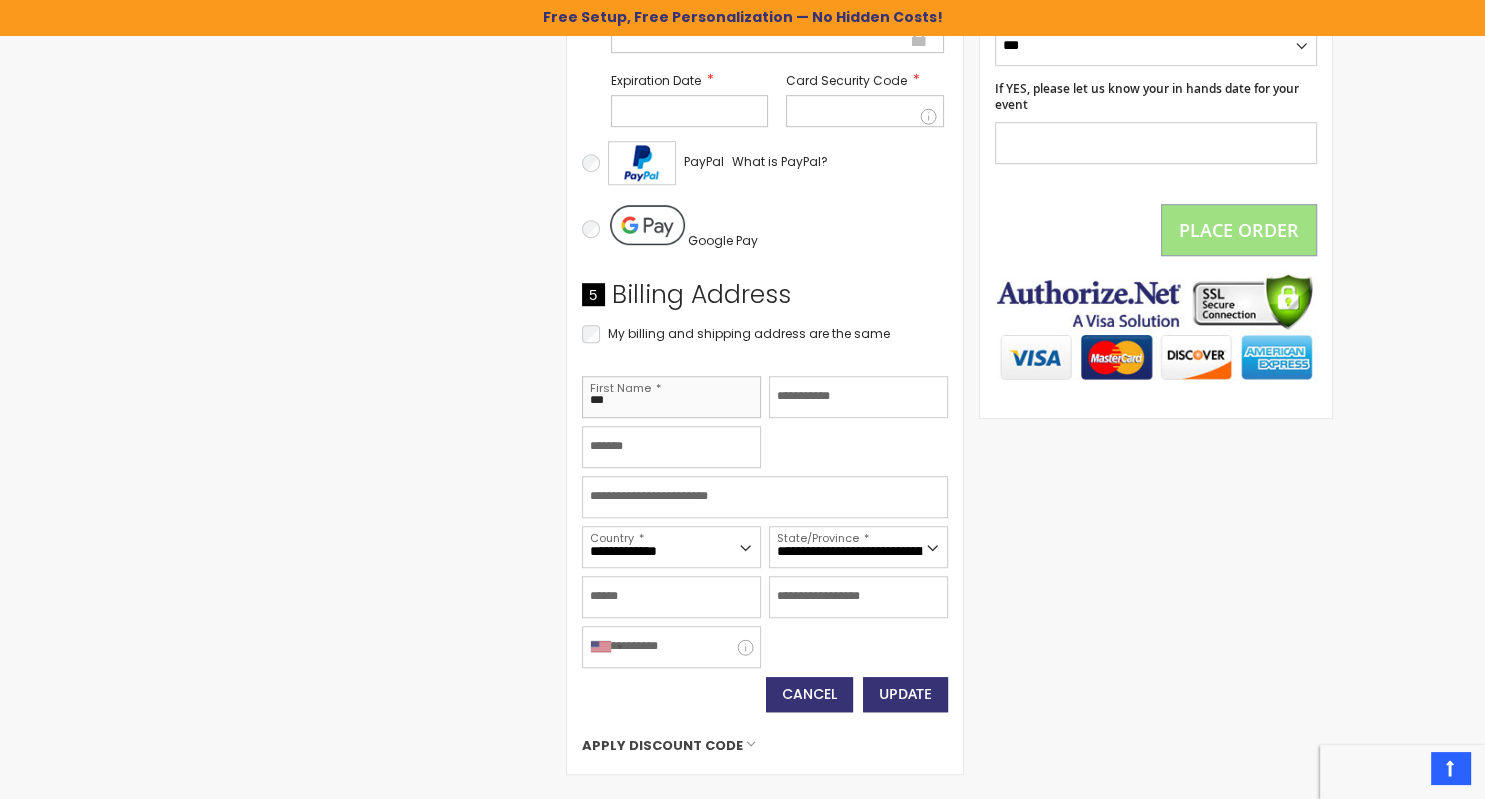 type on "***" 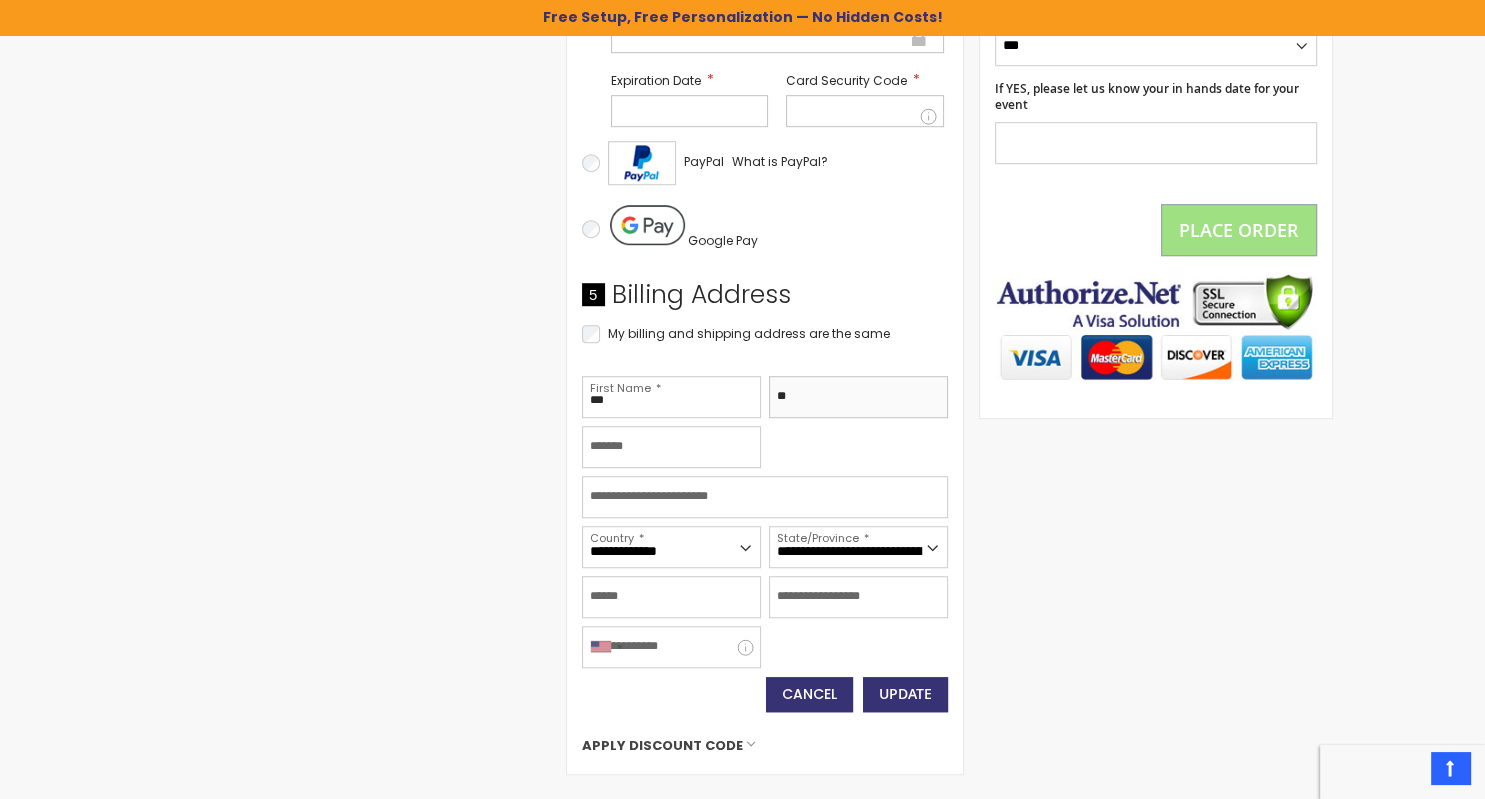 type on "**" 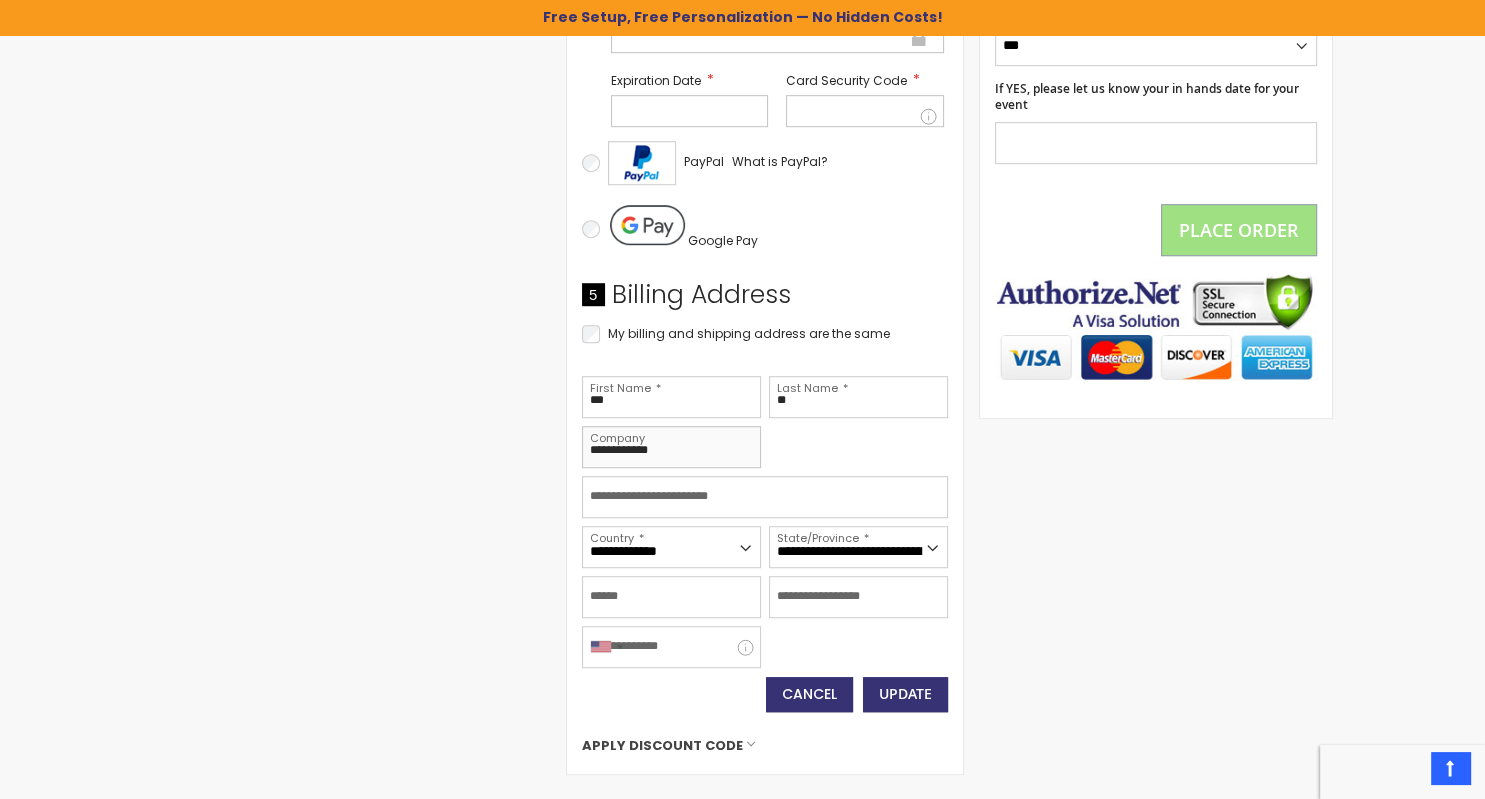 type on "**********" 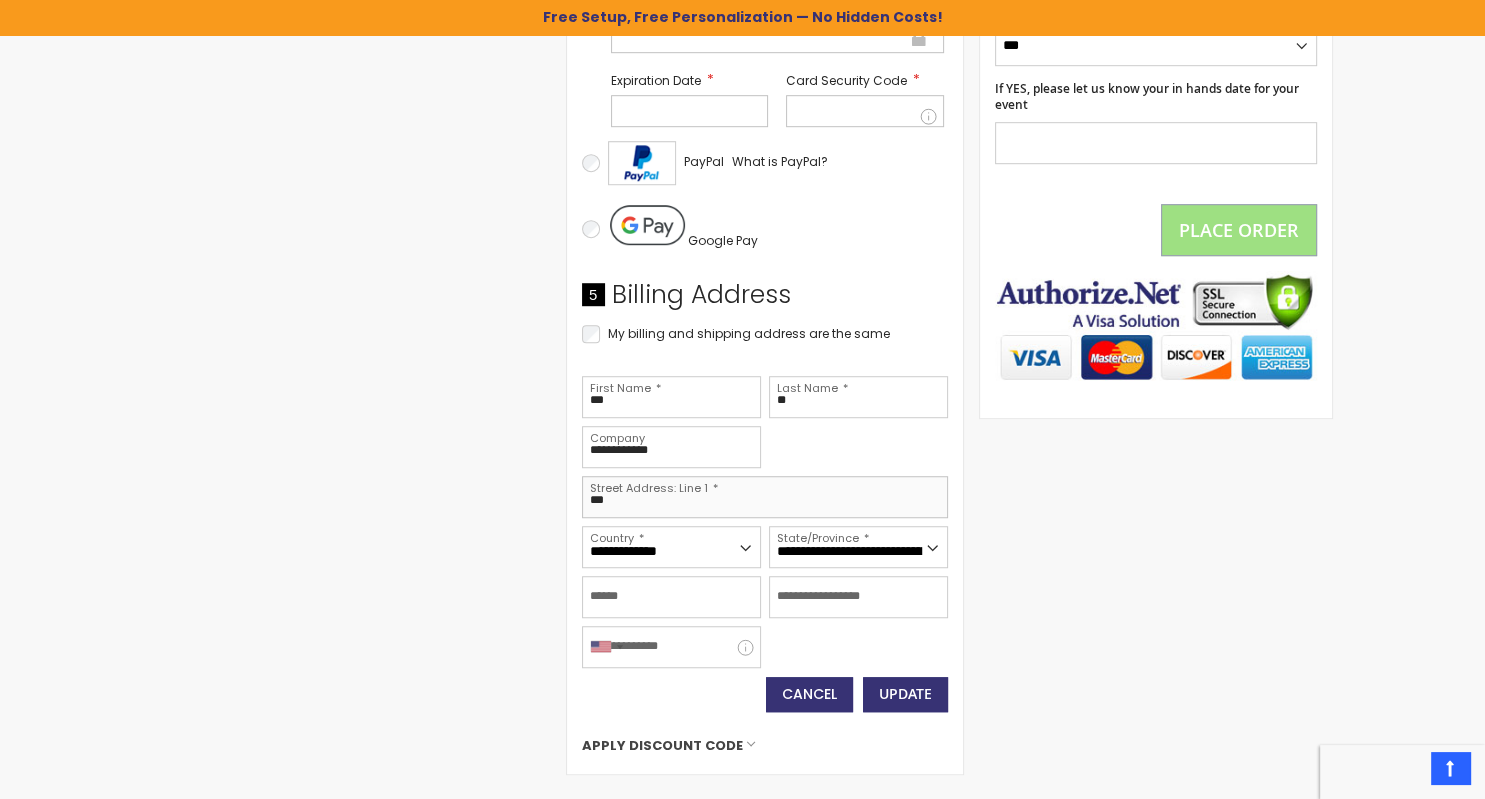 type on "**********" 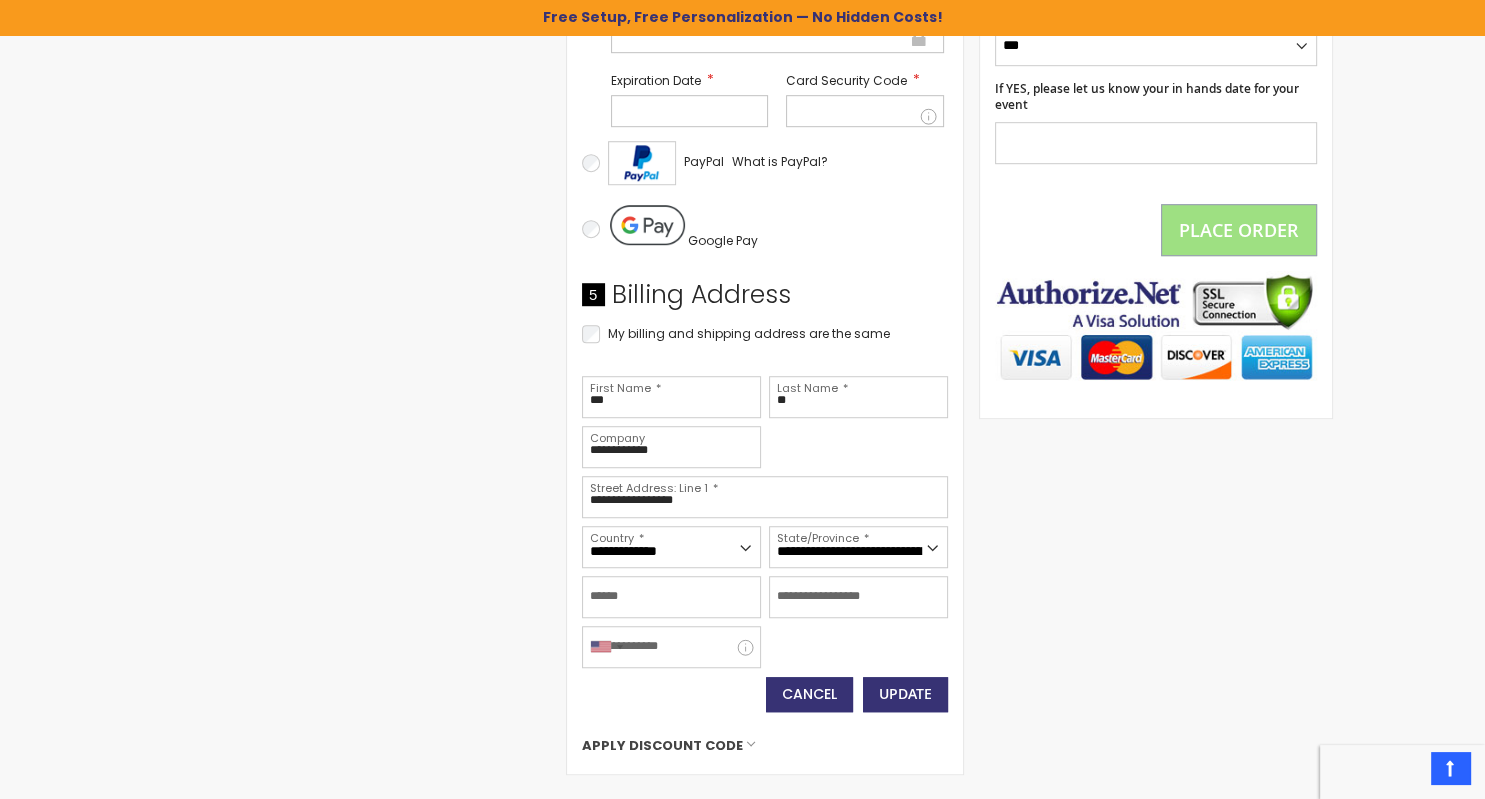 select on "**" 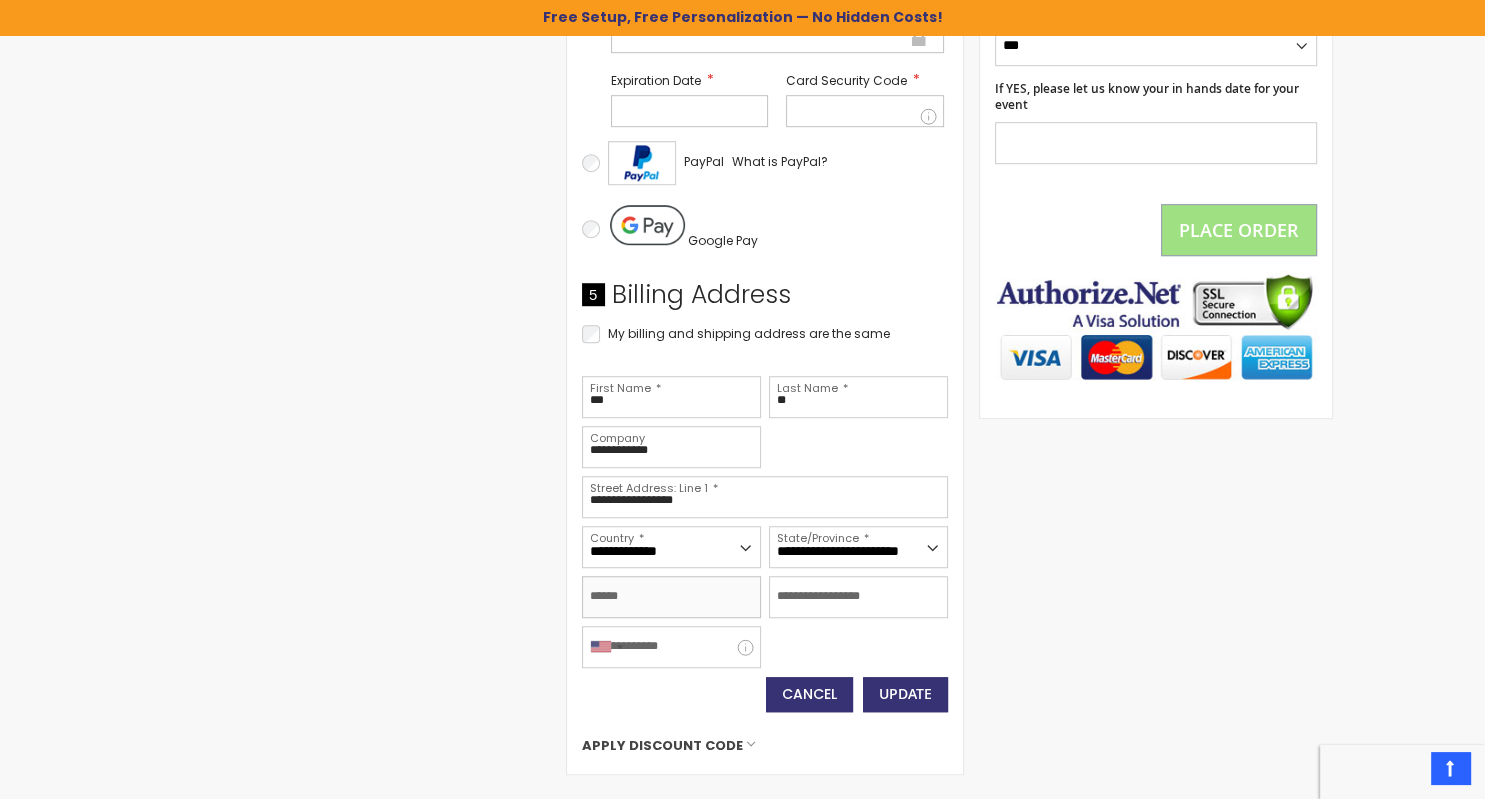 type on "*******" 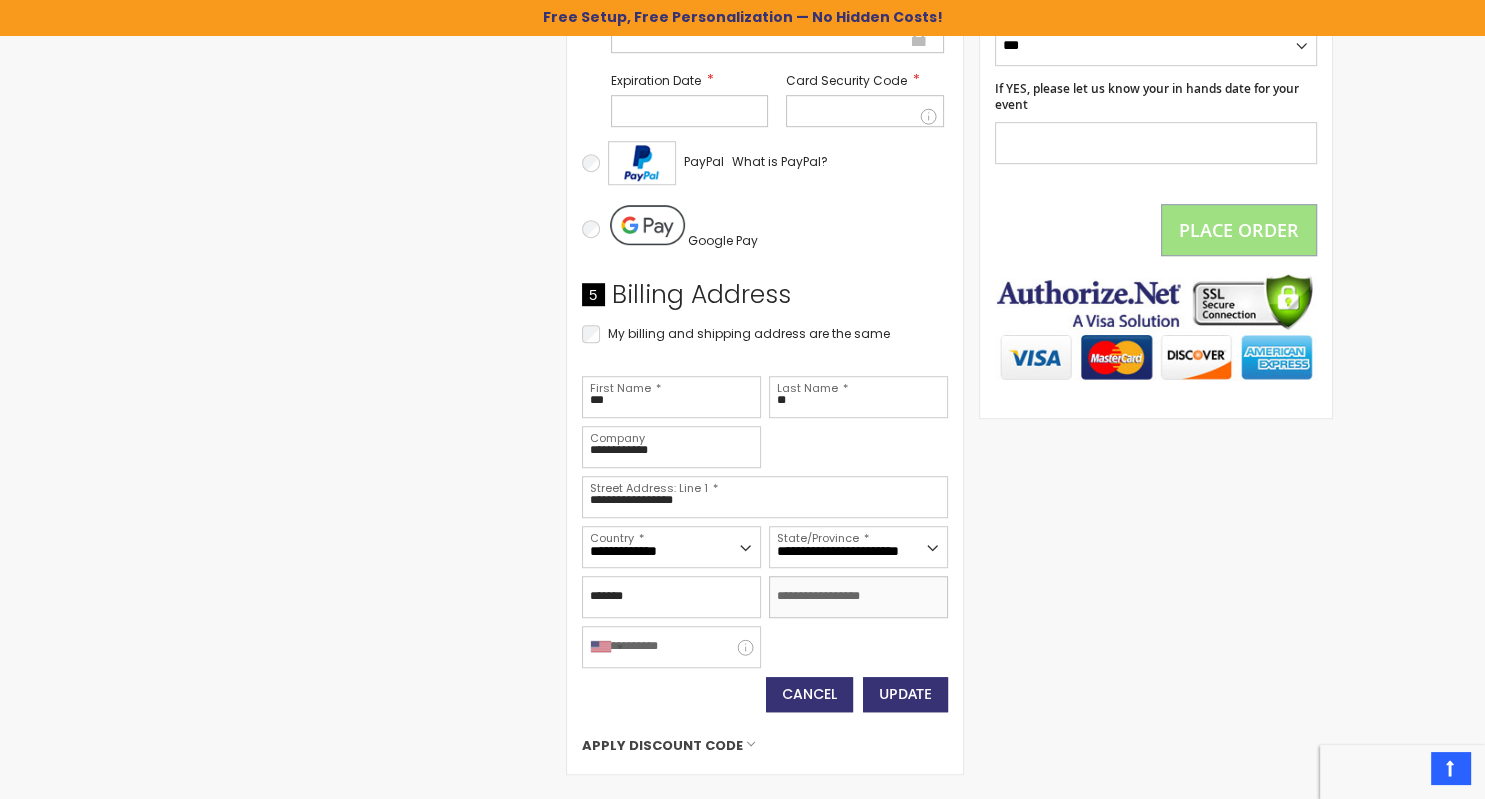 type on "*****" 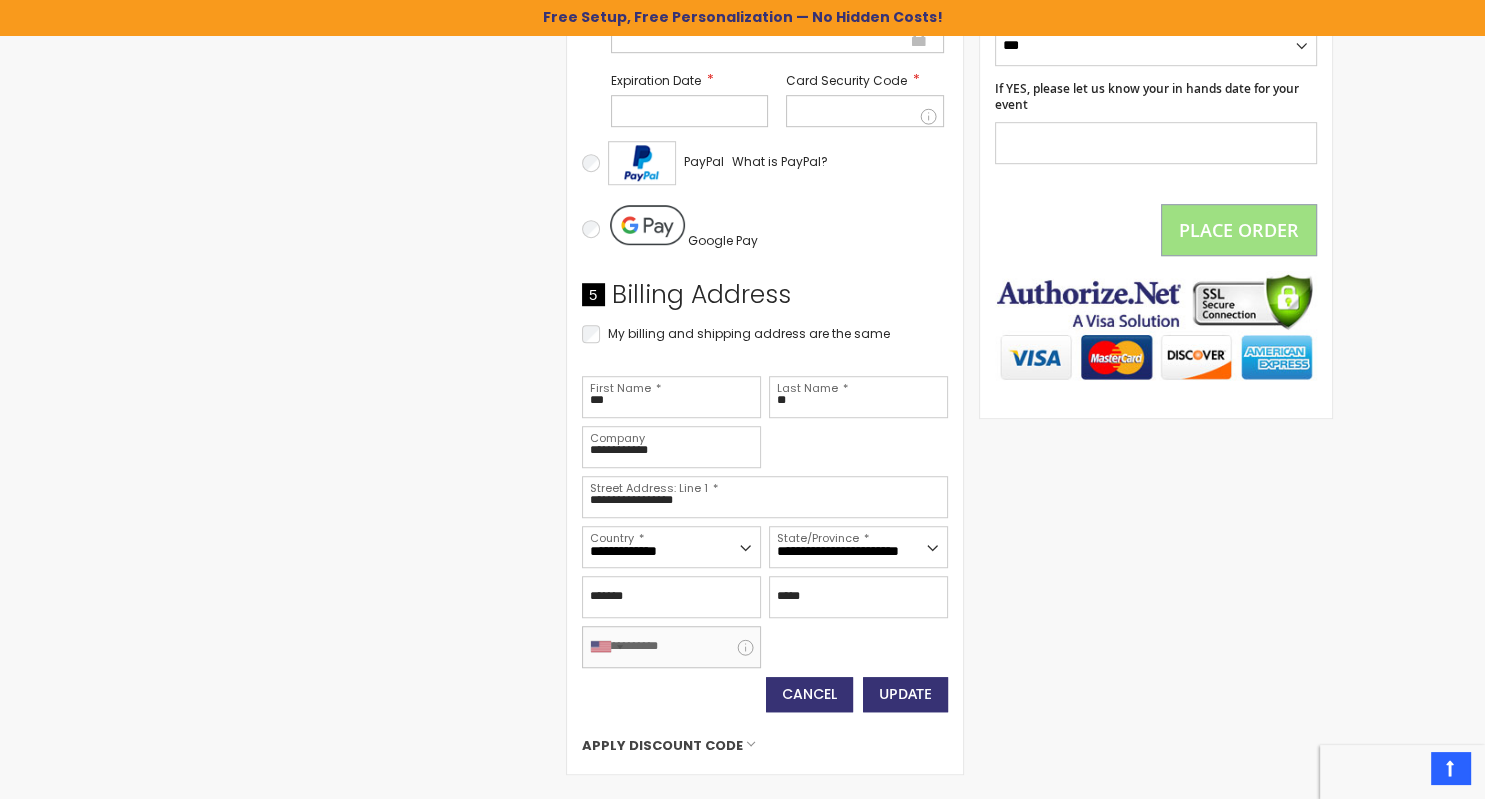 type on "**********" 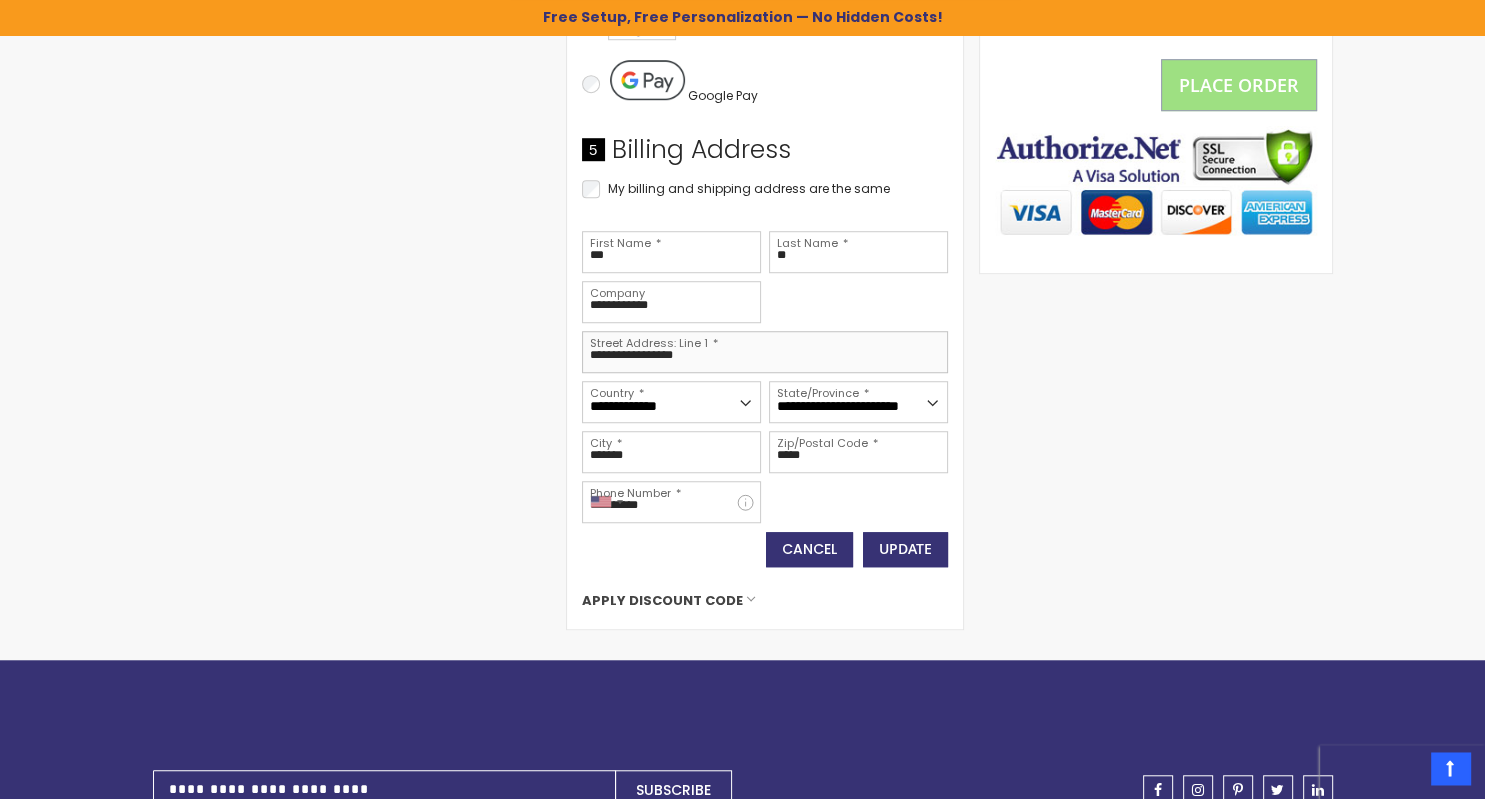 scroll, scrollTop: 1478, scrollLeft: 0, axis: vertical 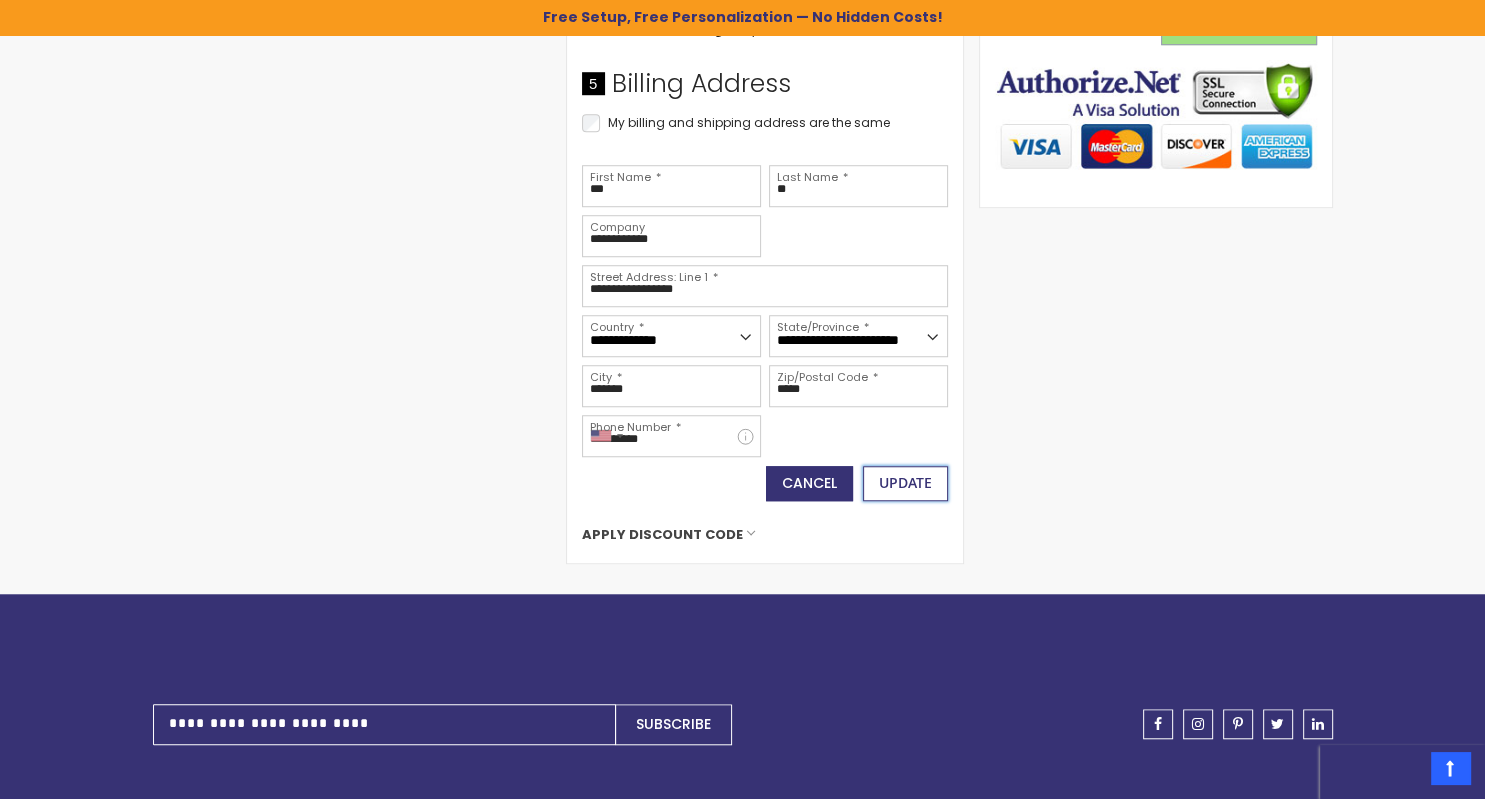click on "Update" at bounding box center [905, 482] 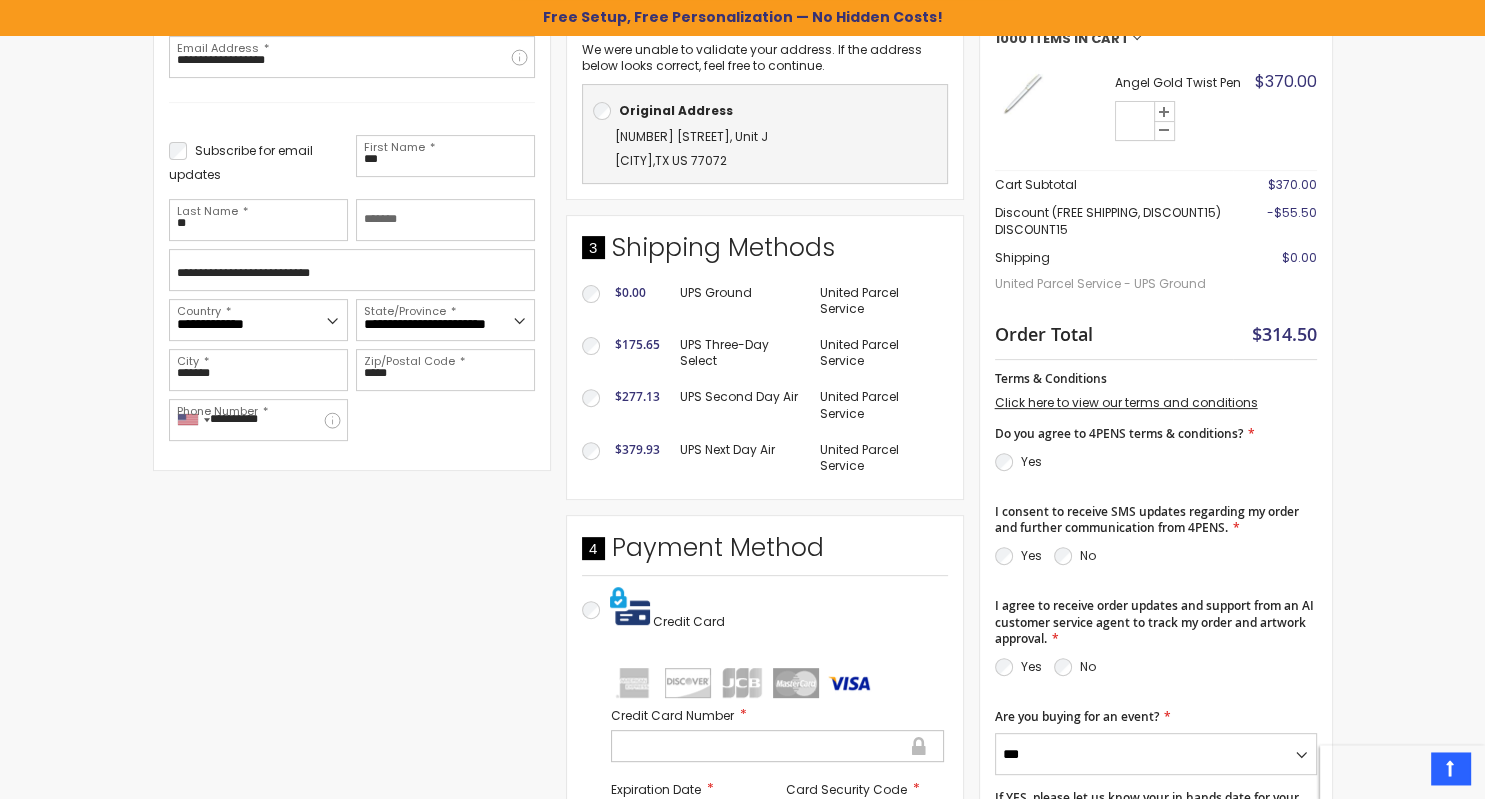 scroll, scrollTop: 528, scrollLeft: 0, axis: vertical 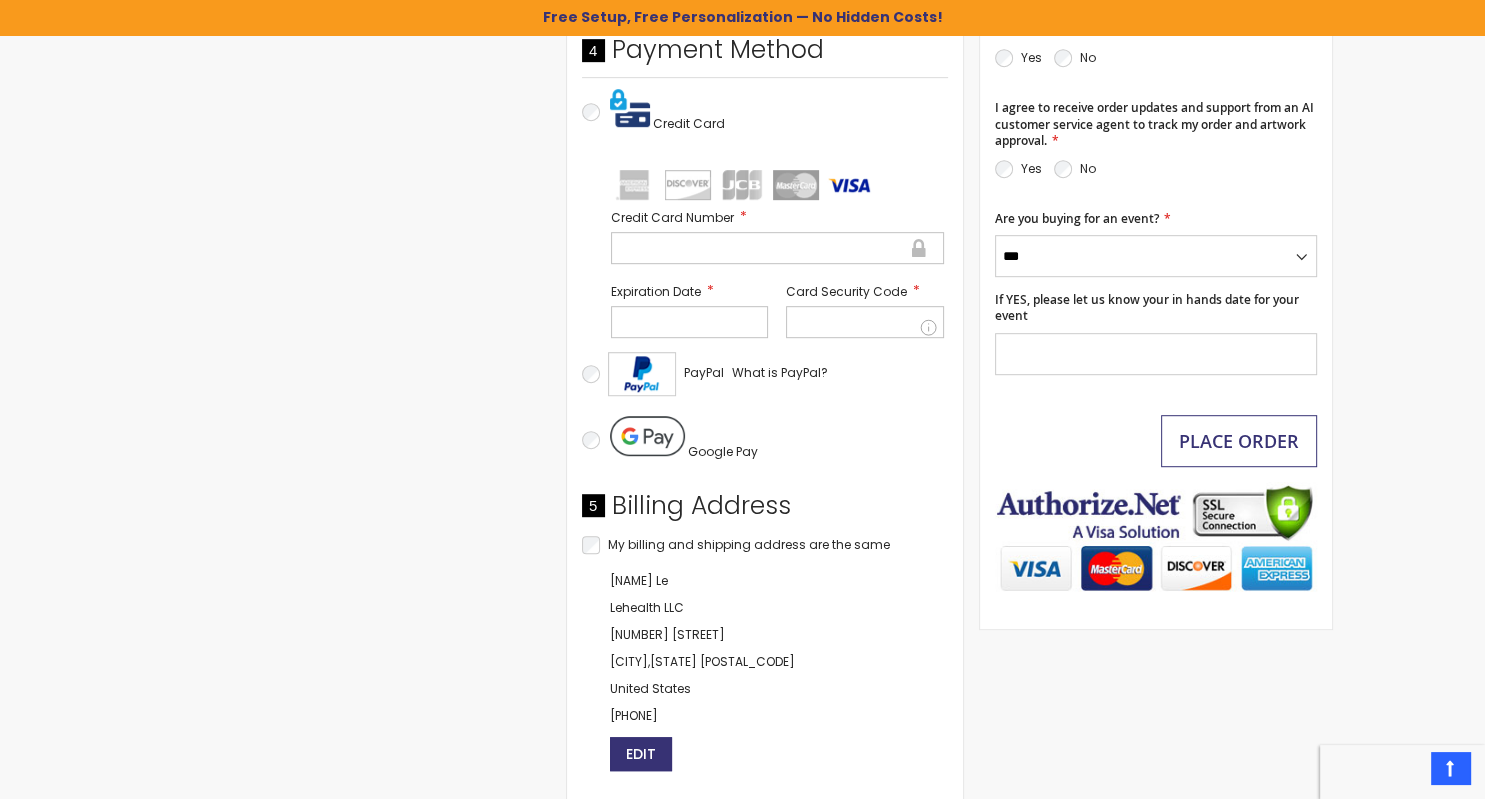 click on "Place Order" at bounding box center (1239, 441) 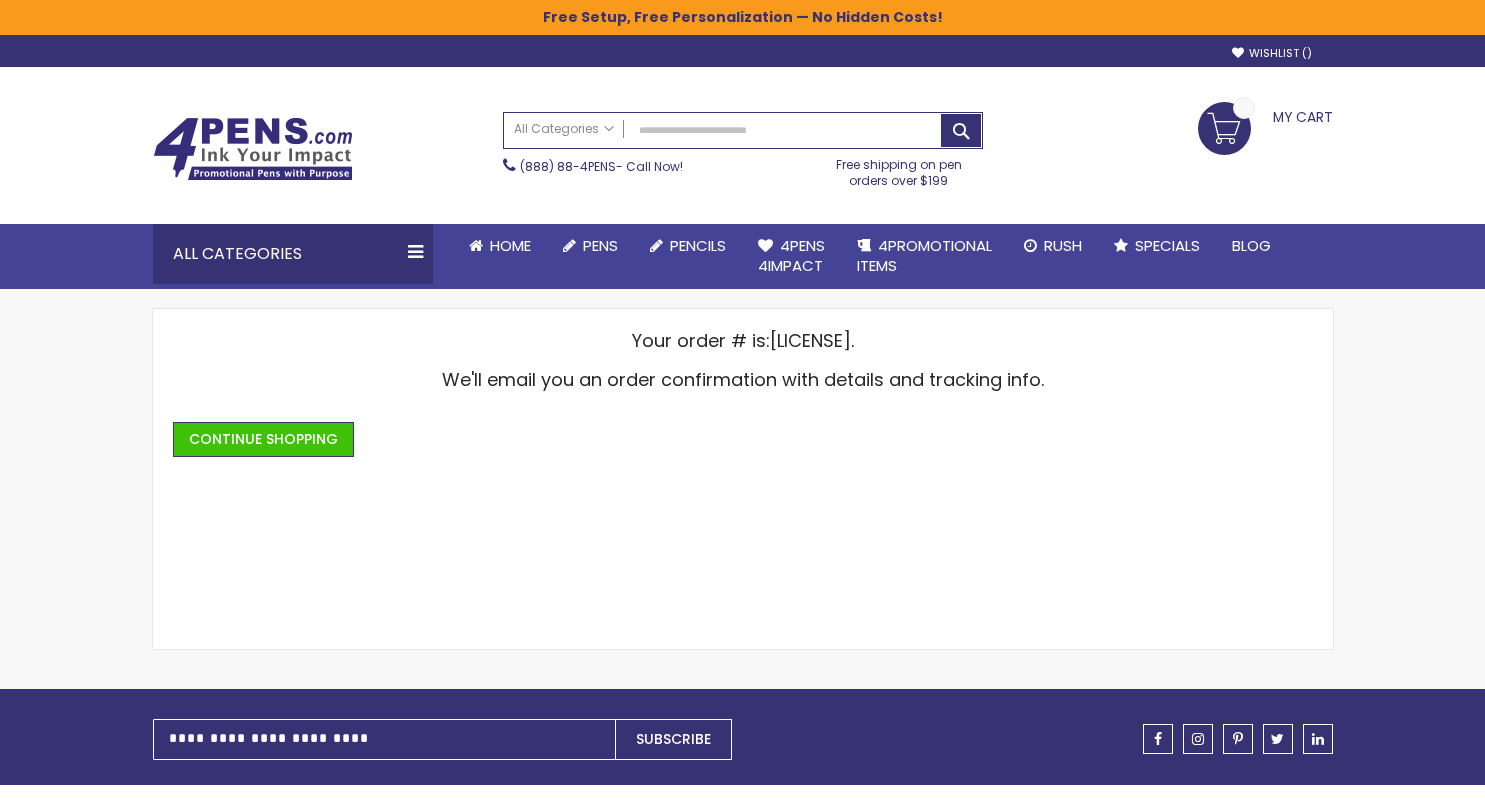 scroll, scrollTop: 0, scrollLeft: 0, axis: both 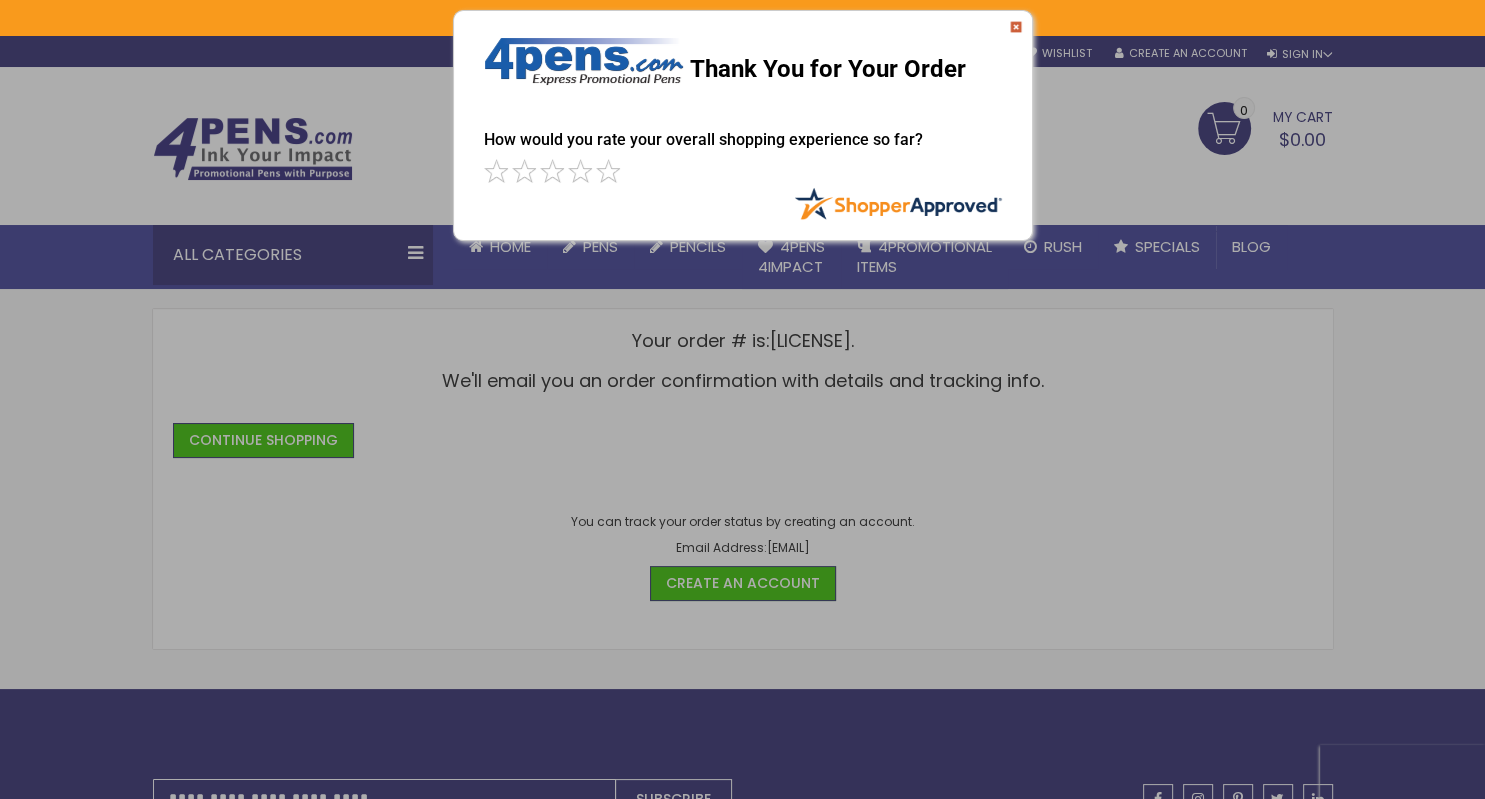 click at bounding box center [1016, 27] 